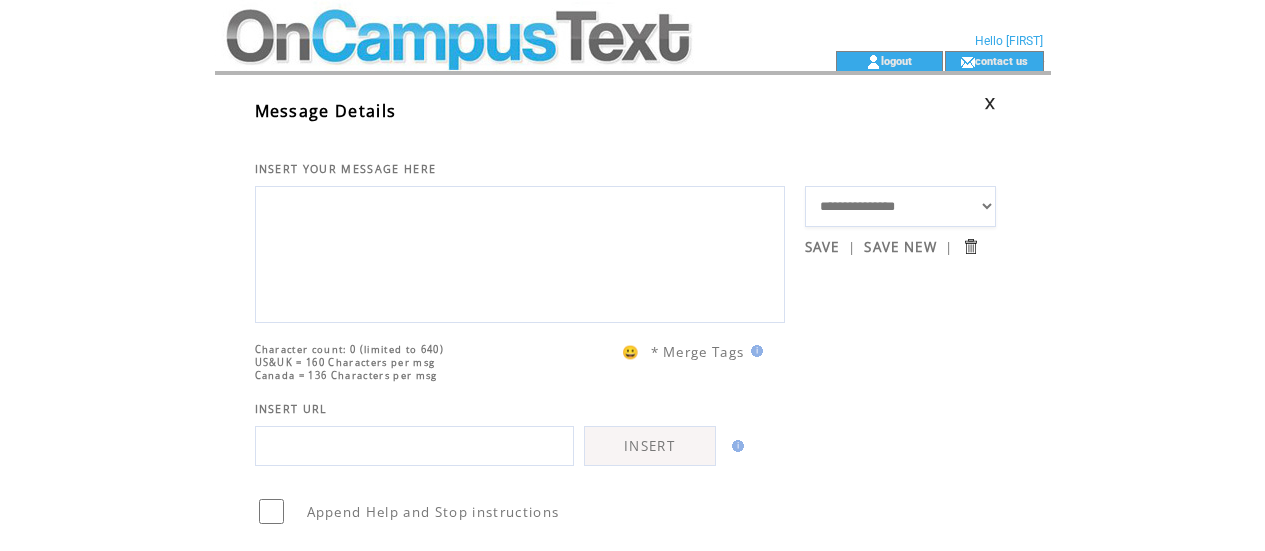 scroll, scrollTop: 0, scrollLeft: 0, axis: both 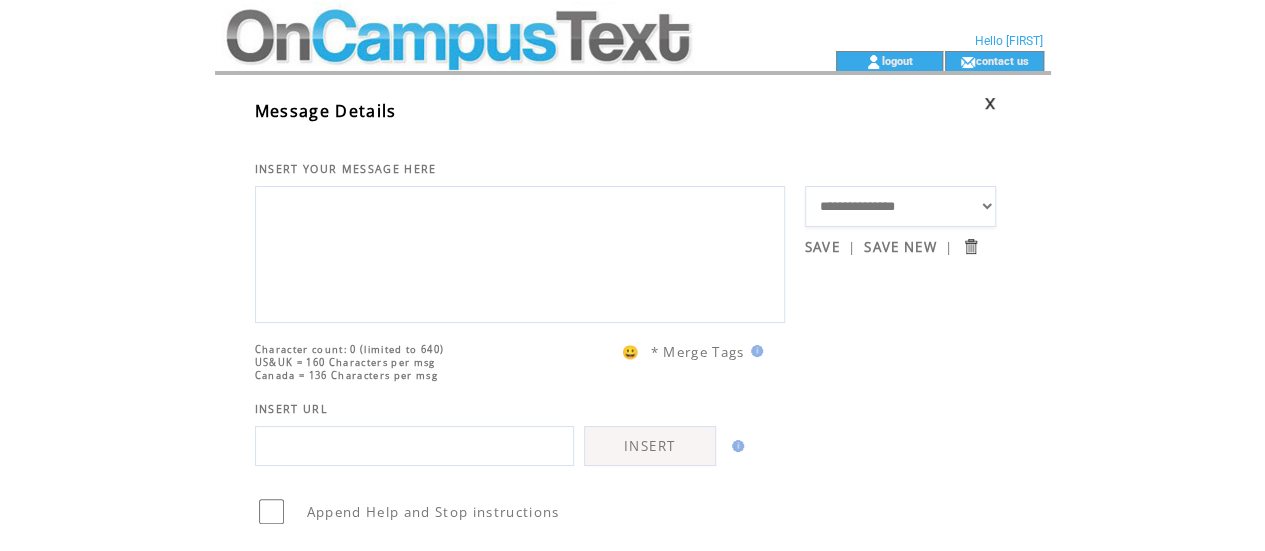 click at bounding box center [489, 61] 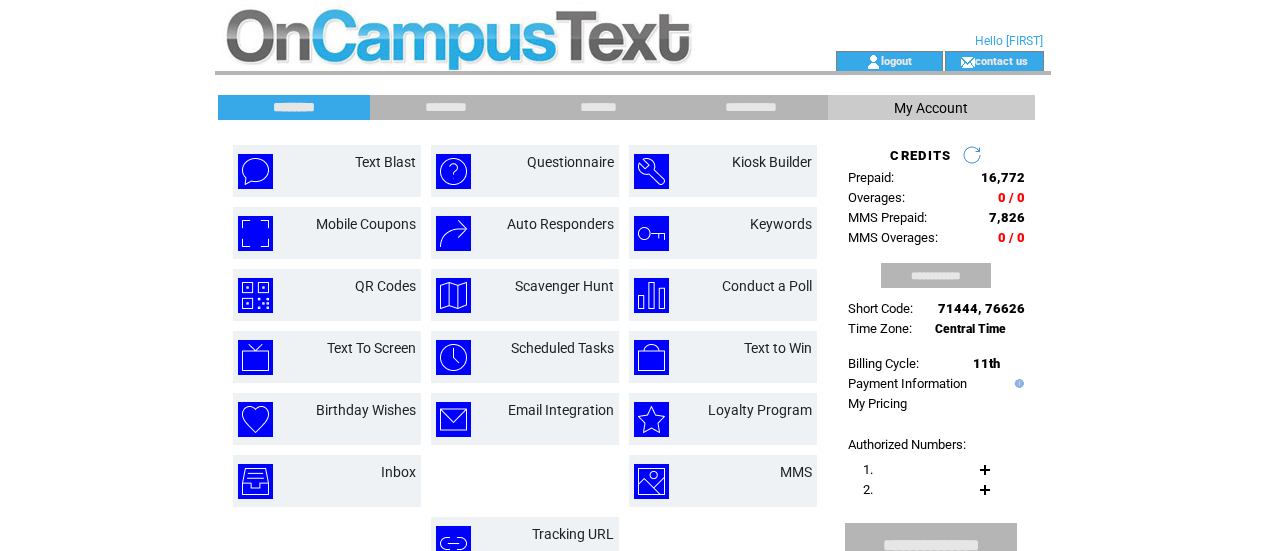 scroll, scrollTop: 0, scrollLeft: 0, axis: both 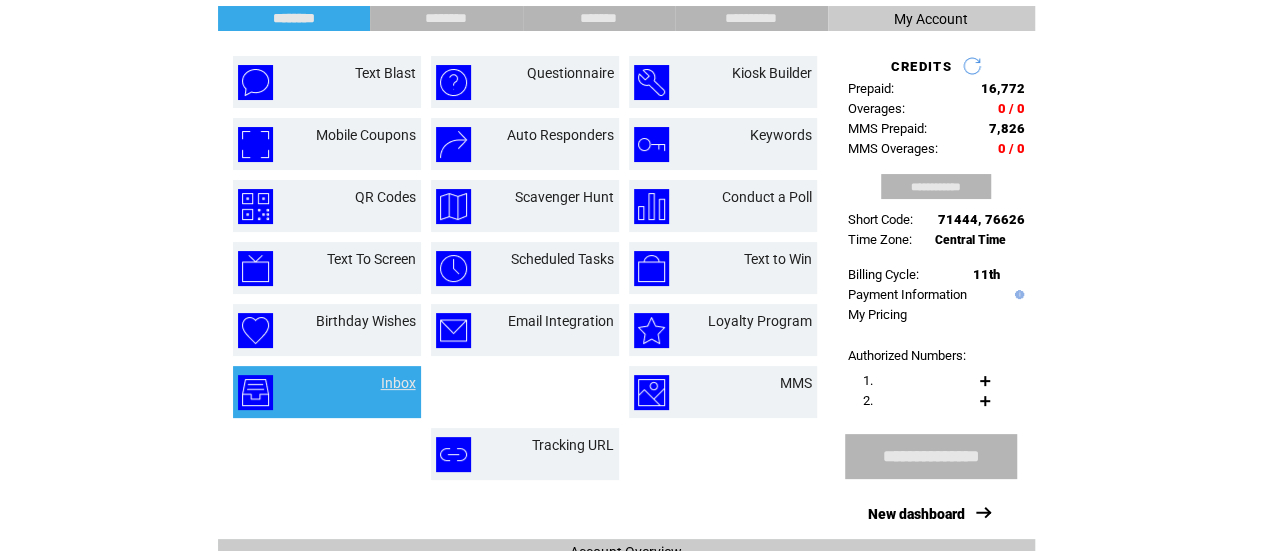 click on "Inbox" at bounding box center [398, 383] 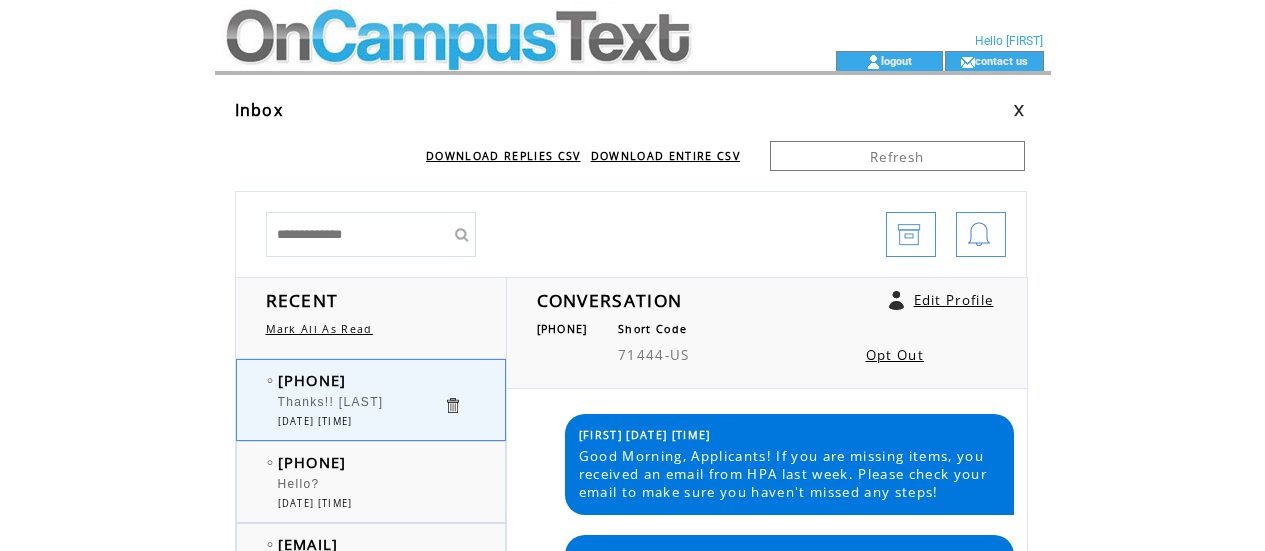 scroll, scrollTop: 0, scrollLeft: 0, axis: both 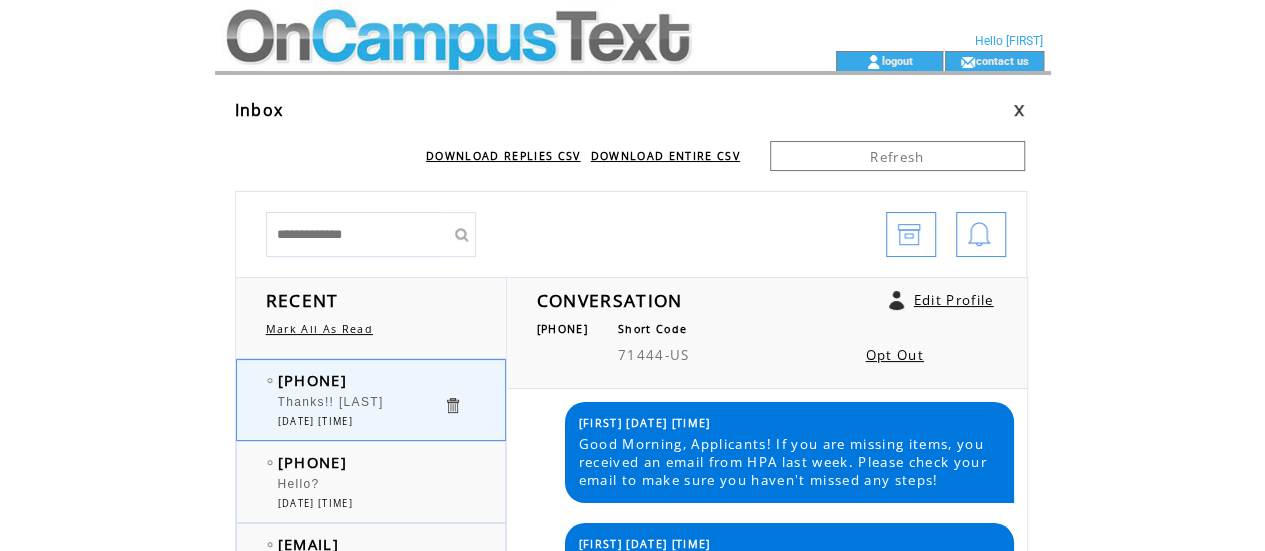 click at bounding box center (981, 234) 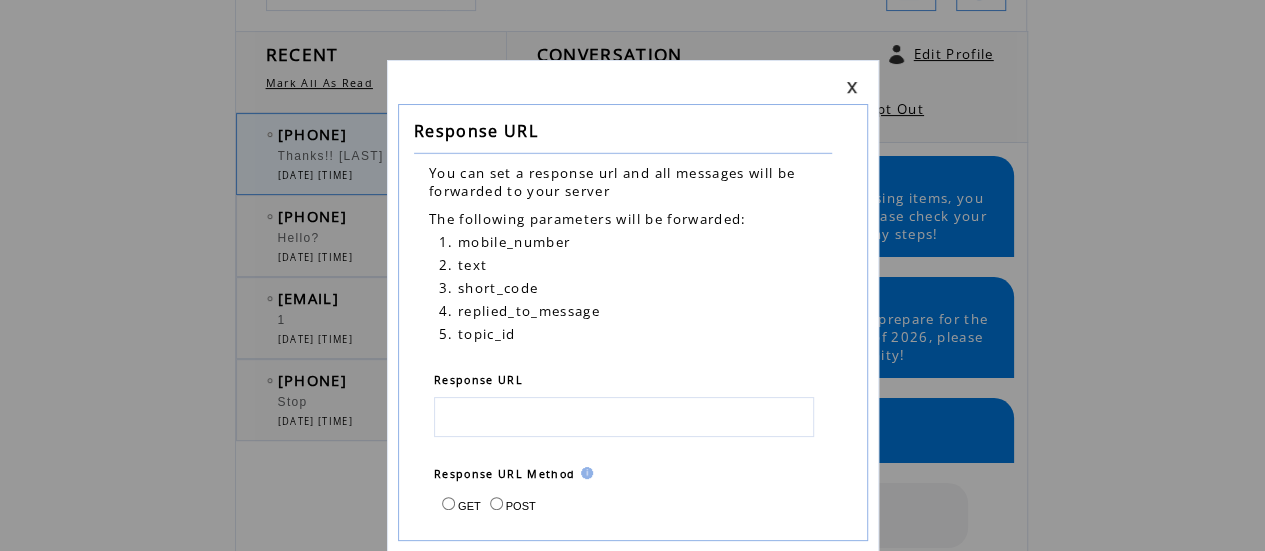 scroll, scrollTop: 254, scrollLeft: 0, axis: vertical 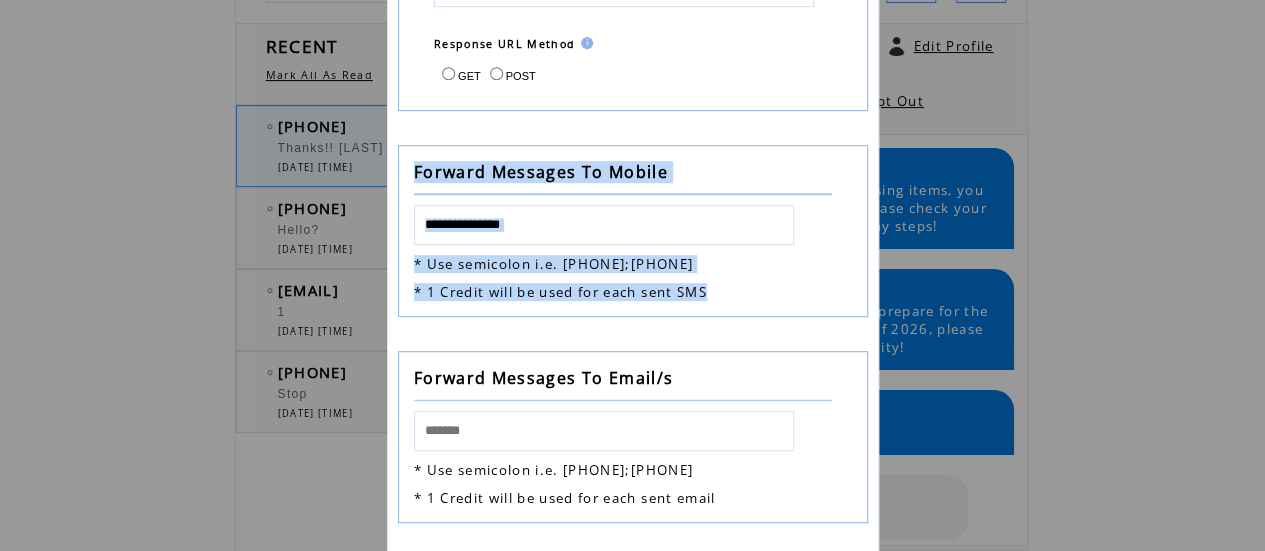 drag, startPoint x: 723, startPoint y: 292, endPoint x: 412, endPoint y: 297, distance: 311.0402 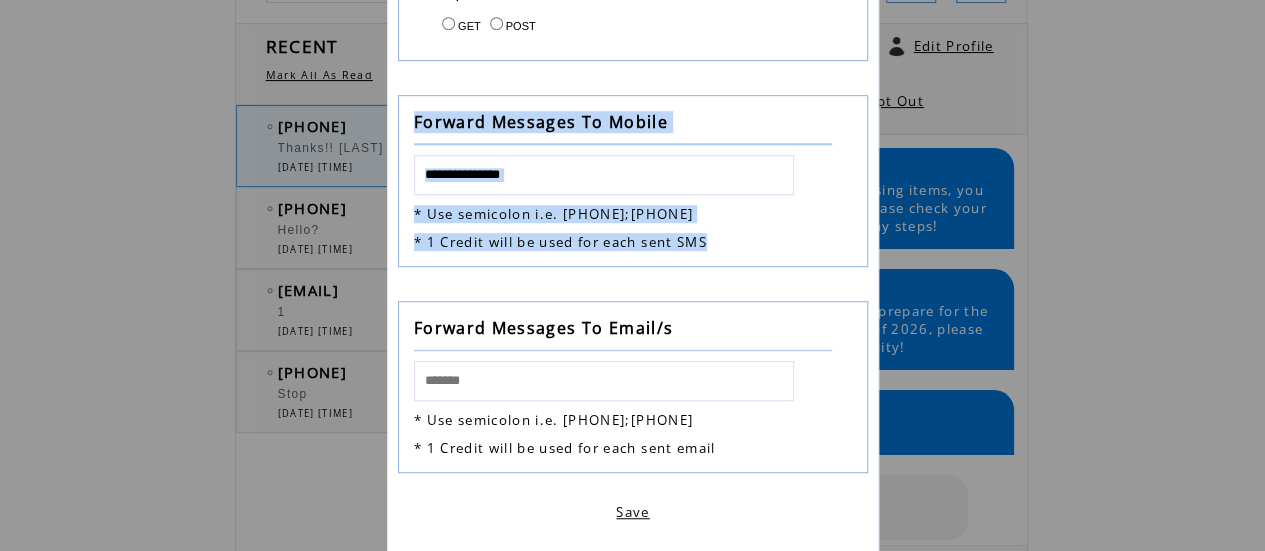 scroll, scrollTop: 510, scrollLeft: 0, axis: vertical 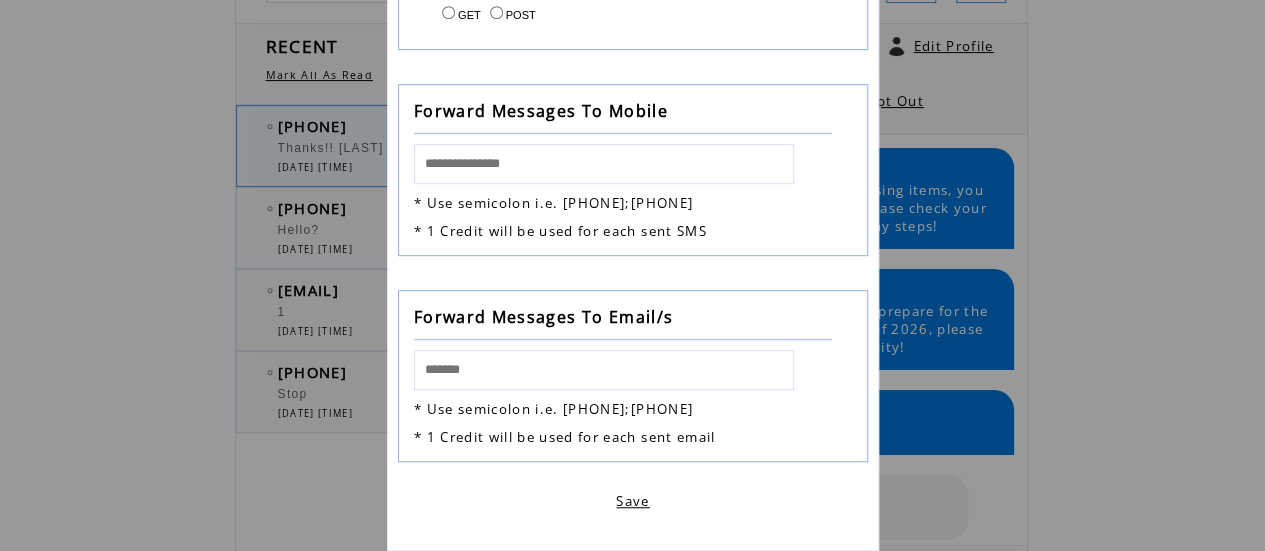 click on "Forward Messages To Mobile * Use semicolon i.e. 15555555555;14444444444 * 1 Credit will be used for each sent SMS" at bounding box center [633, 170] 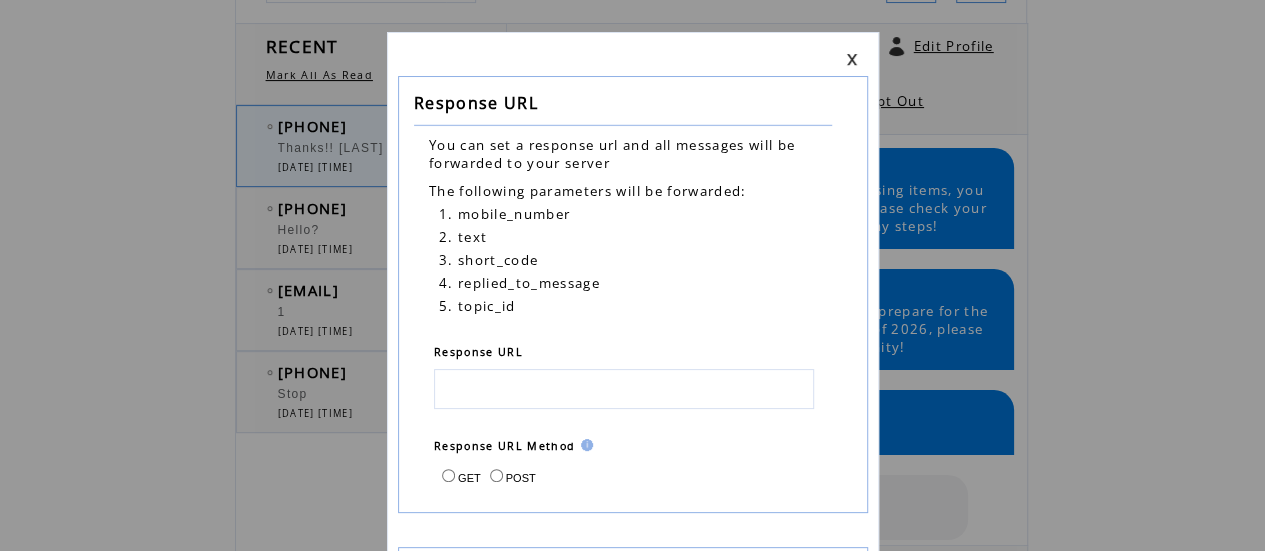 click at bounding box center [852, 59] 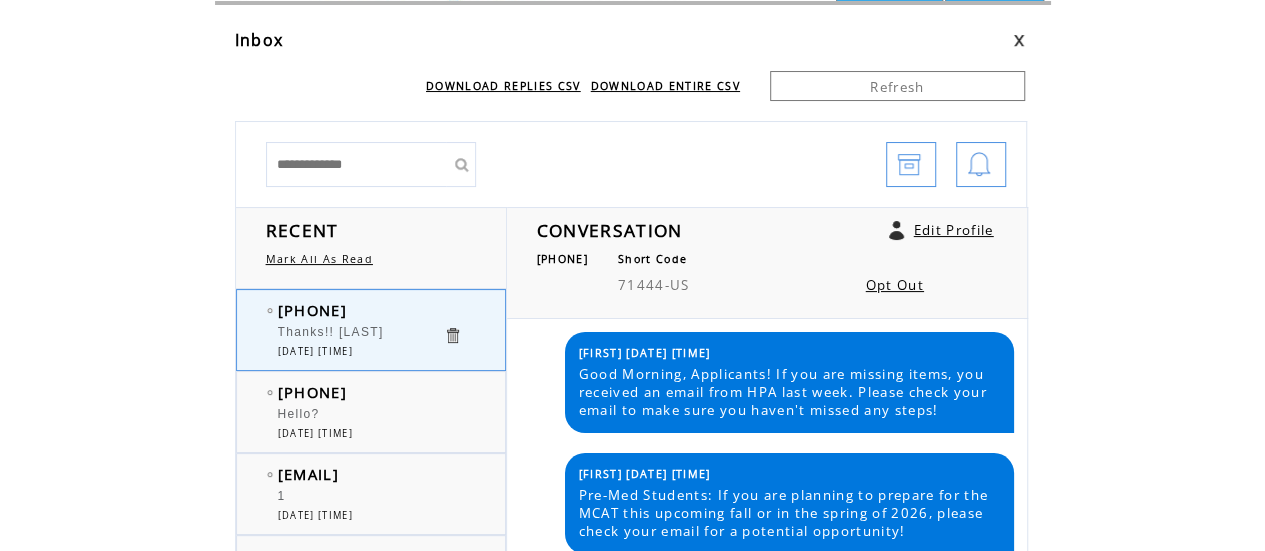 scroll, scrollTop: 0, scrollLeft: 0, axis: both 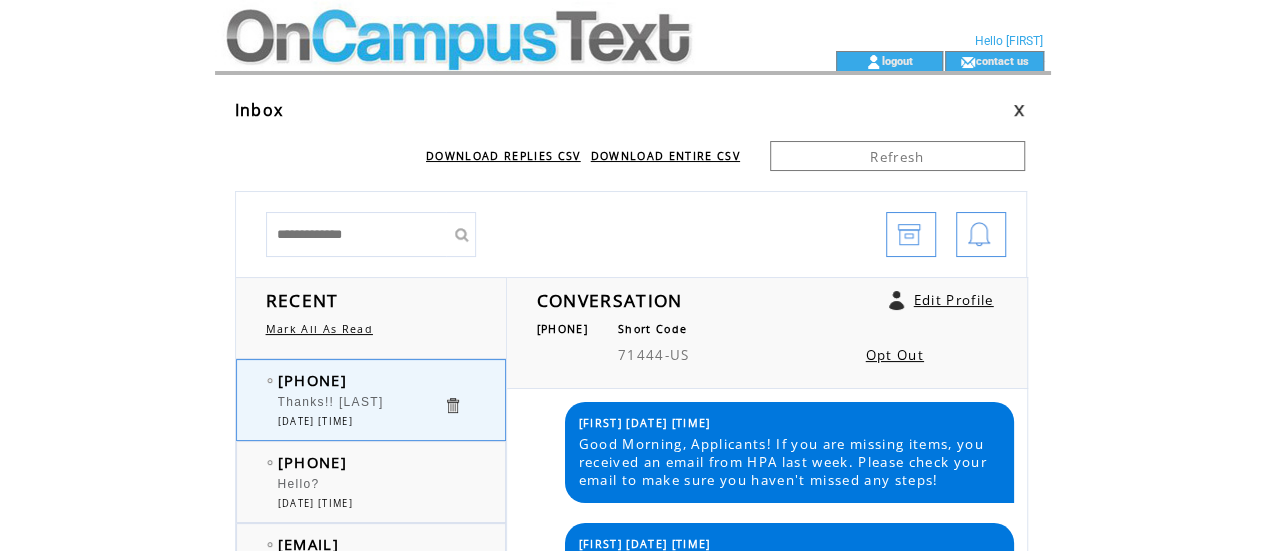 click at bounding box center [981, 234] 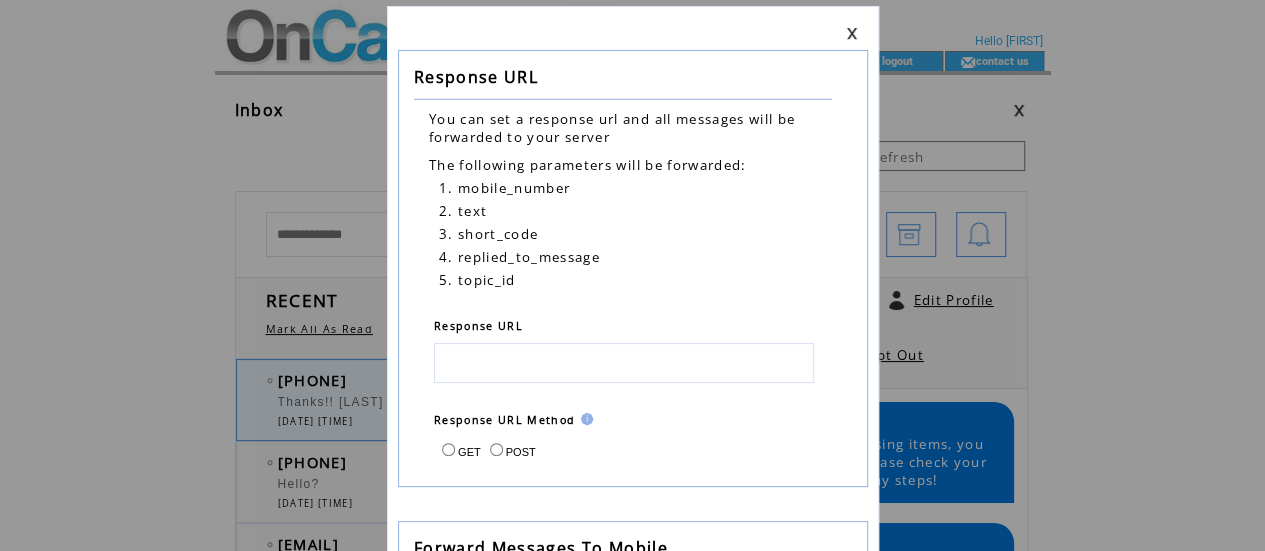 scroll, scrollTop: 0, scrollLeft: 0, axis: both 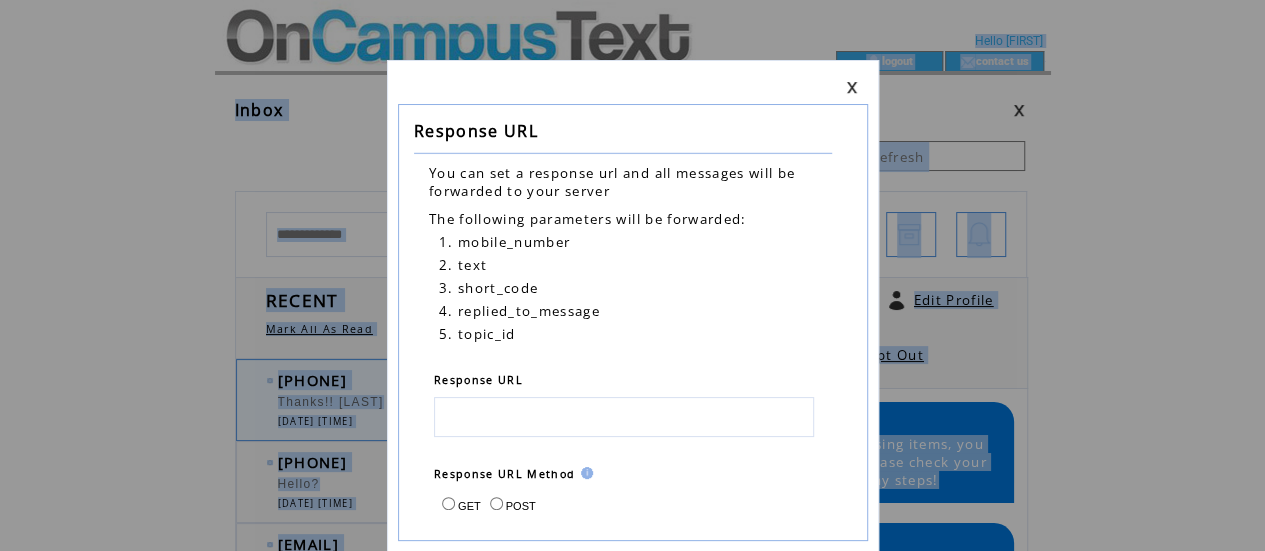 drag, startPoint x: 1248, startPoint y: 156, endPoint x: 1270, endPoint y: 257, distance: 103.36827 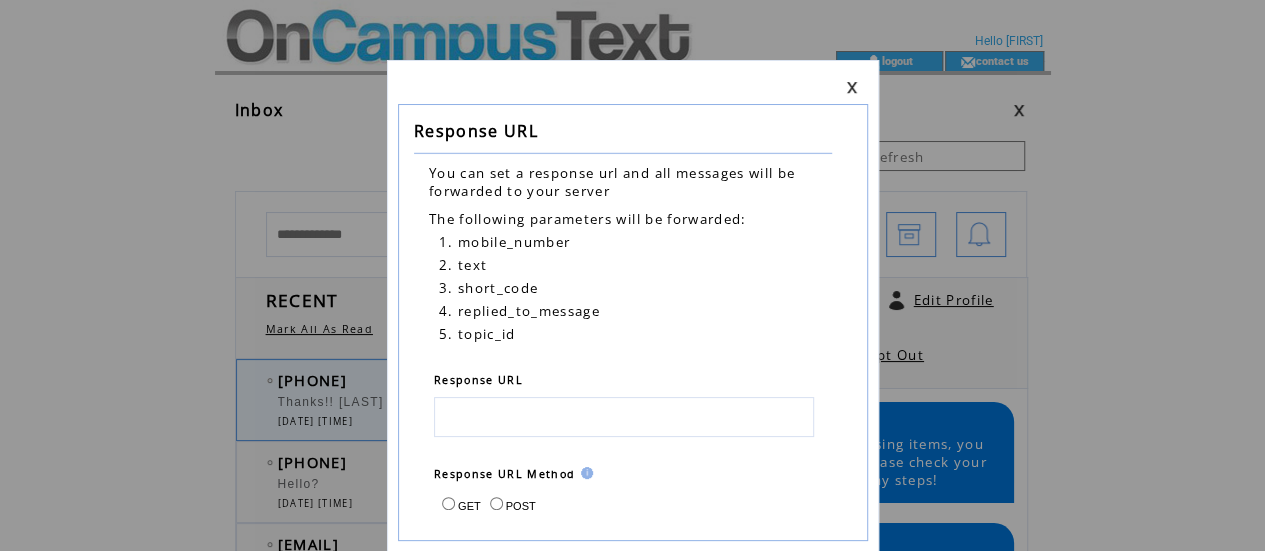 click on "Response URL You can set a response url and all messages will be forwarded to your server The following parameters will be forwarded: 1. mobile_number 2. text 3. short_code 4. replied_to_message 5. topic_id Response URL Response URL Method  GET  POST Forward Messages To Mobile * Use semicolon i.e. 15555555555;14444444444 * 1 Credit will be used for each sent SMS Forward Messages To Email/s * Use semicolon i.e. example@yahoo.com;smith@gmail.com * 1 Credit will be used for each sent email Save" at bounding box center (632, 275) 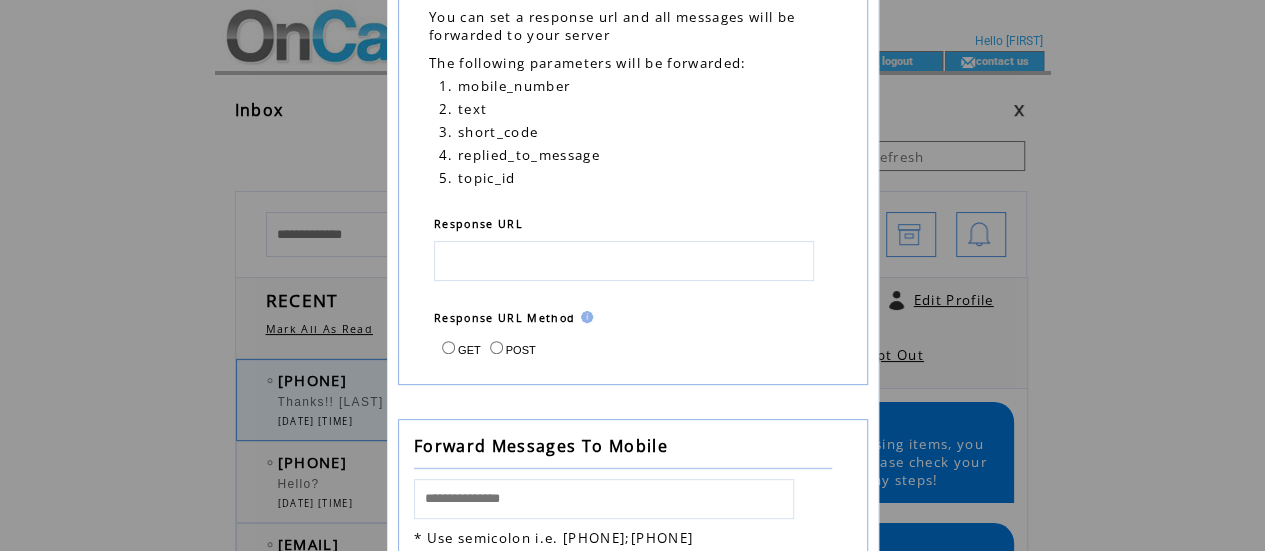 scroll, scrollTop: 0, scrollLeft: 0, axis: both 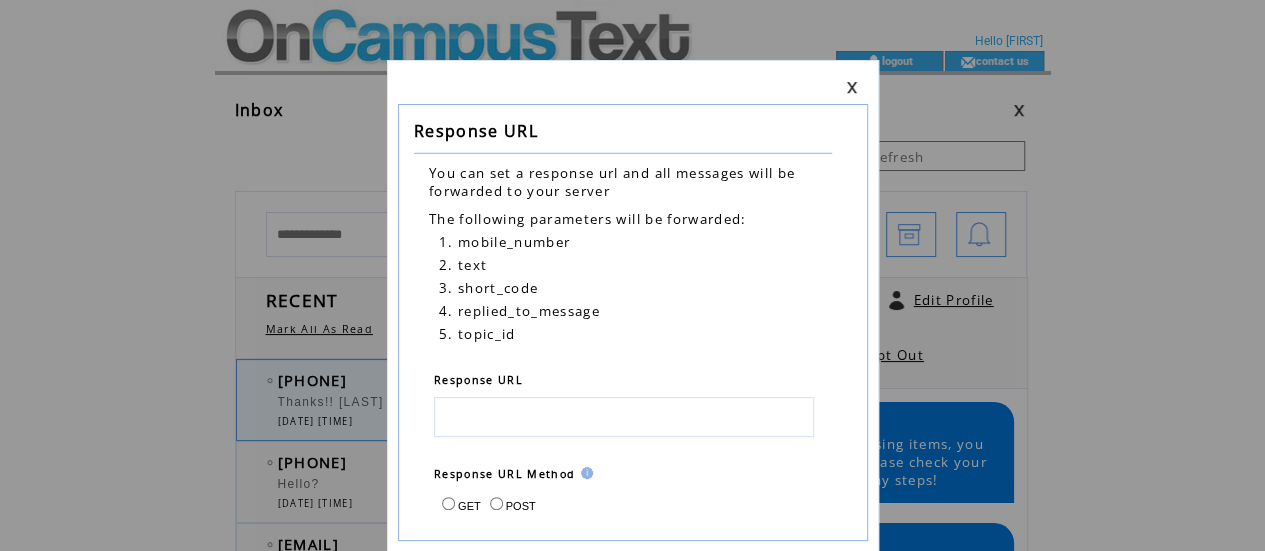 click at bounding box center [852, 87] 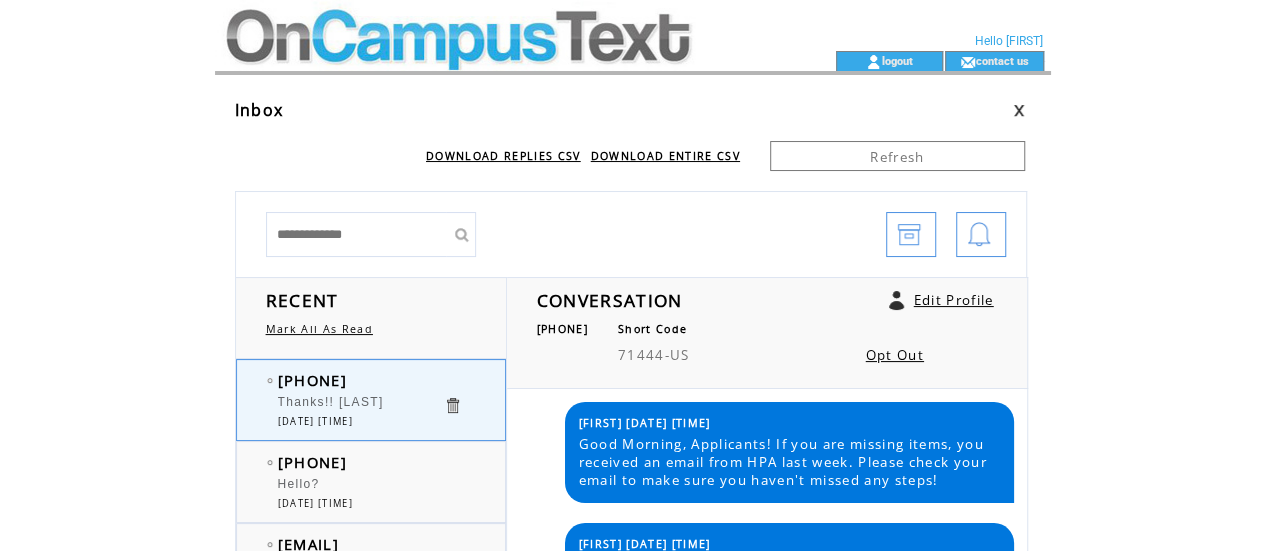 click at bounding box center [489, 25] 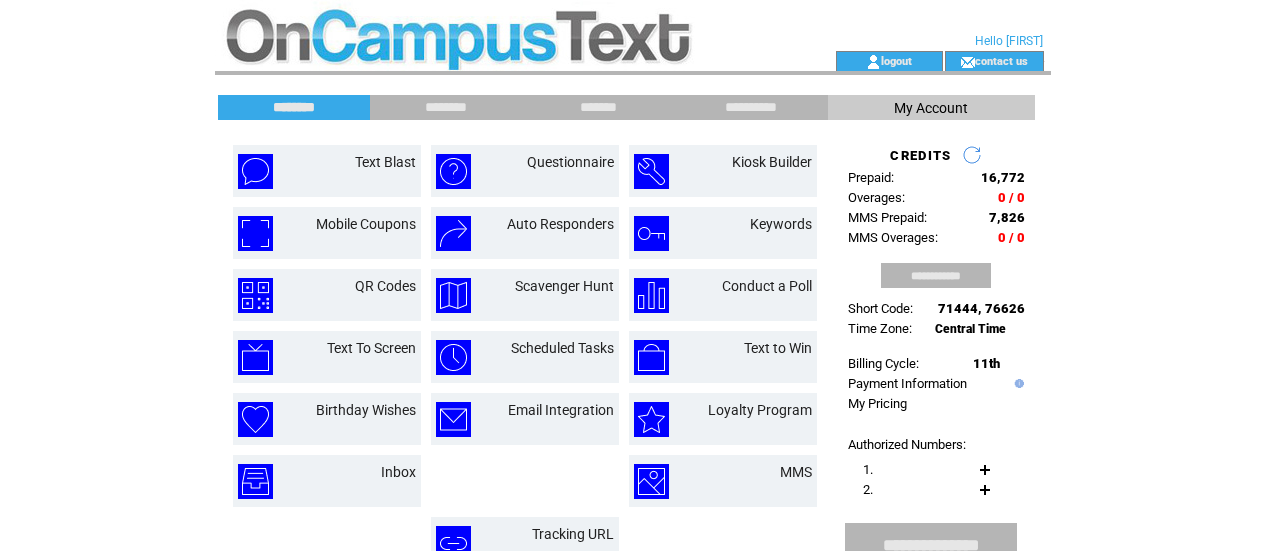 scroll, scrollTop: 0, scrollLeft: 0, axis: both 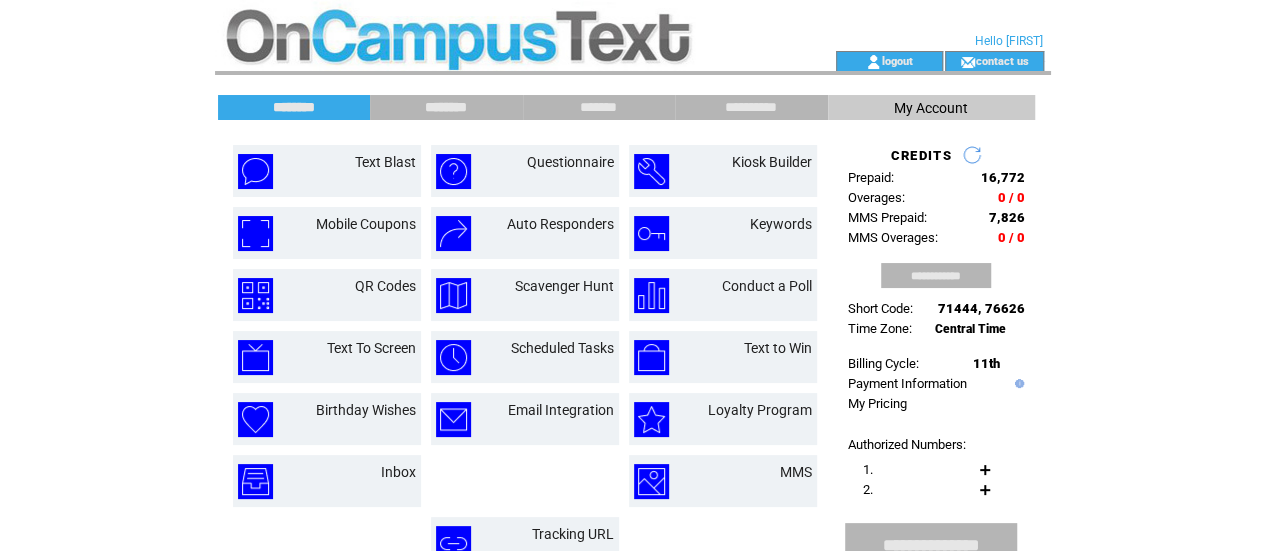 click on "********" at bounding box center [446, 107] 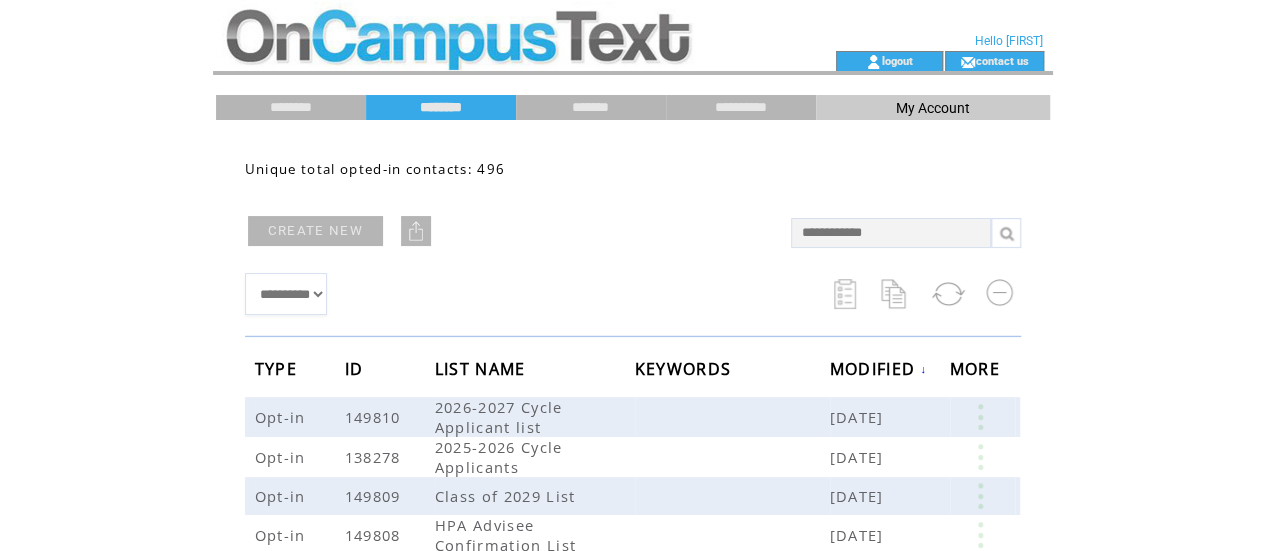 scroll, scrollTop: 34, scrollLeft: 0, axis: vertical 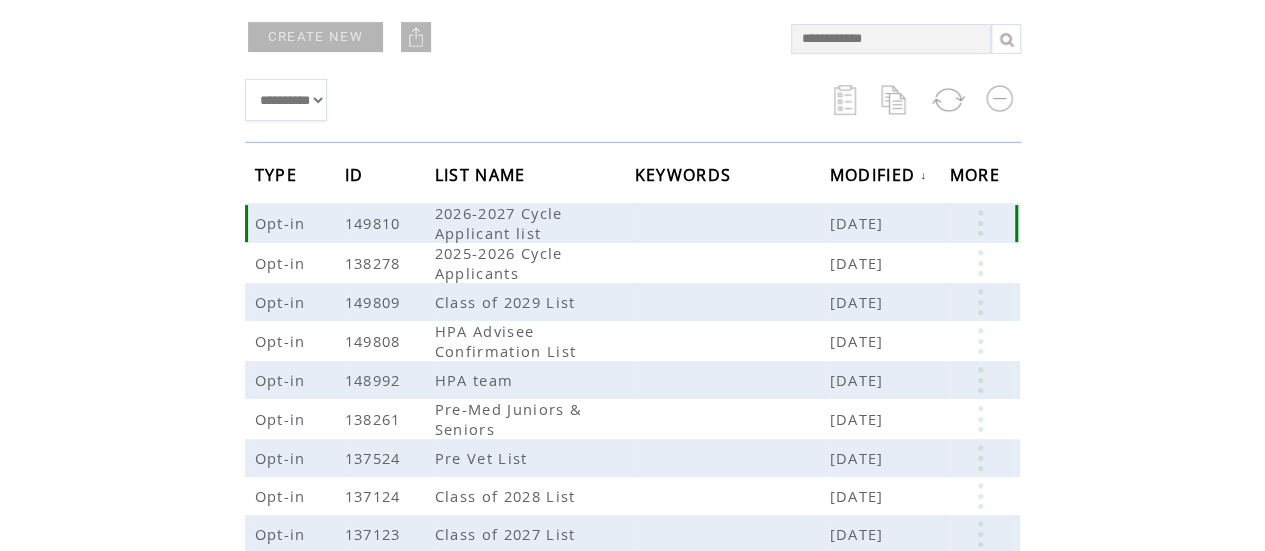 click at bounding box center (980, 223) 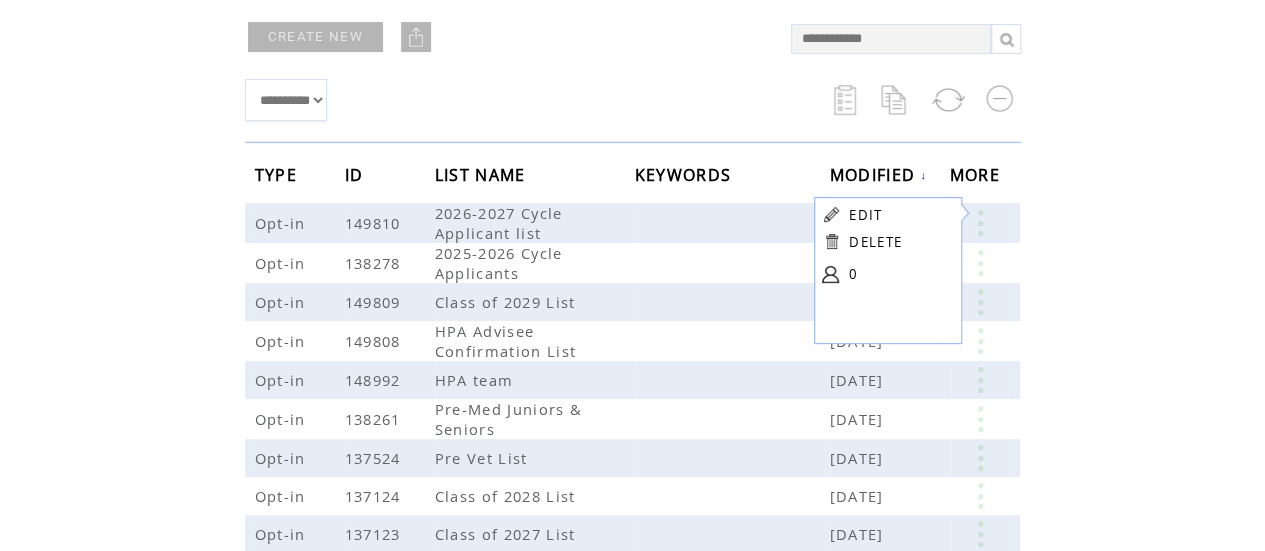 click on "**********" 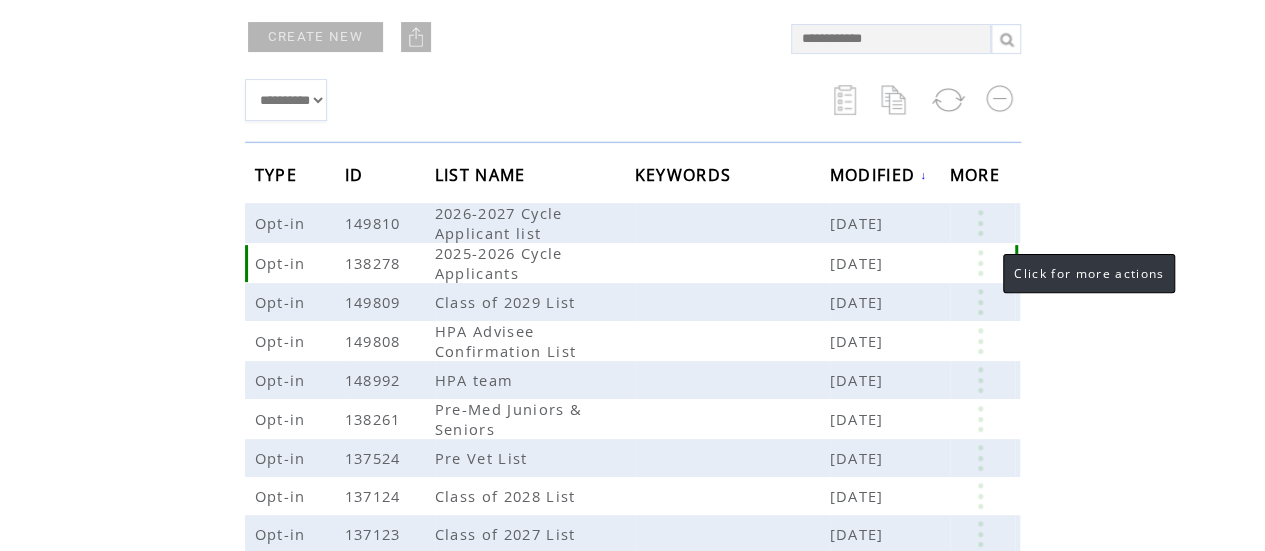 click at bounding box center [980, 263] 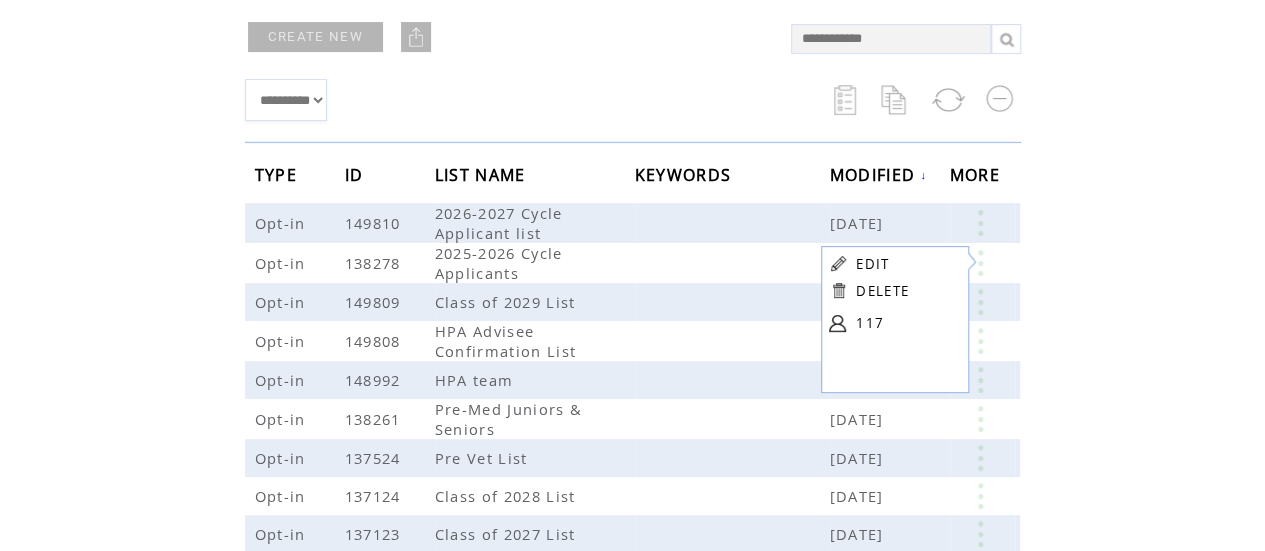 click on "EDIT" at bounding box center [872, 264] 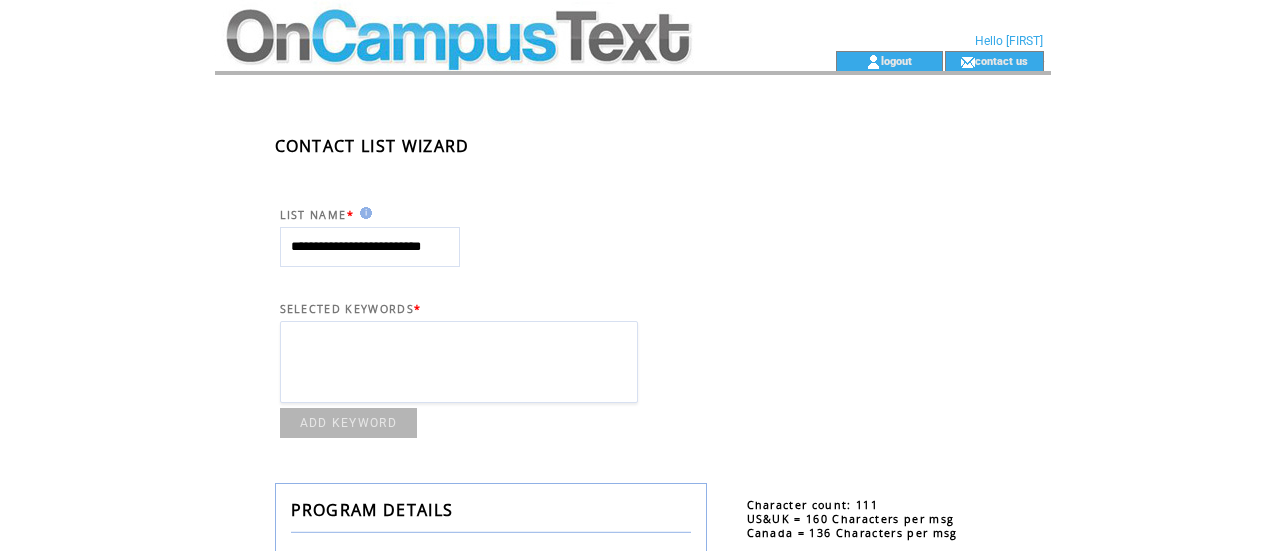 scroll, scrollTop: 0, scrollLeft: 0, axis: both 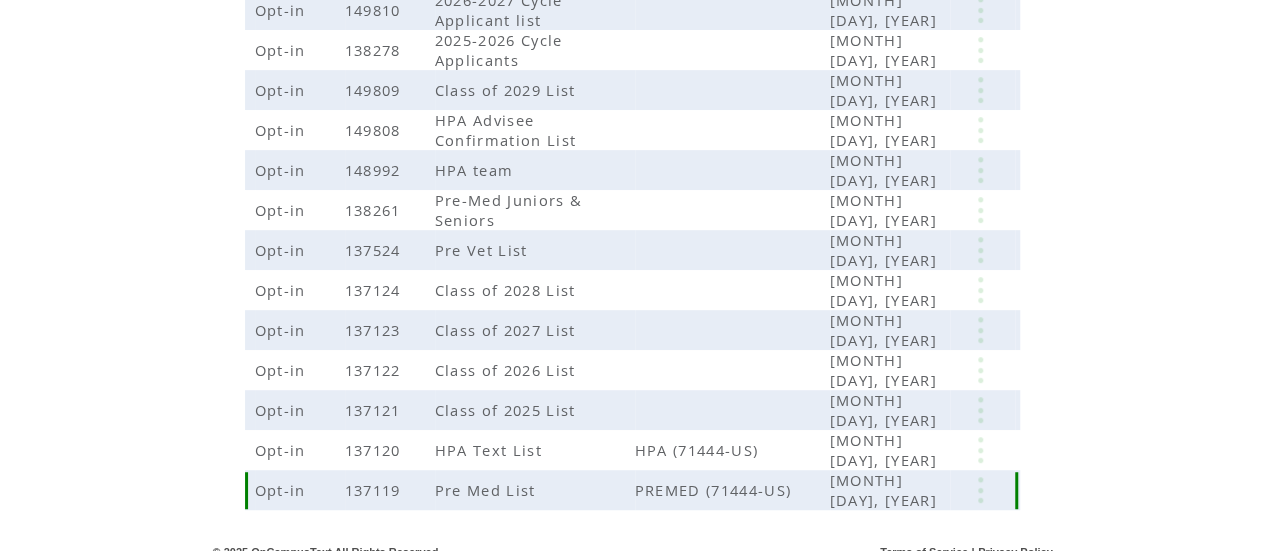 click at bounding box center (980, 490) 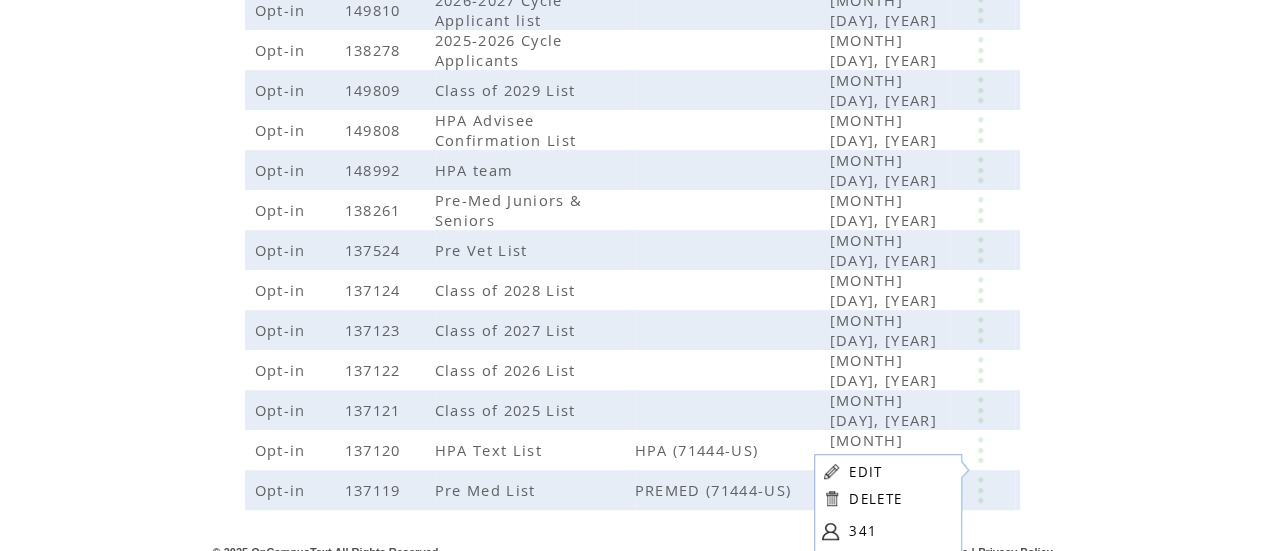 click on "EDIT" at bounding box center (865, 472) 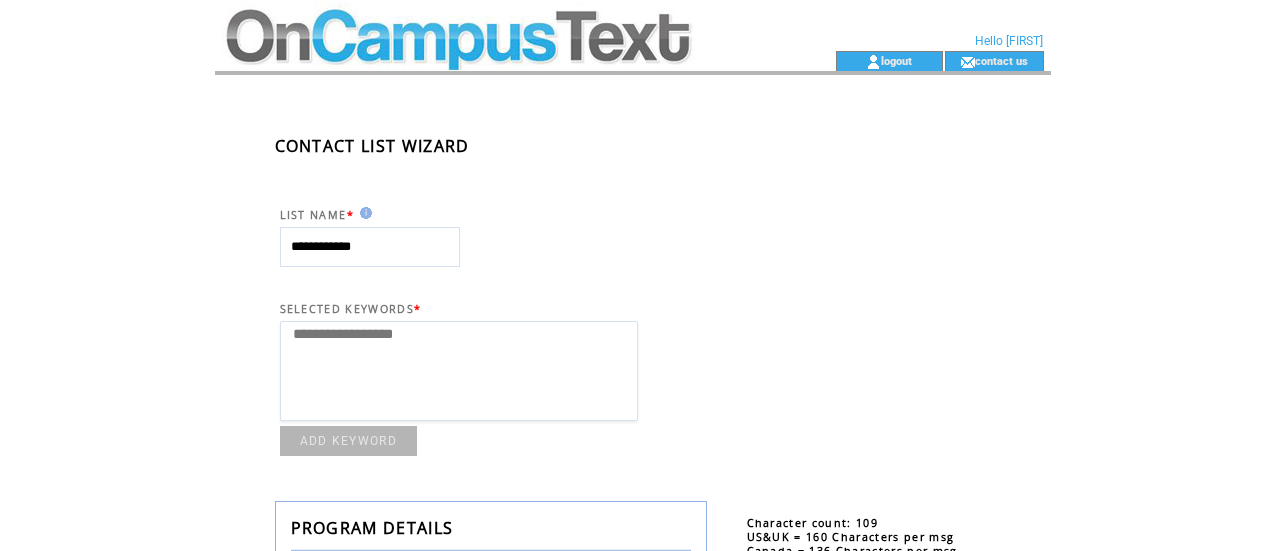 select 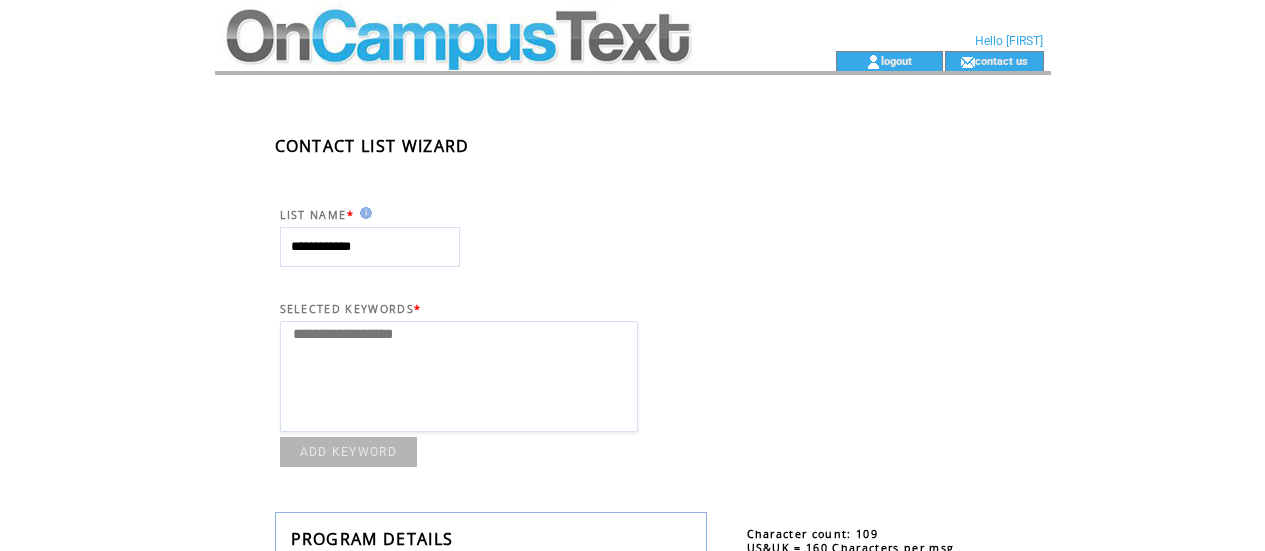 scroll, scrollTop: 0, scrollLeft: 0, axis: both 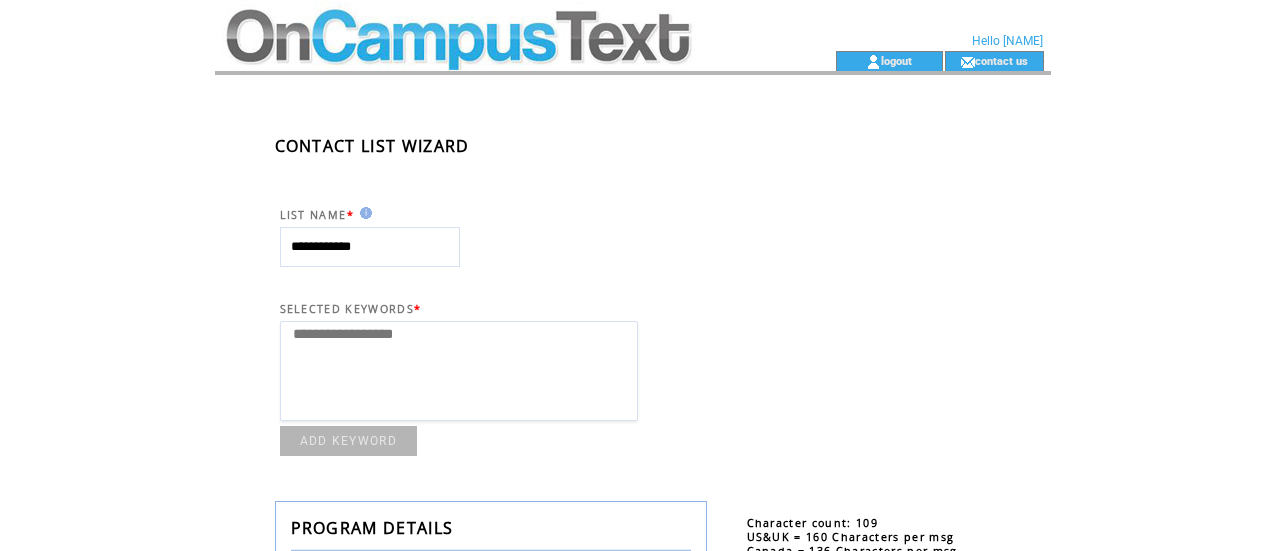 select 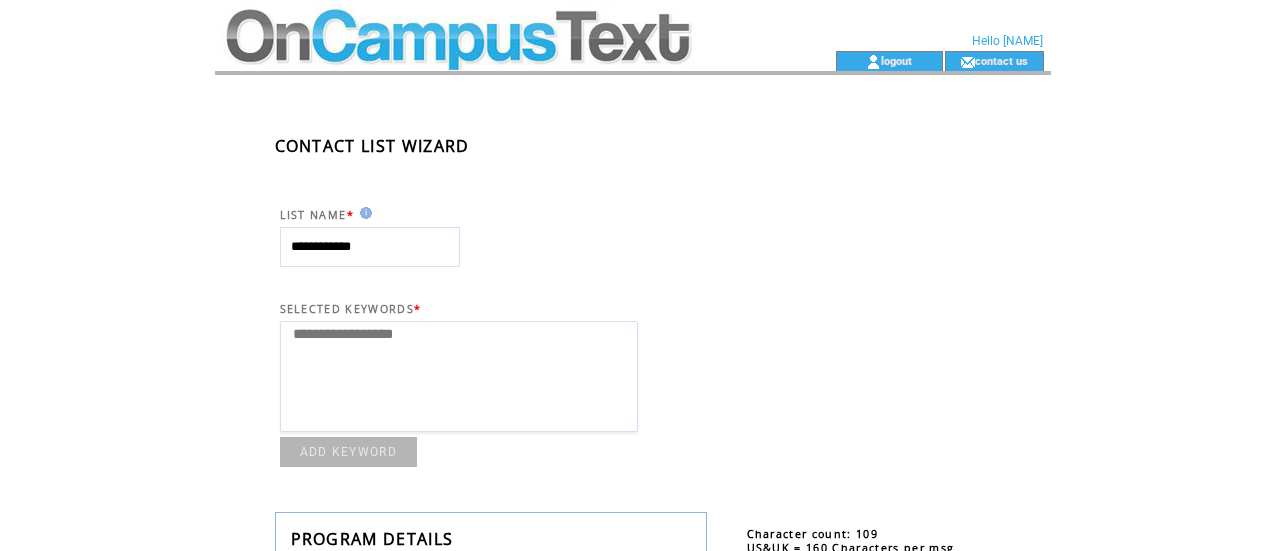 scroll, scrollTop: 0, scrollLeft: 0, axis: both 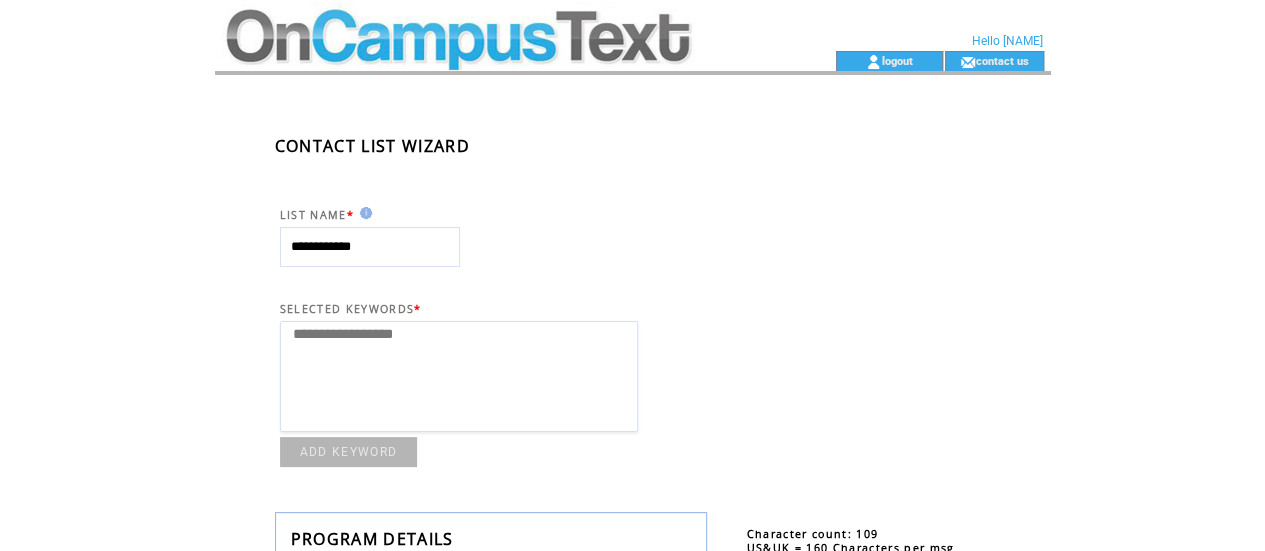 click at bounding box center [489, 25] 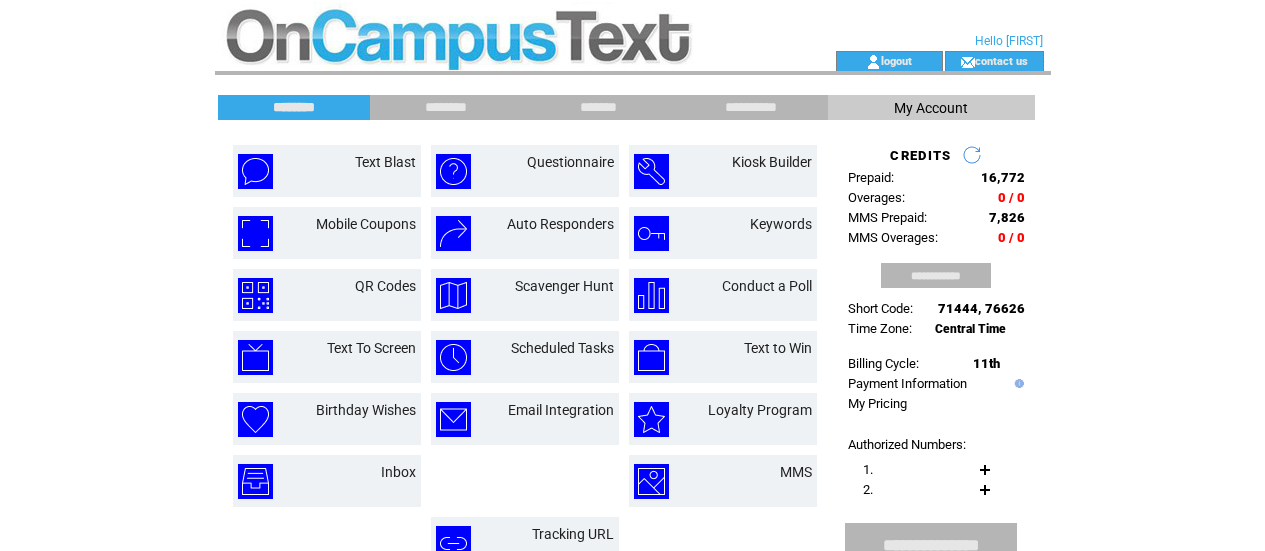 scroll, scrollTop: 0, scrollLeft: 0, axis: both 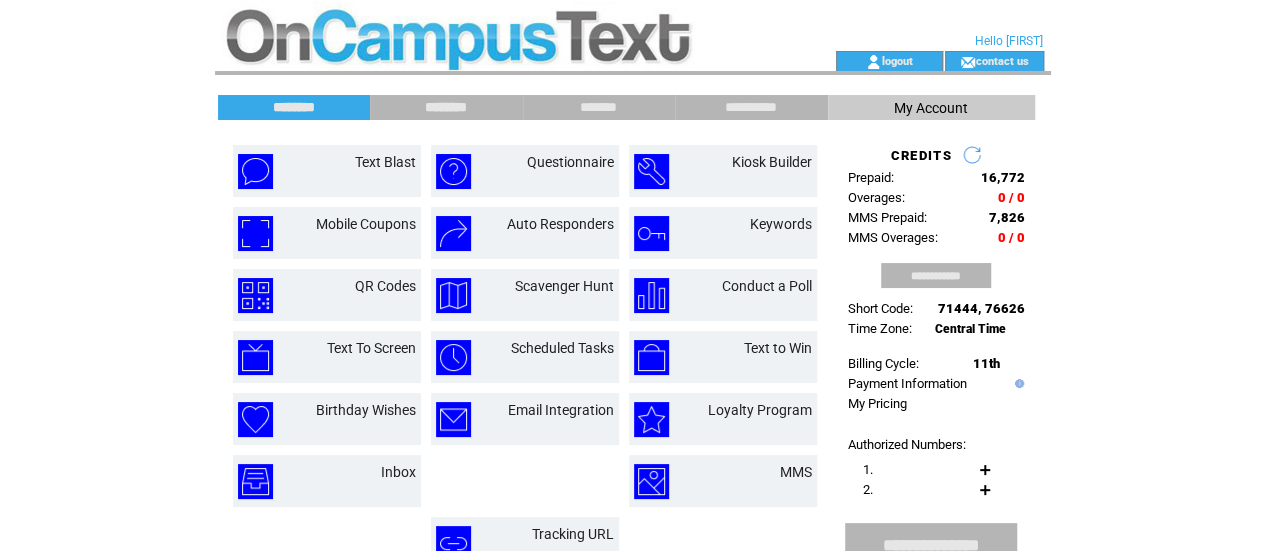click on "********" at bounding box center [446, 107] 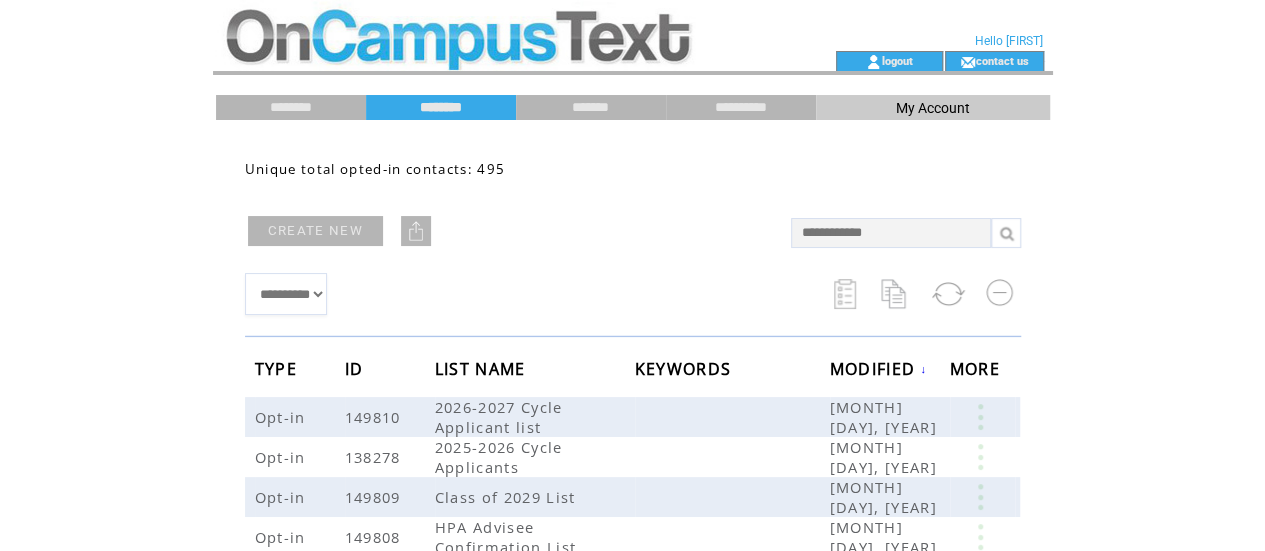 click at bounding box center [416, 231] 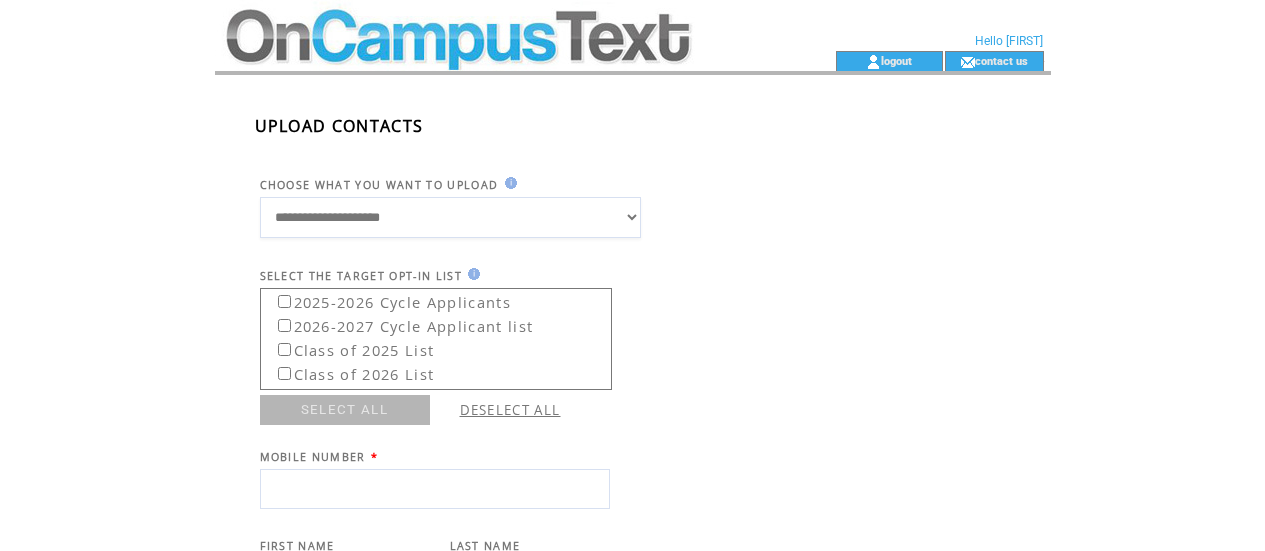 scroll, scrollTop: 0, scrollLeft: 0, axis: both 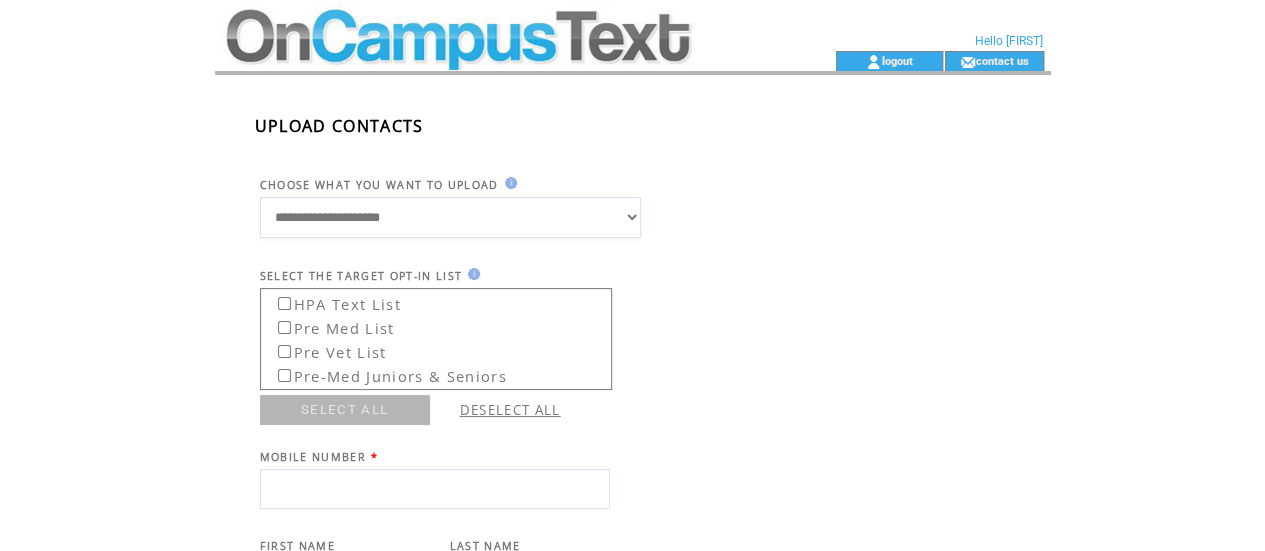 click at bounding box center [435, 466] 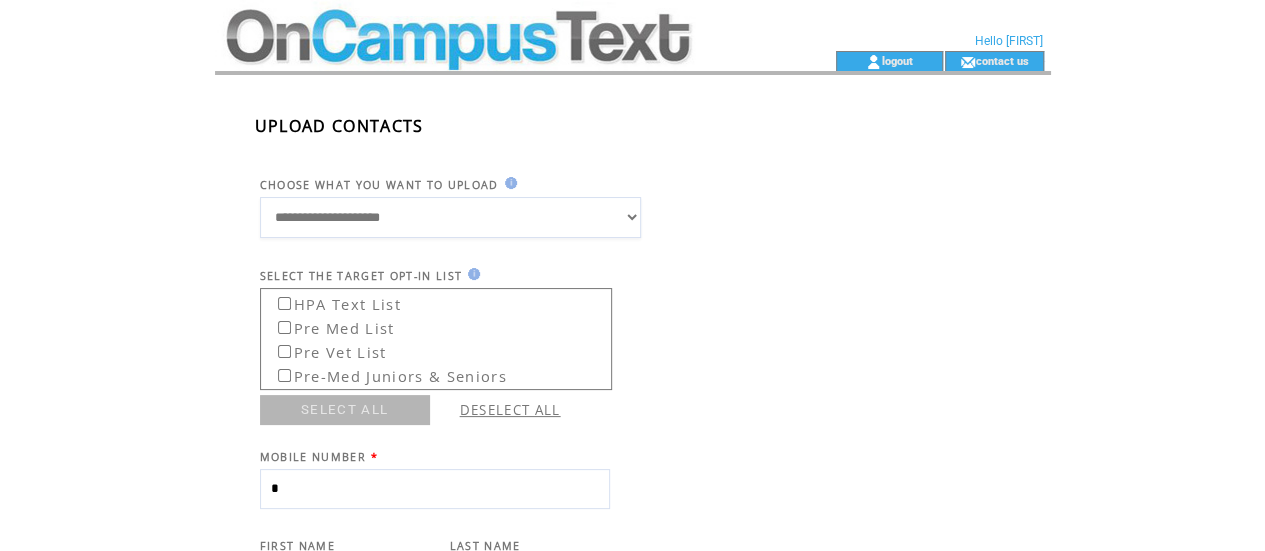 type on "**********" 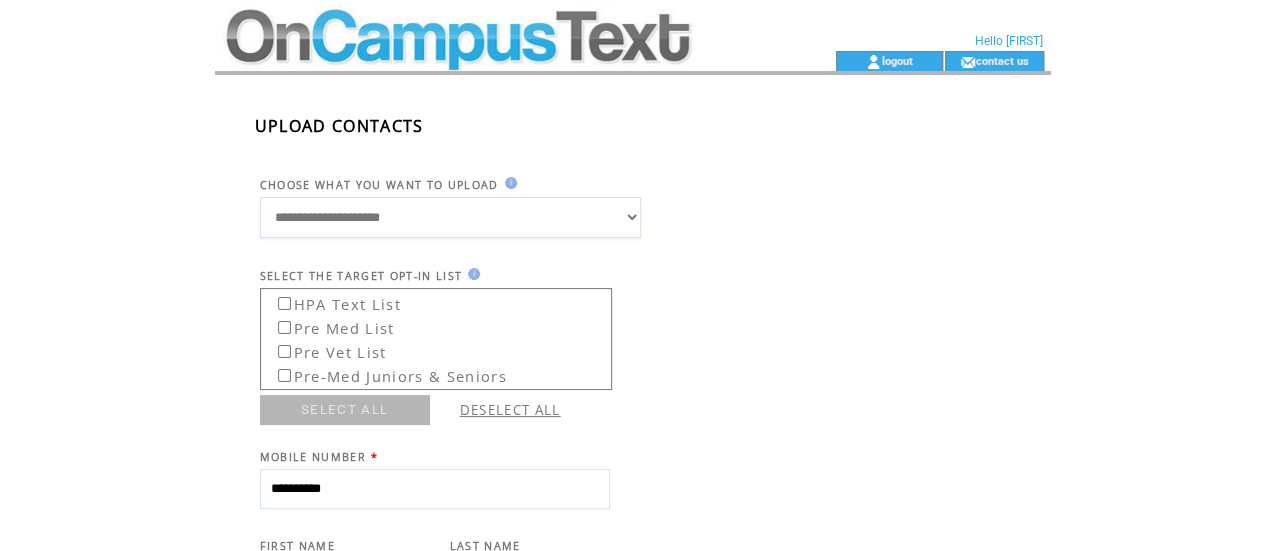 type on "******" 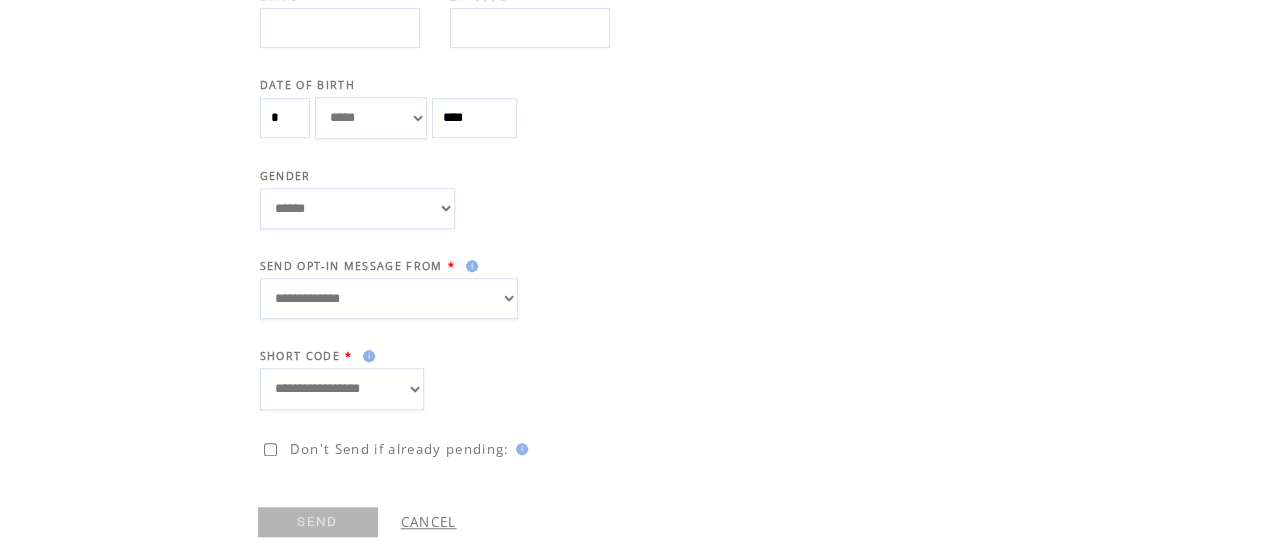 scroll, scrollTop: 670, scrollLeft: 0, axis: vertical 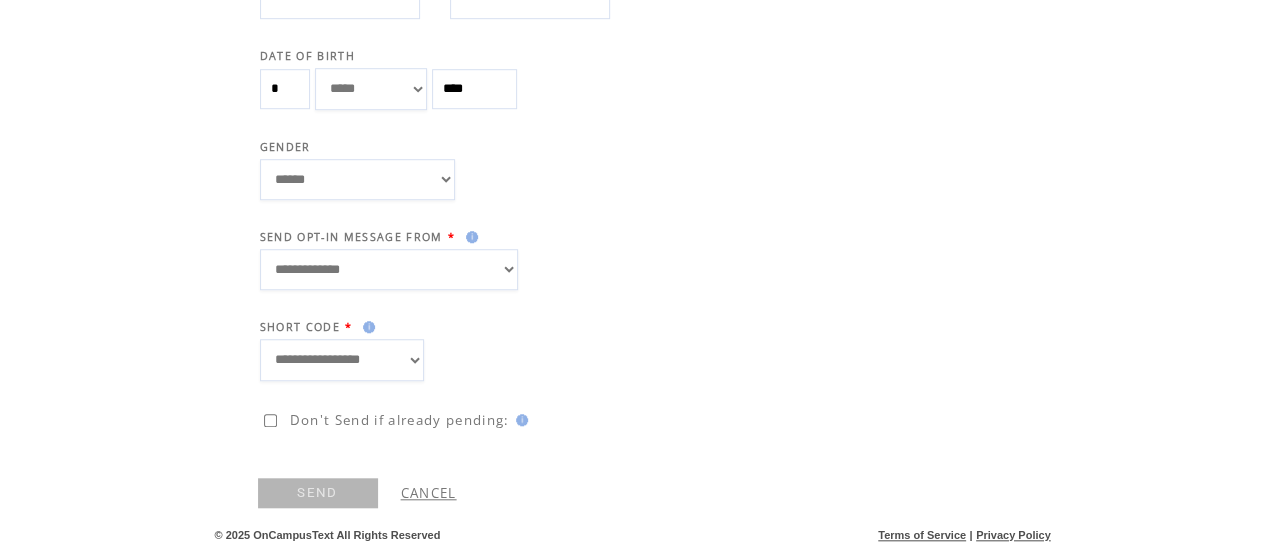 click on "**********" at bounding box center (389, 269) 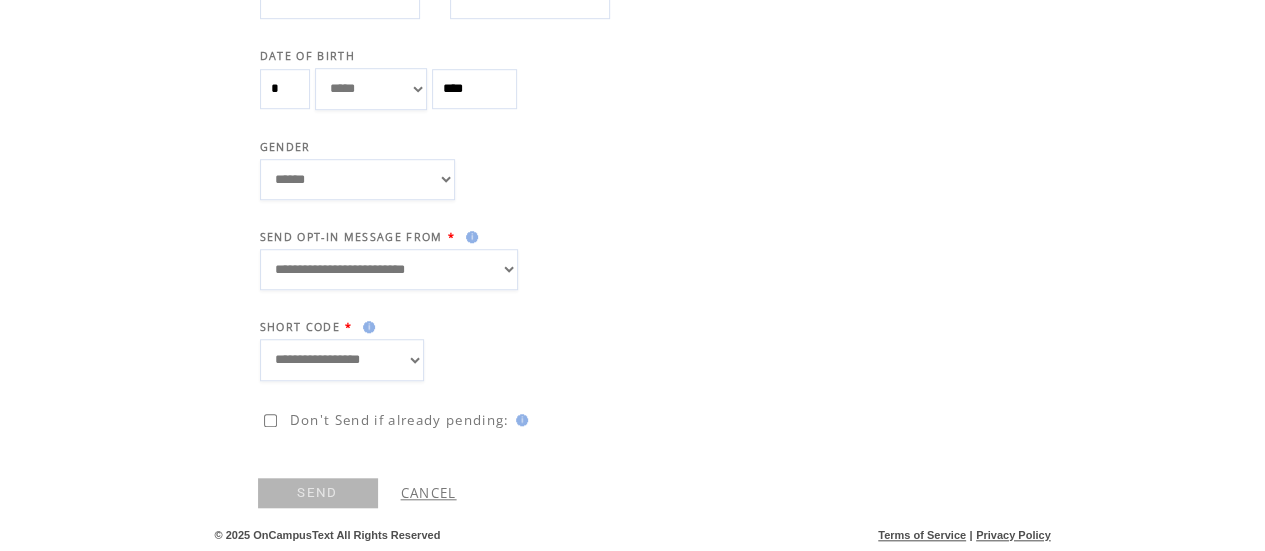 click on "**********" at bounding box center (342, 359) 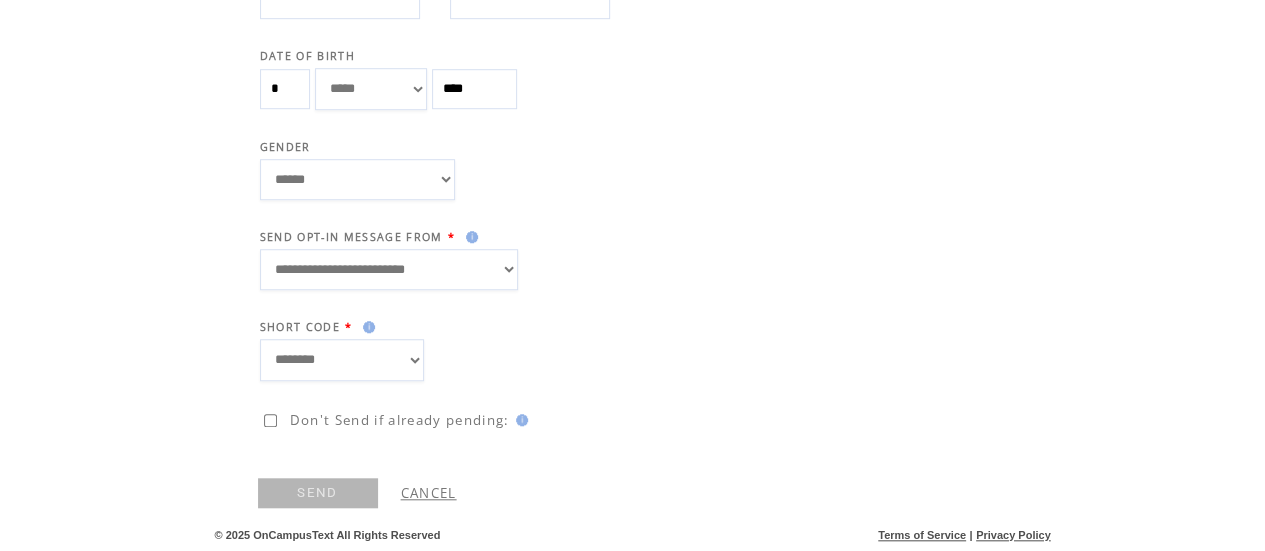click on "SEND" at bounding box center (318, 493) 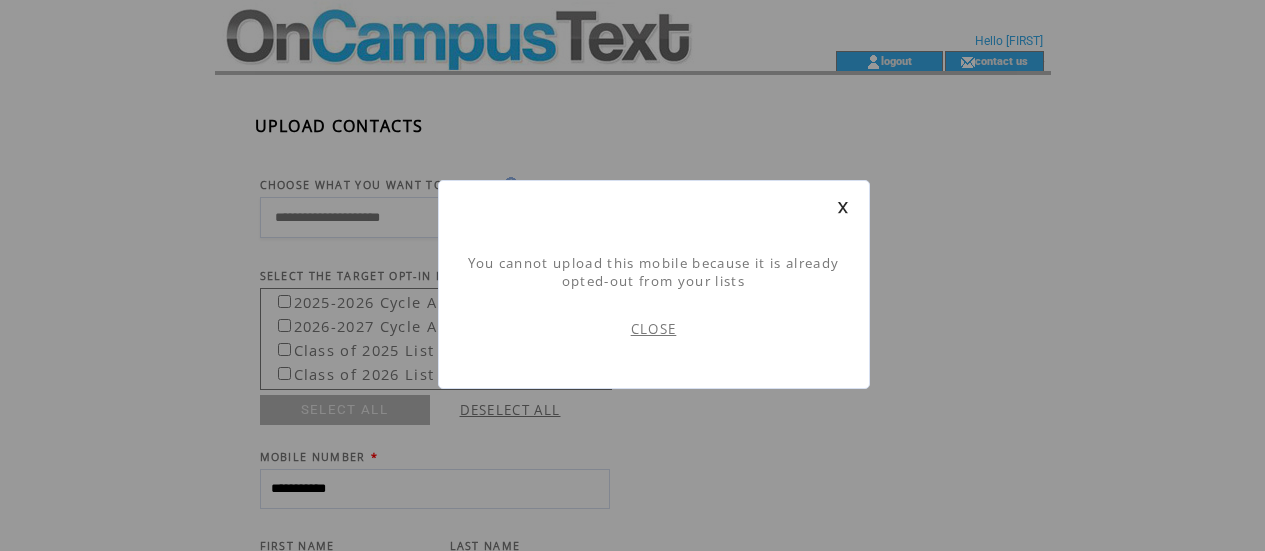 scroll, scrollTop: 1, scrollLeft: 0, axis: vertical 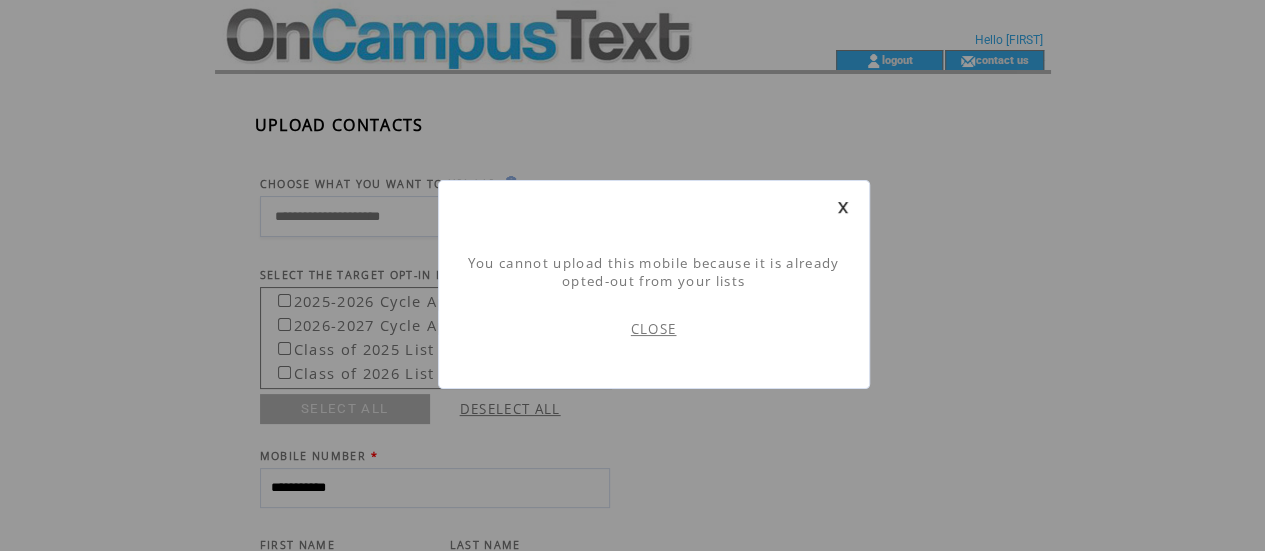 click at bounding box center [843, 207] 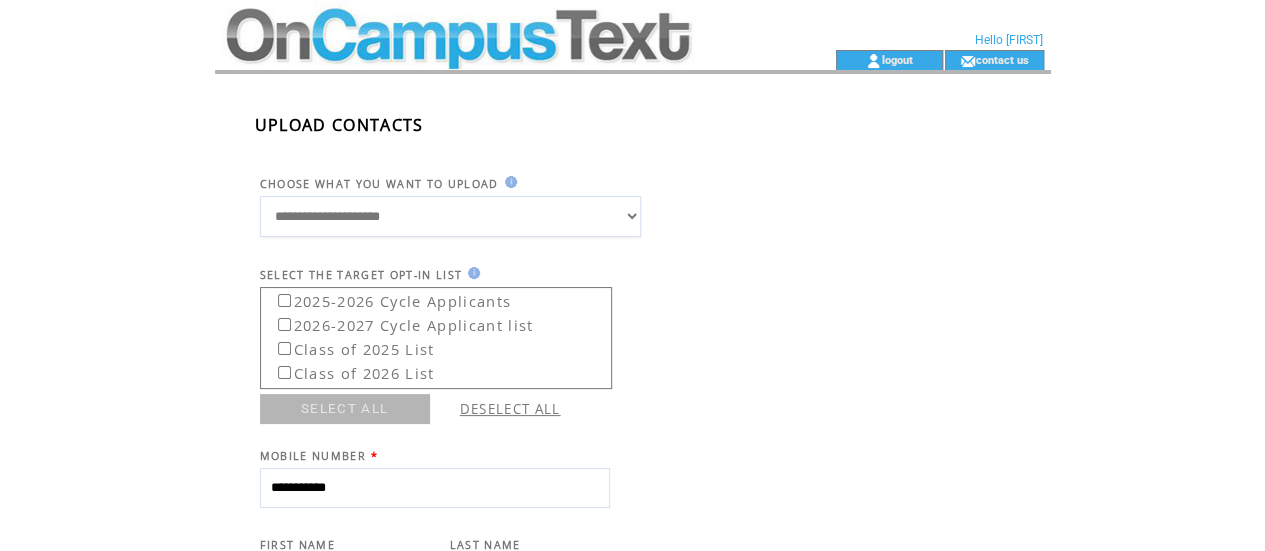 scroll, scrollTop: 0, scrollLeft: 0, axis: both 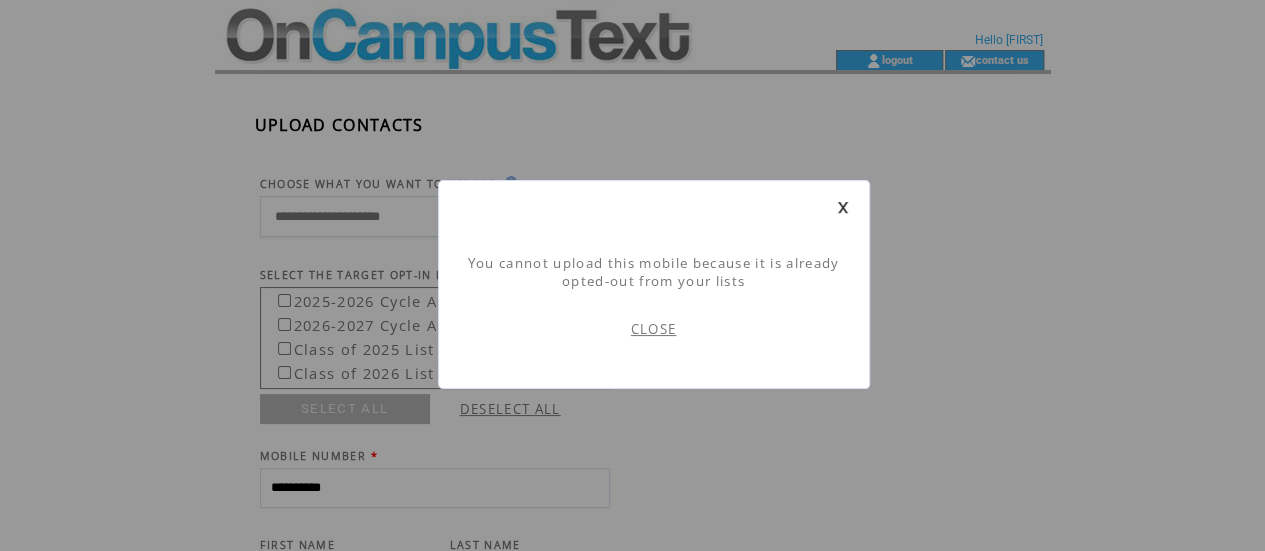 click on "CLOSE" at bounding box center (654, 329) 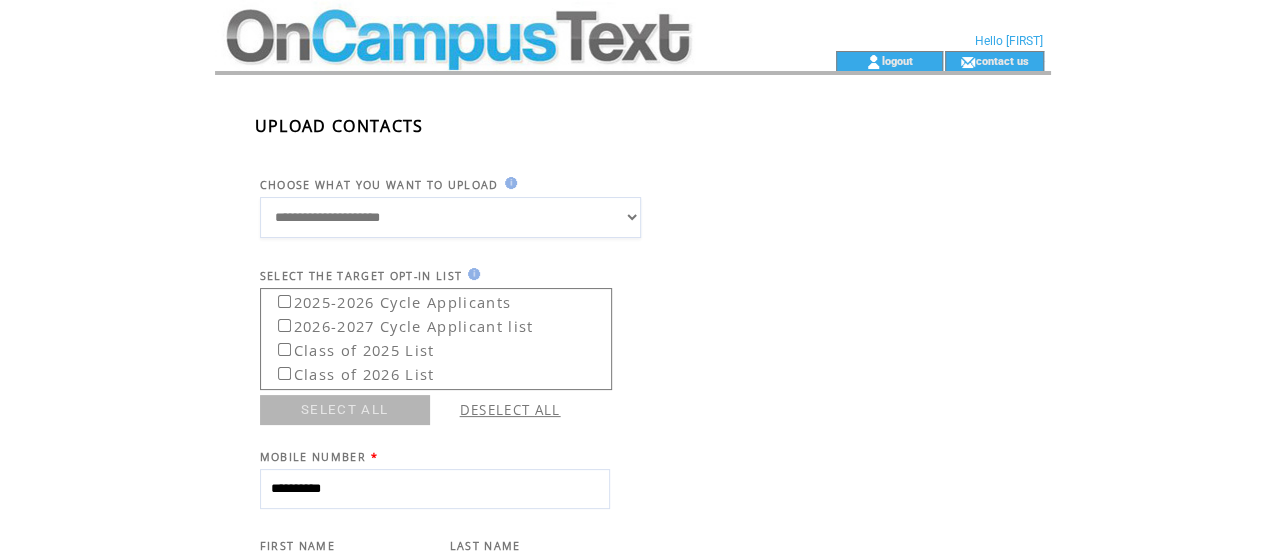click at bounding box center (489, 61) 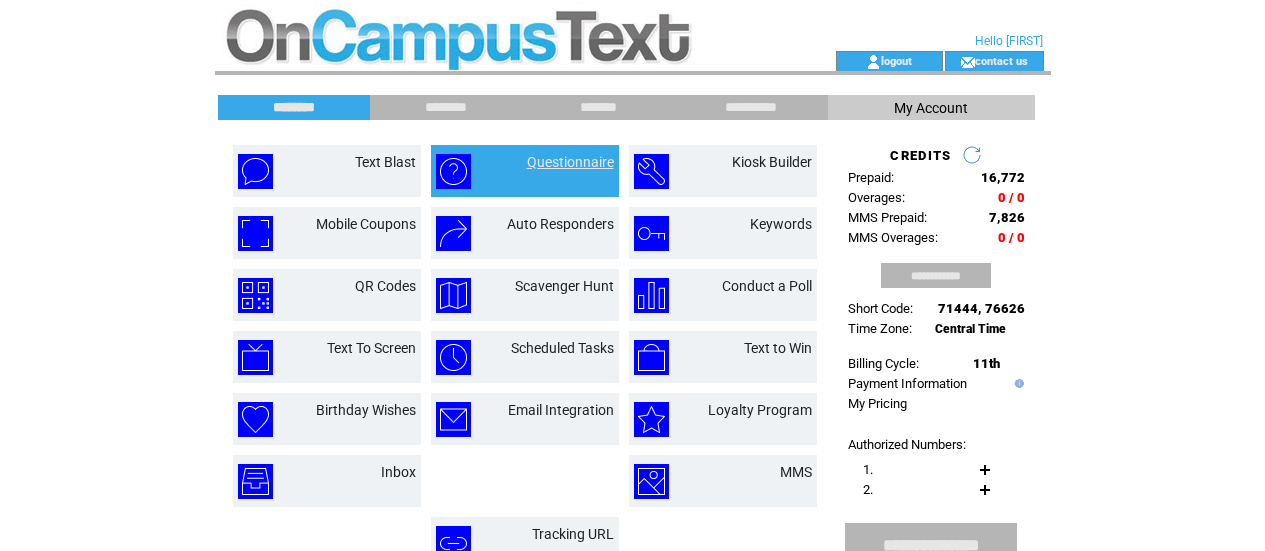 scroll, scrollTop: 0, scrollLeft: 0, axis: both 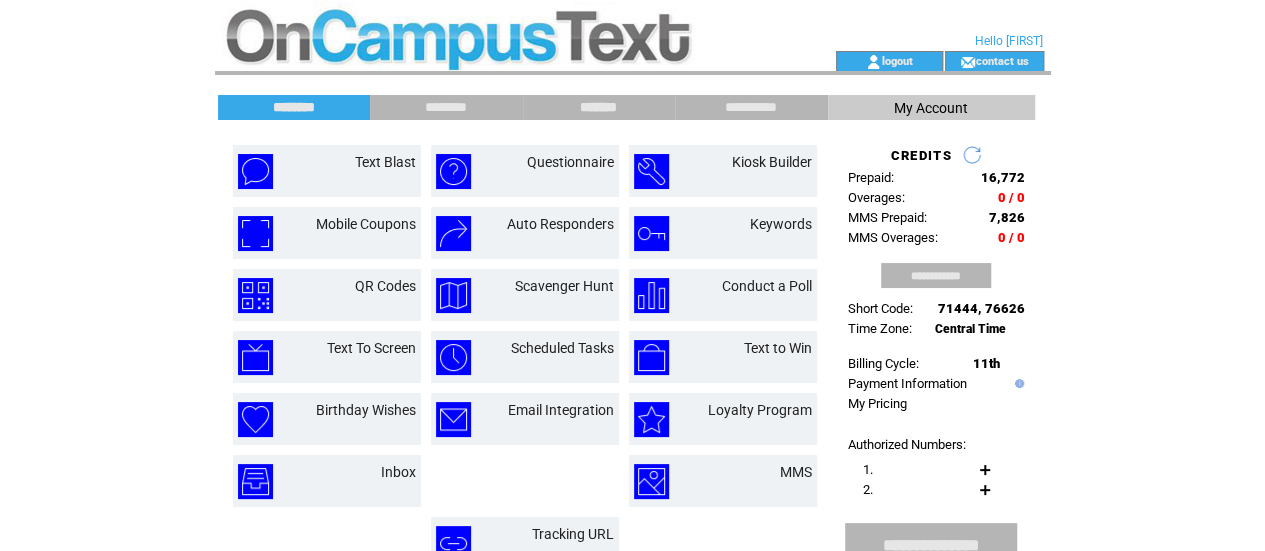 click on "*******" at bounding box center [599, 107] 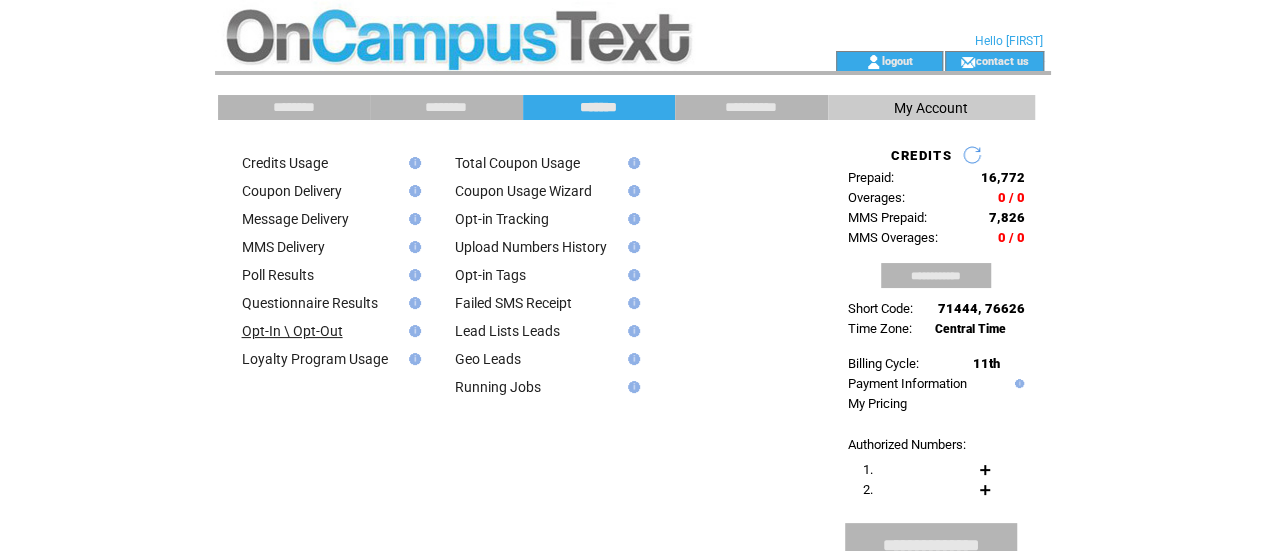 click on "Opt-In \ Opt-Out" at bounding box center (292, 331) 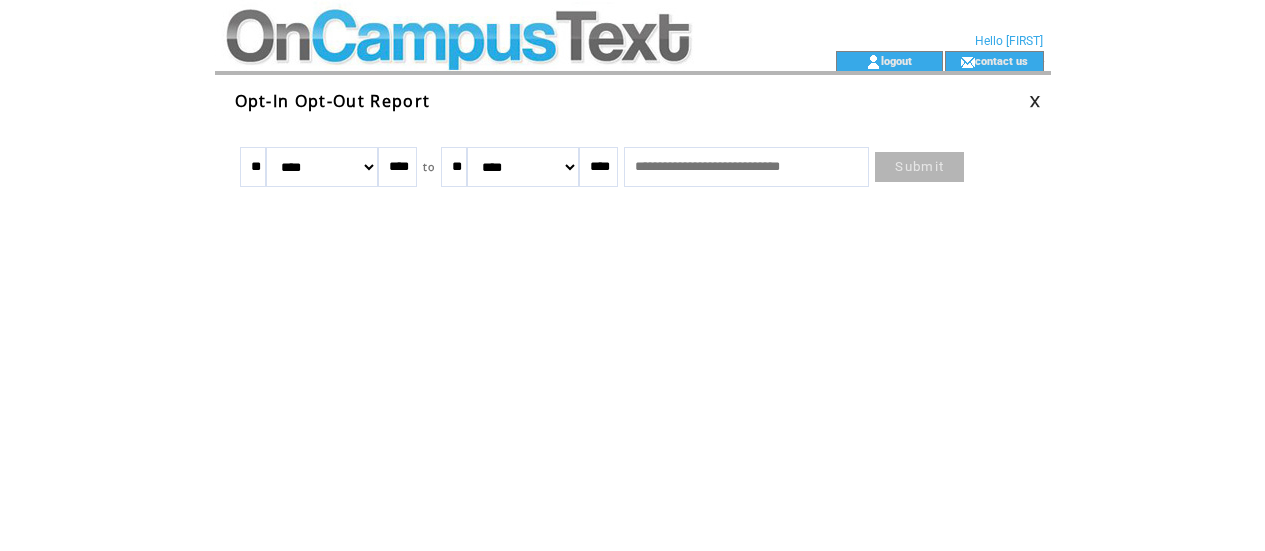 scroll, scrollTop: 0, scrollLeft: 0, axis: both 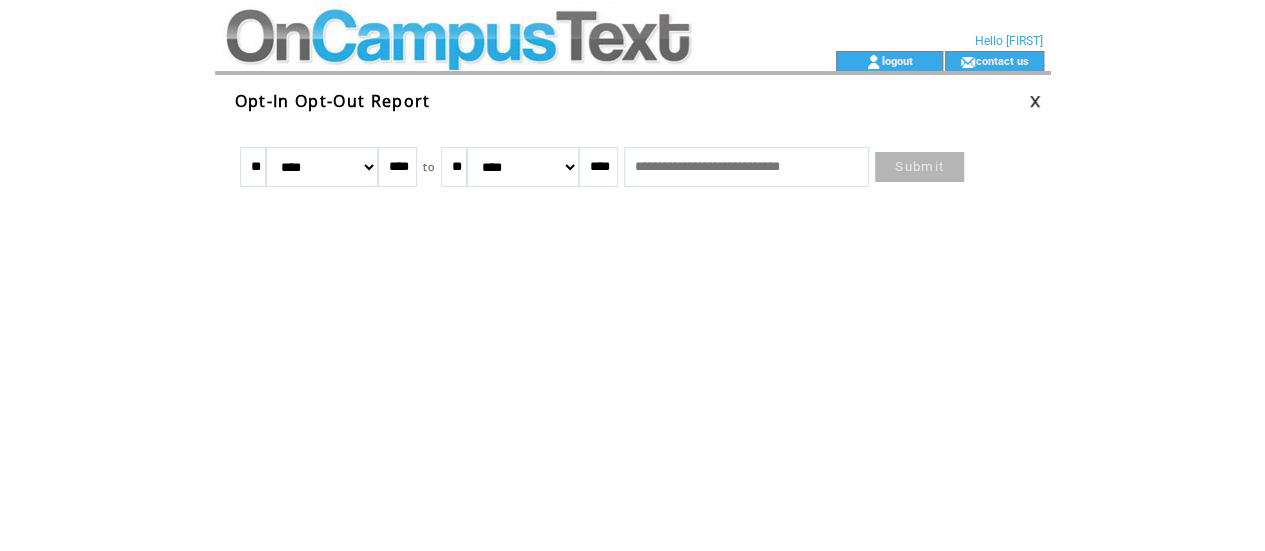 click on "Submit" at bounding box center (919, 167) 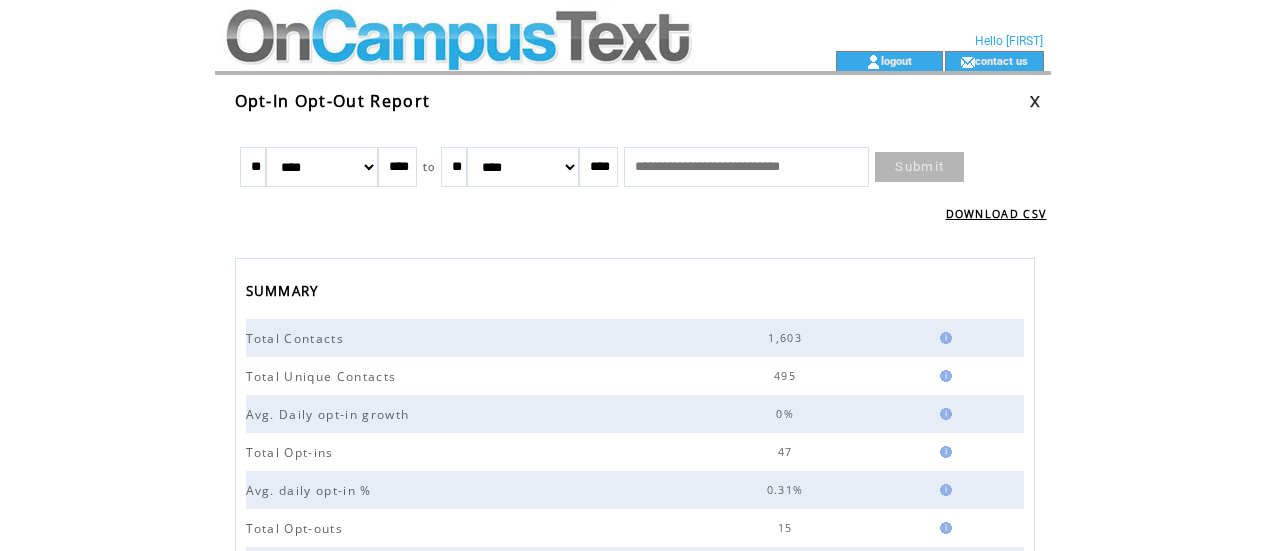 scroll, scrollTop: 0, scrollLeft: 0, axis: both 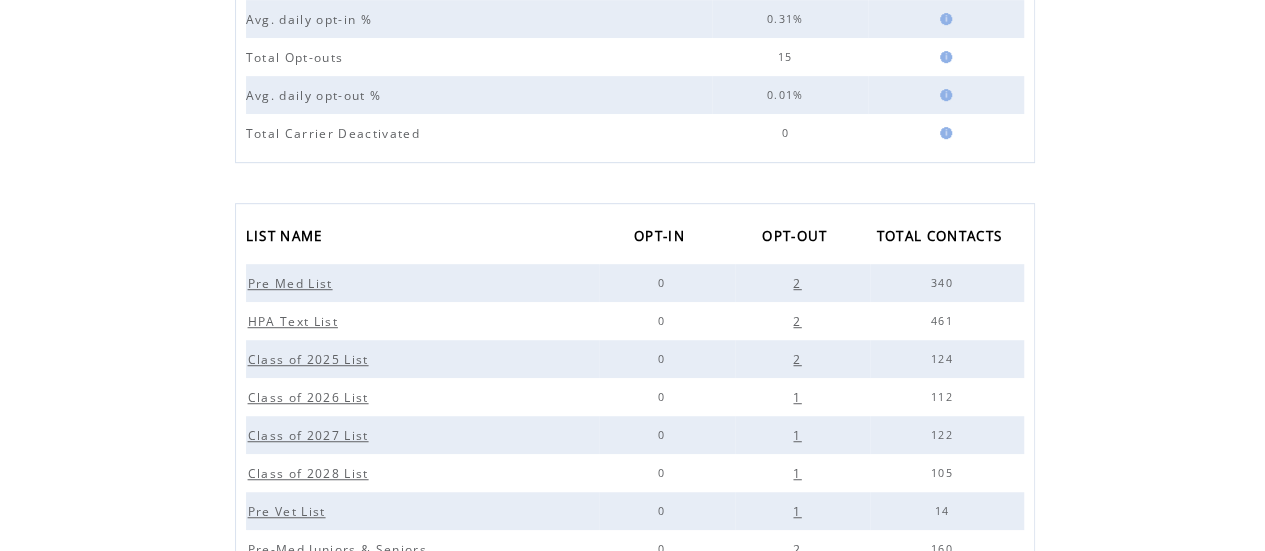 click on "HPA Text List" at bounding box center [295, 321] 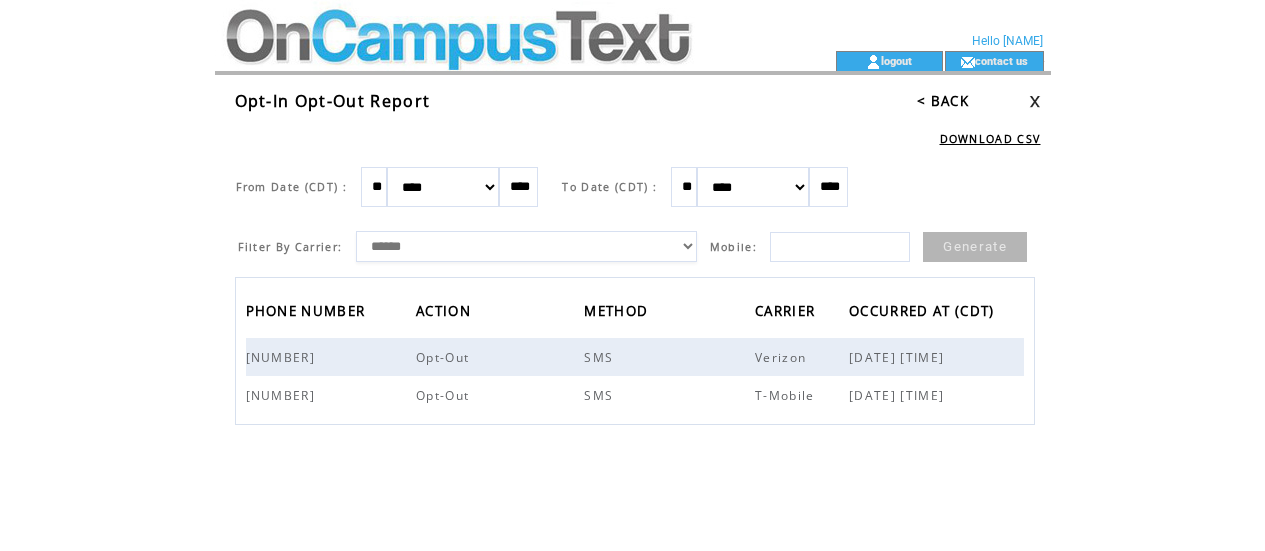 scroll, scrollTop: 0, scrollLeft: 0, axis: both 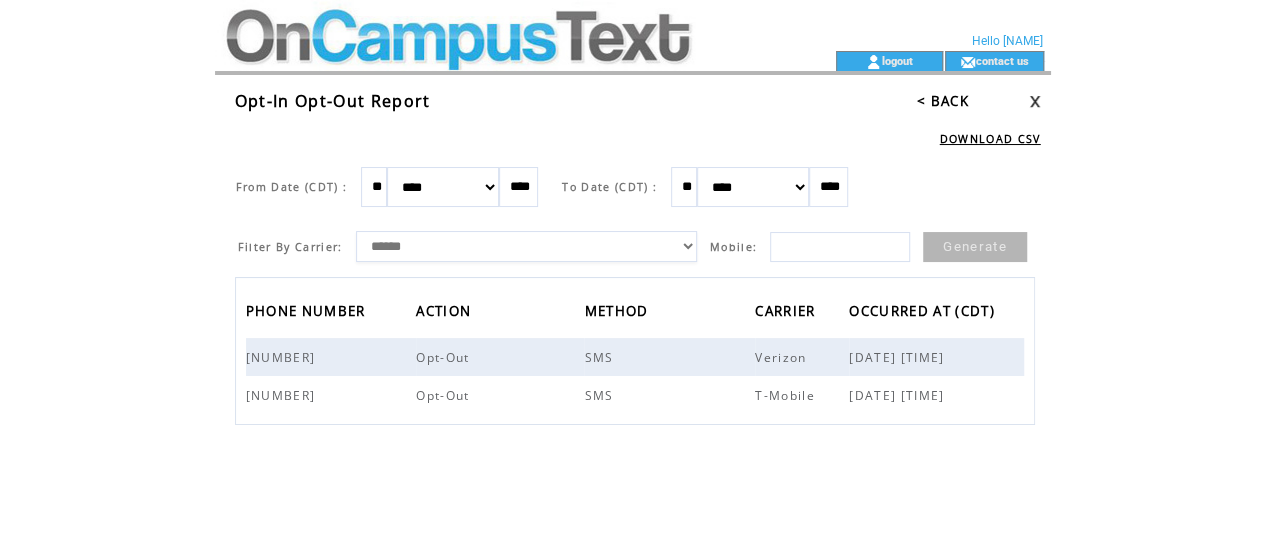 click on "07/17/2025 01:26:38 PM" at bounding box center [899, 395] 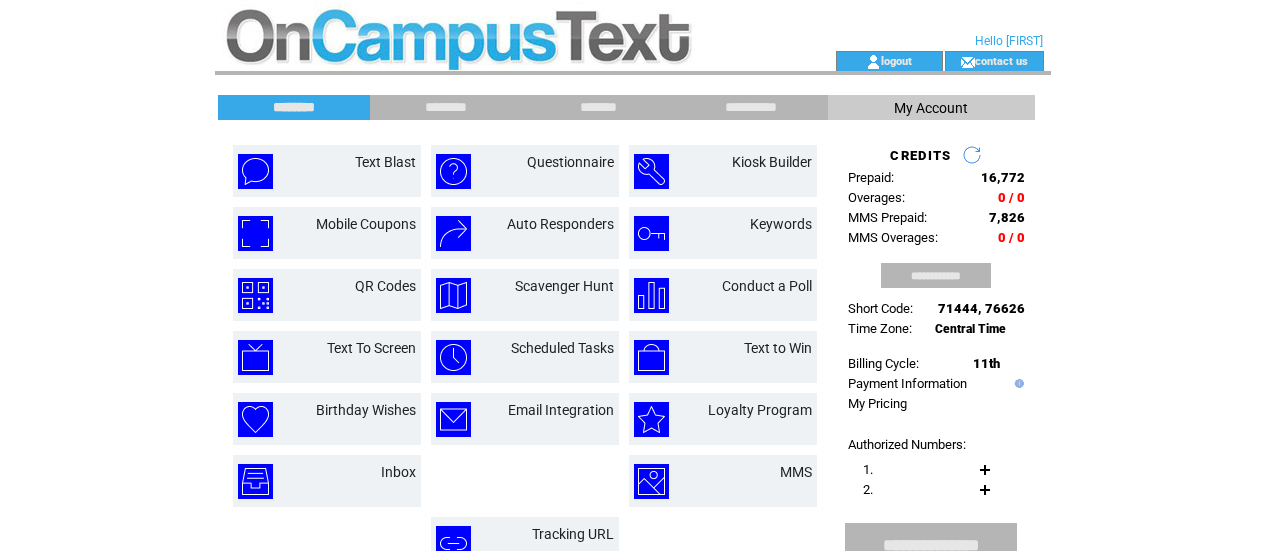 scroll, scrollTop: 0, scrollLeft: 0, axis: both 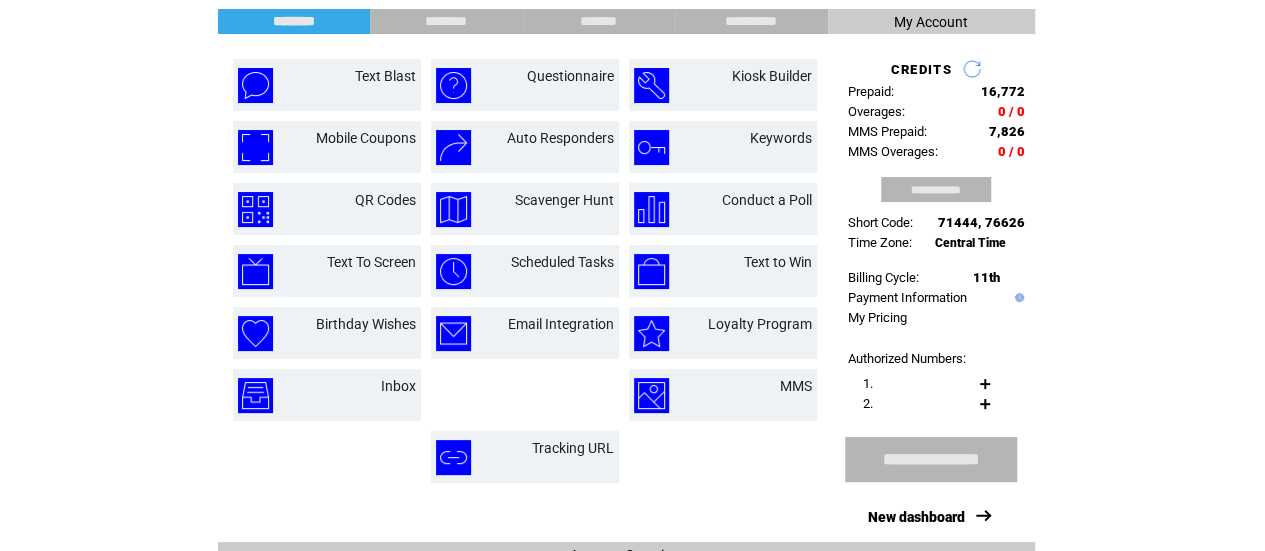click on "Keywords" at bounding box center [781, 138] 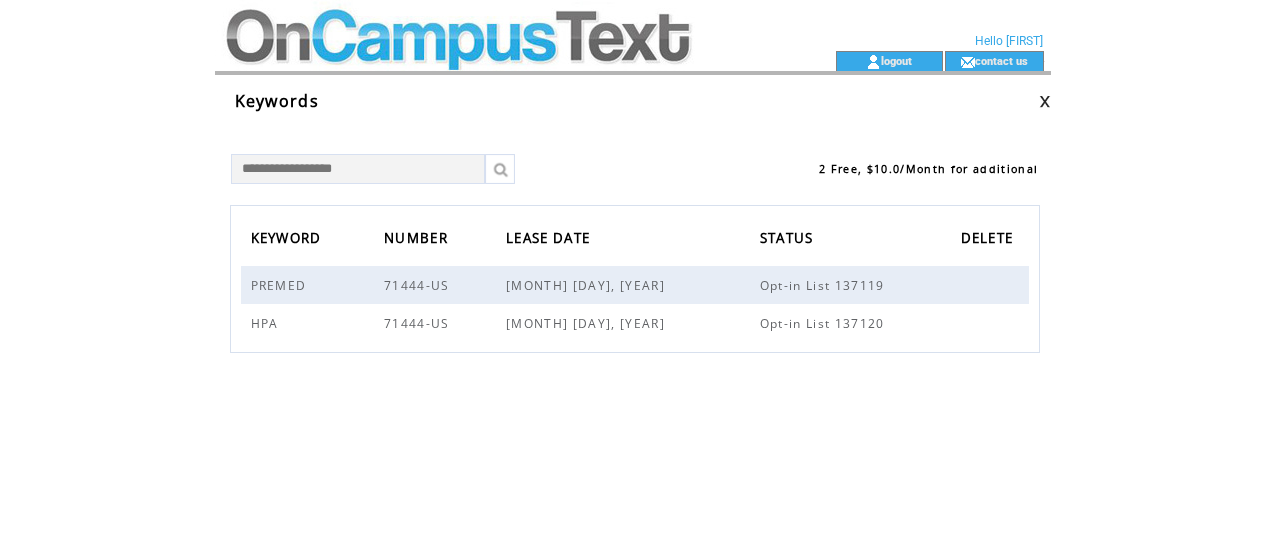 scroll, scrollTop: 0, scrollLeft: 0, axis: both 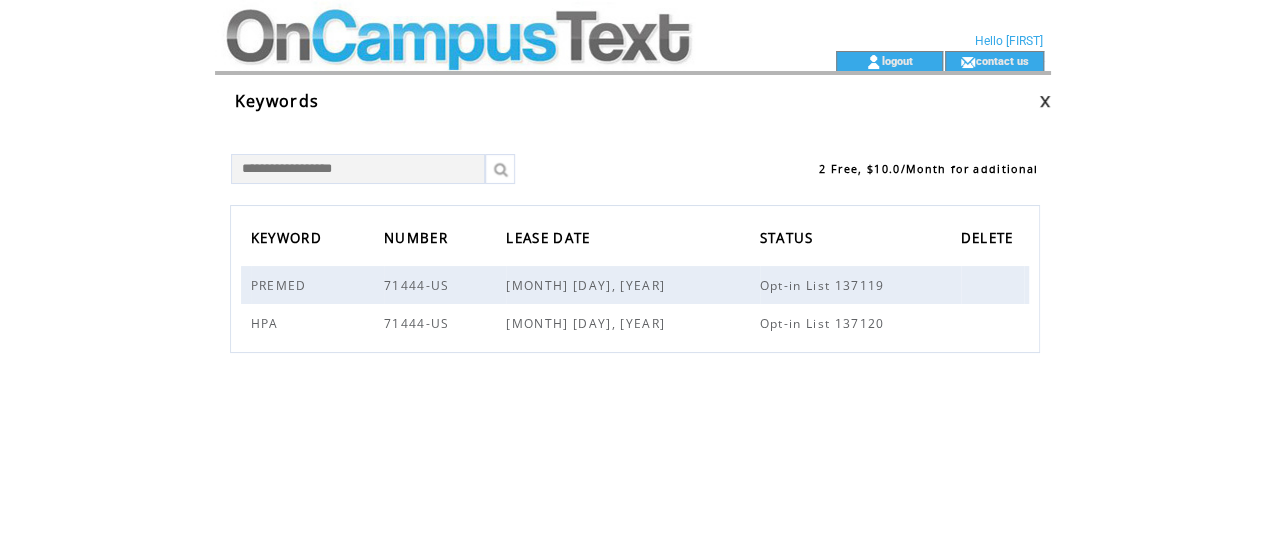 click at bounding box center (489, 25) 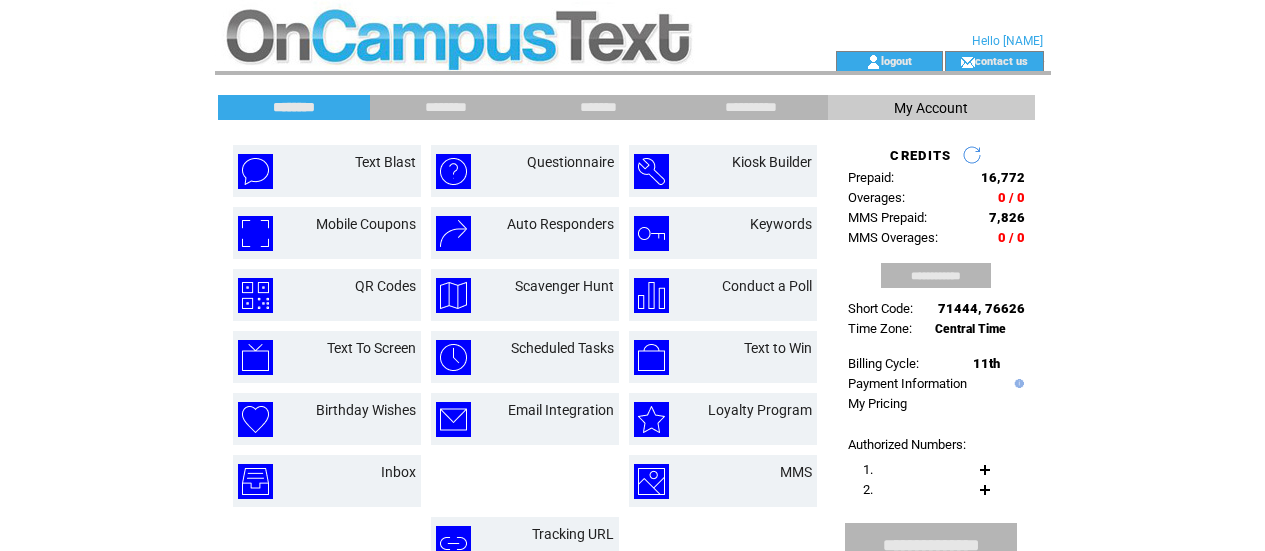 scroll, scrollTop: 0, scrollLeft: 0, axis: both 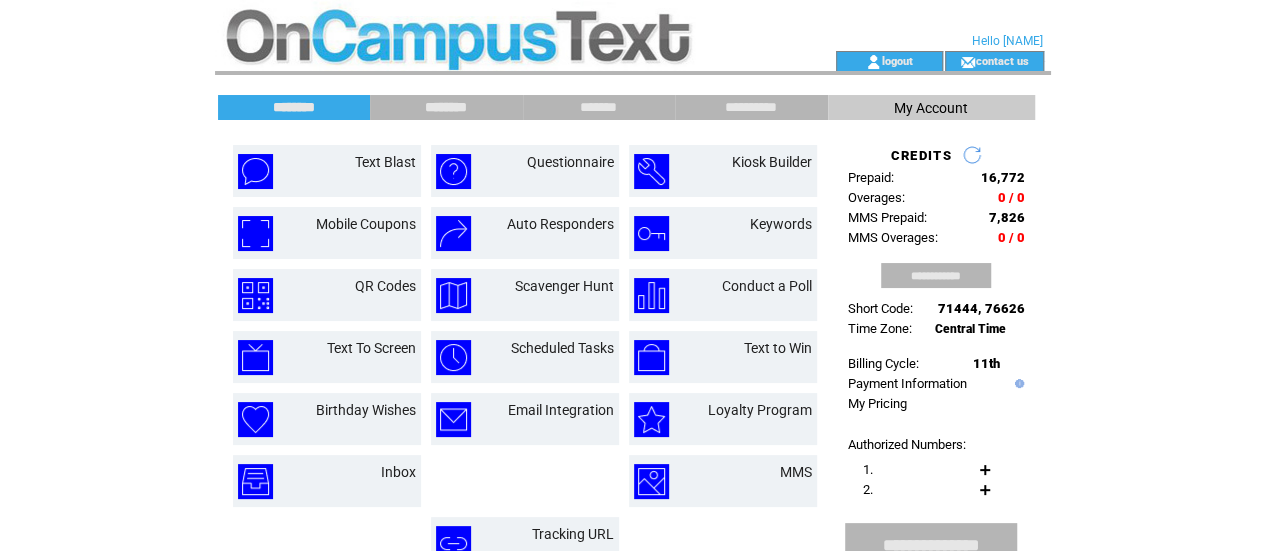 click on "********" at bounding box center [446, 107] 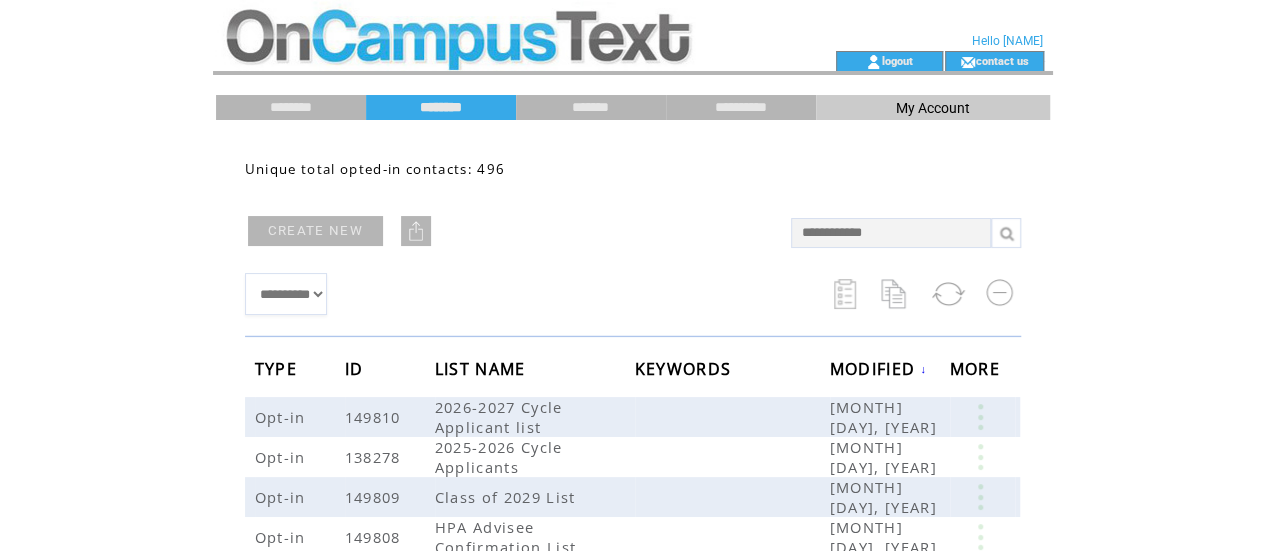 click at bounding box center (416, 231) 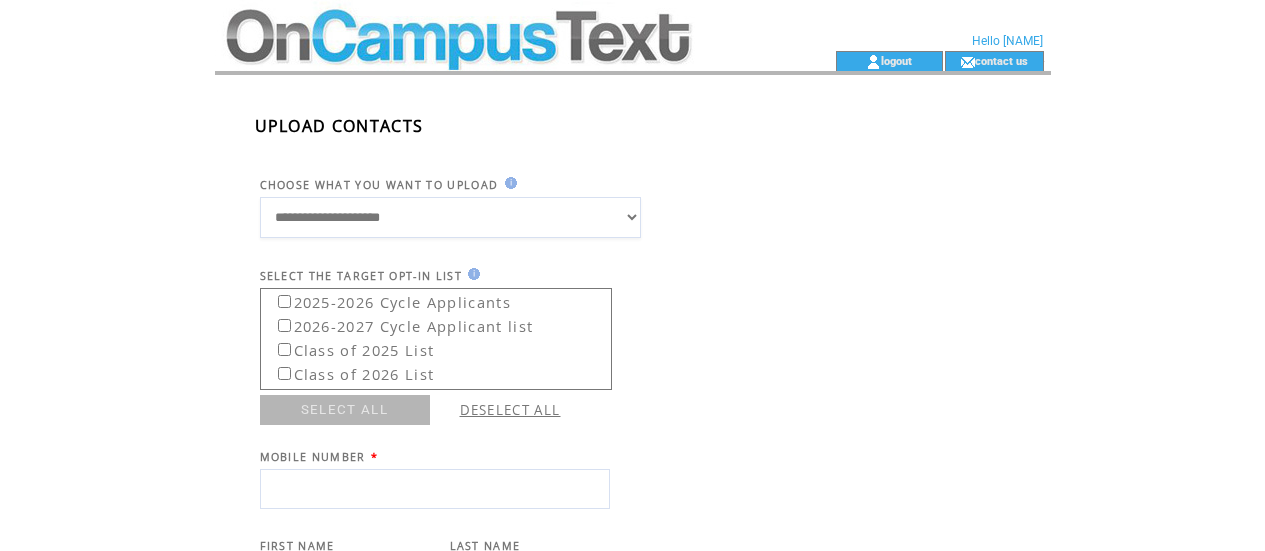 scroll, scrollTop: 0, scrollLeft: 0, axis: both 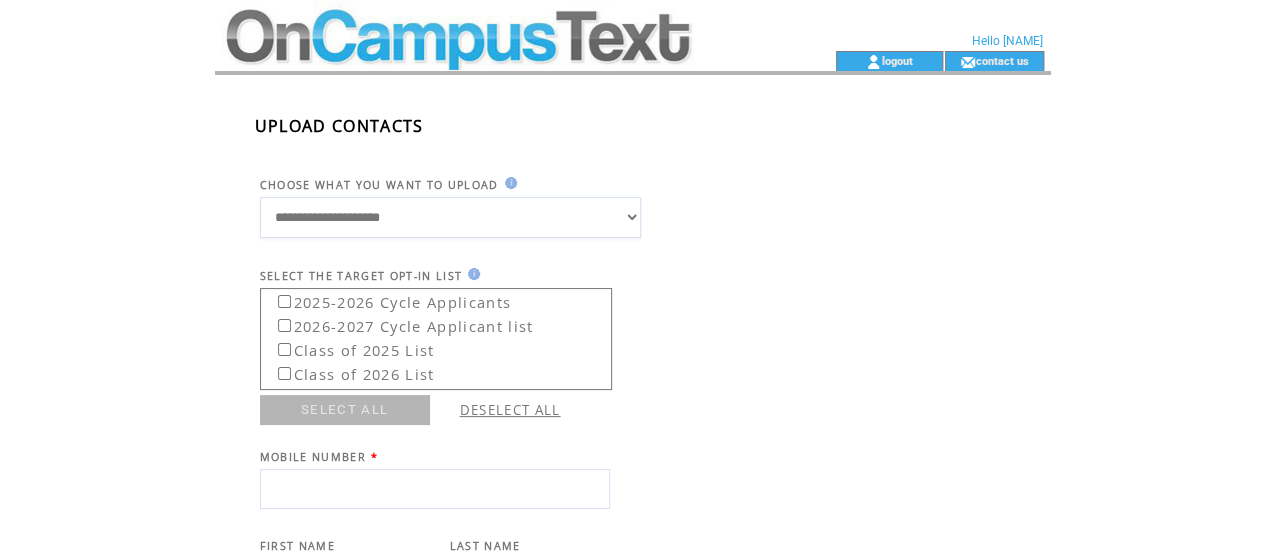 click on "2025-2026 Cycle Applicants" at bounding box center [388, 299] 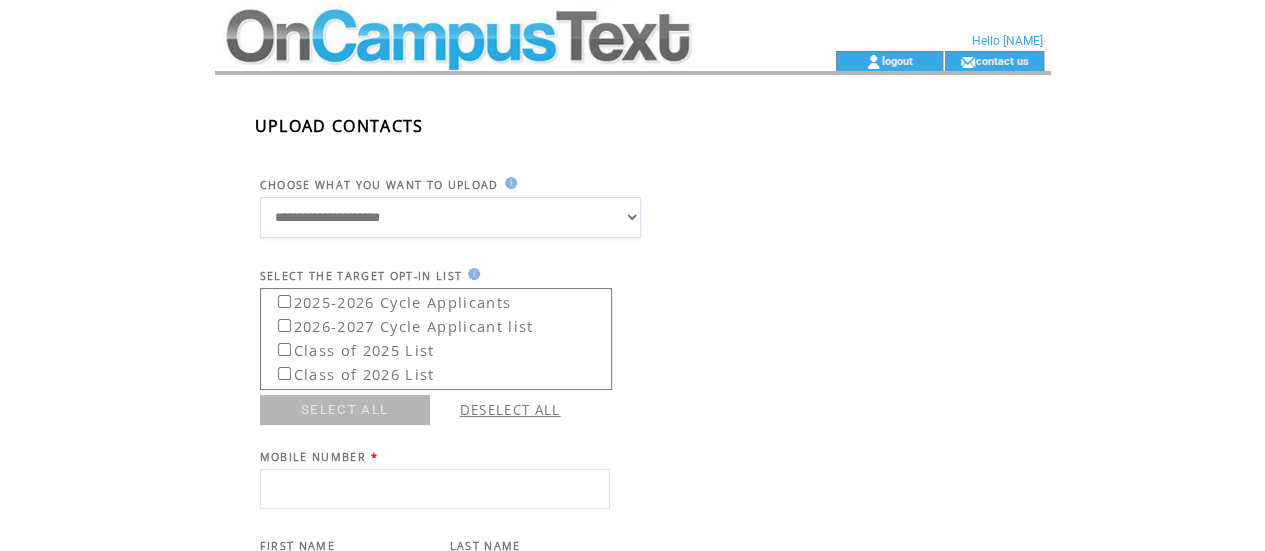 click on "SELECT THE TARGET OPT-IN LIST" at bounding box center (653, 265) 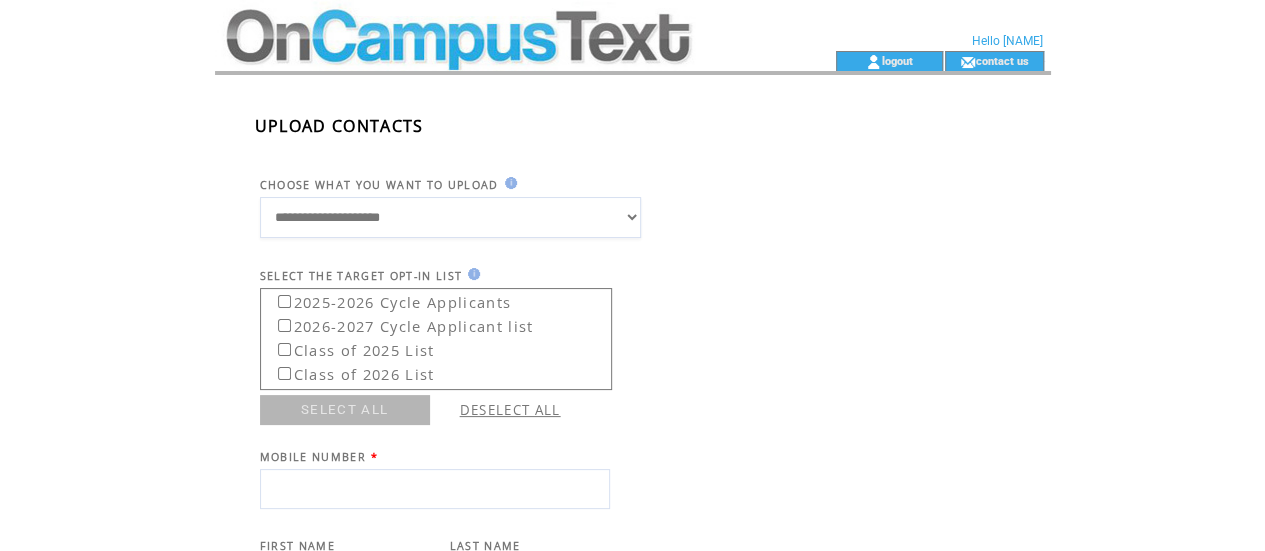 click at bounding box center [471, 274] 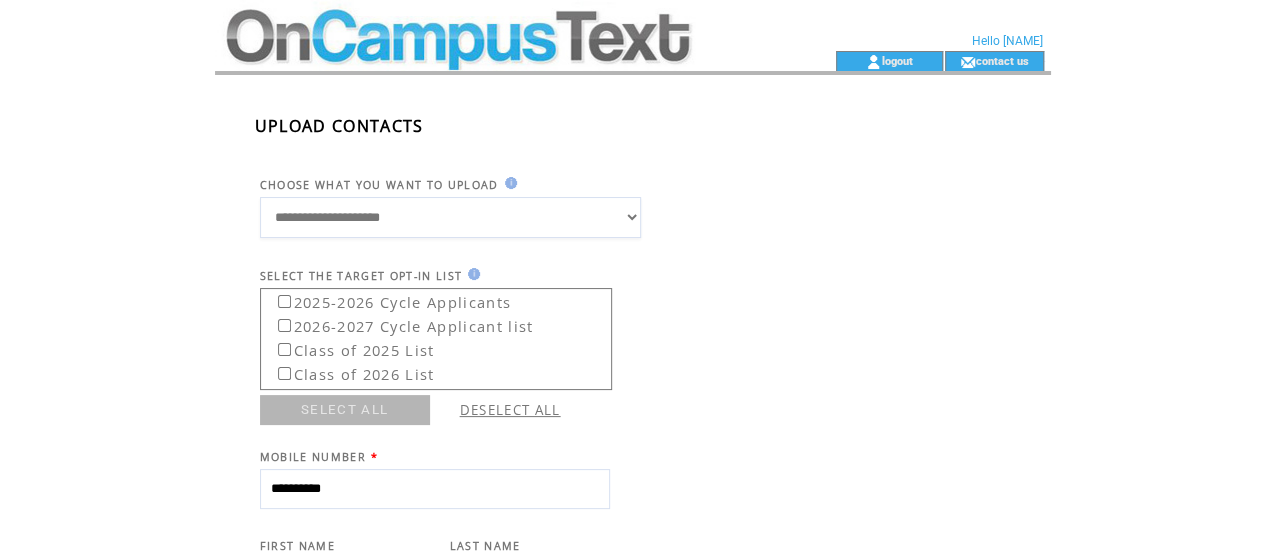 type on "******" 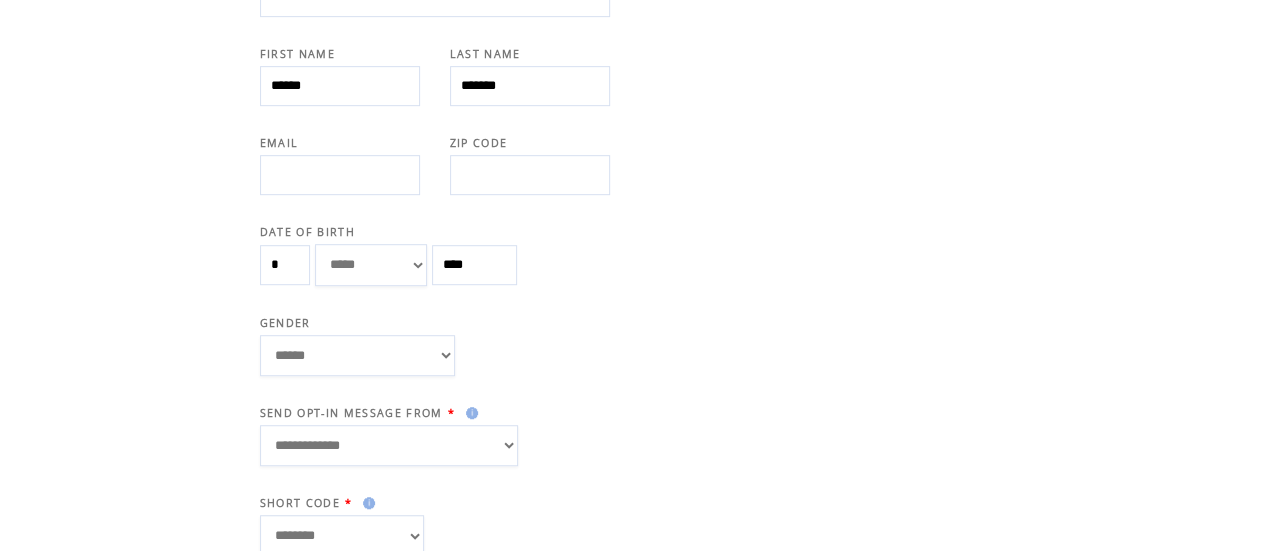 scroll, scrollTop: 552, scrollLeft: 0, axis: vertical 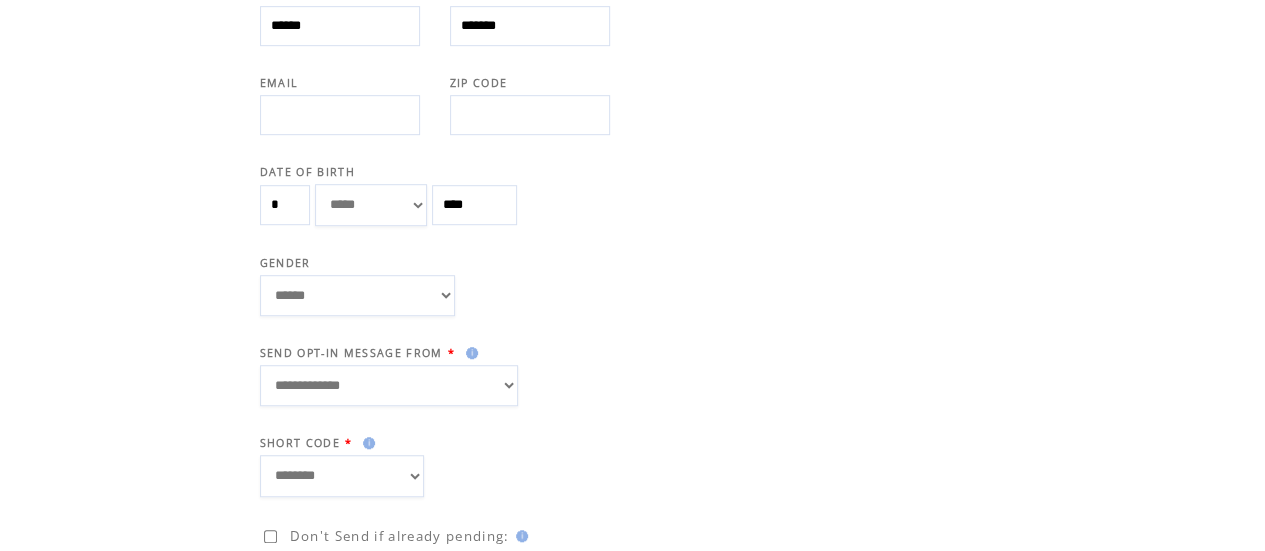click on "**********" at bounding box center (389, 385) 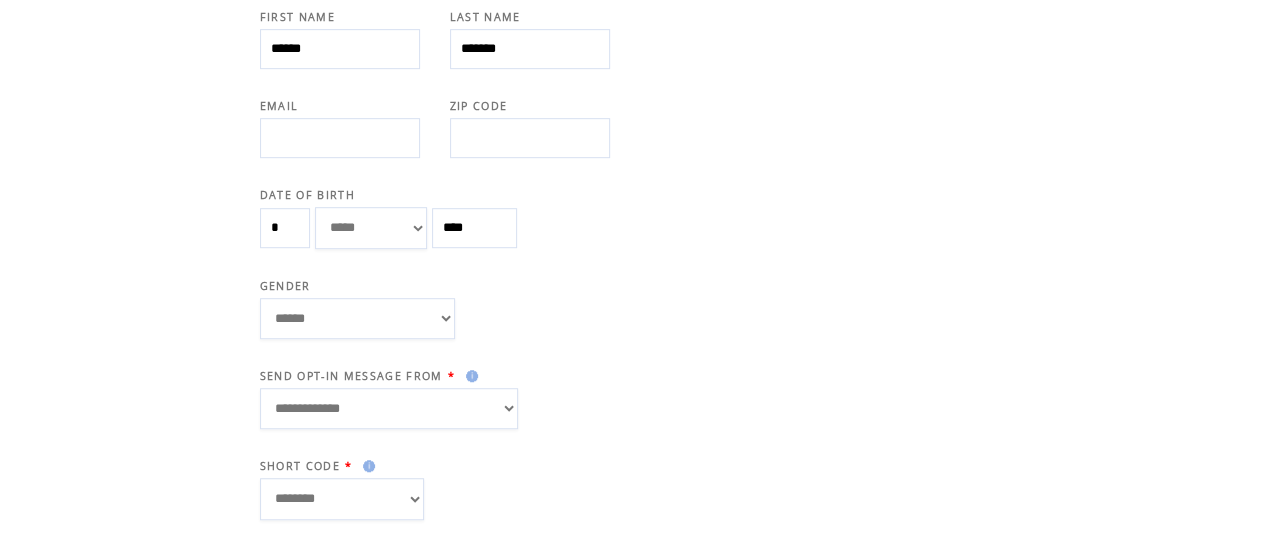 scroll, scrollTop: 538, scrollLeft: 0, axis: vertical 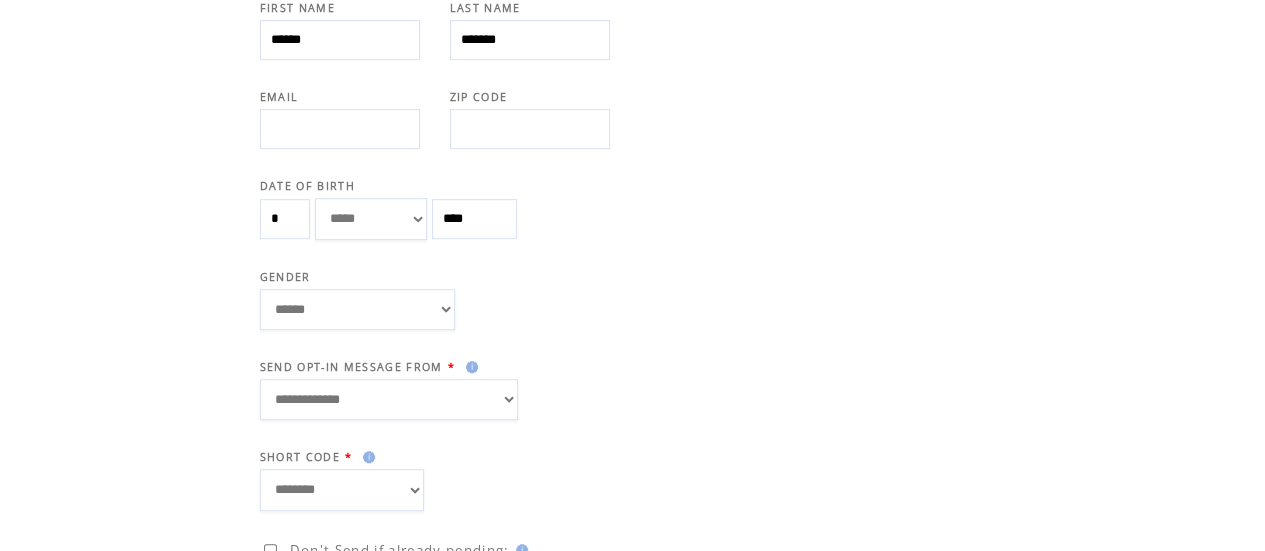 click on "**********" at bounding box center (389, 399) 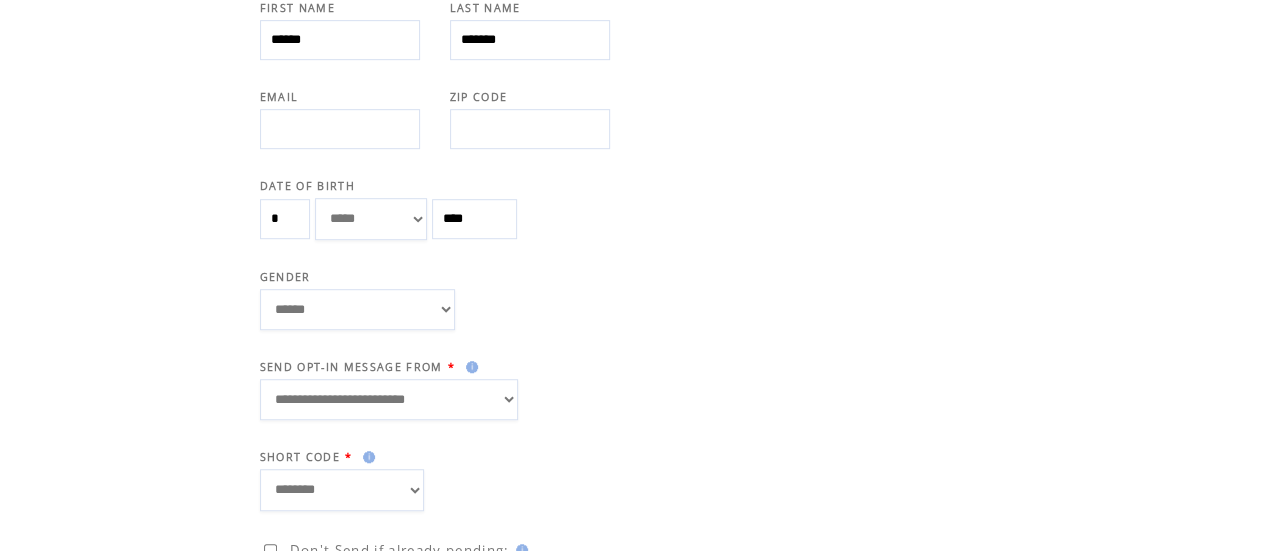 click on "**********" at bounding box center (389, 399) 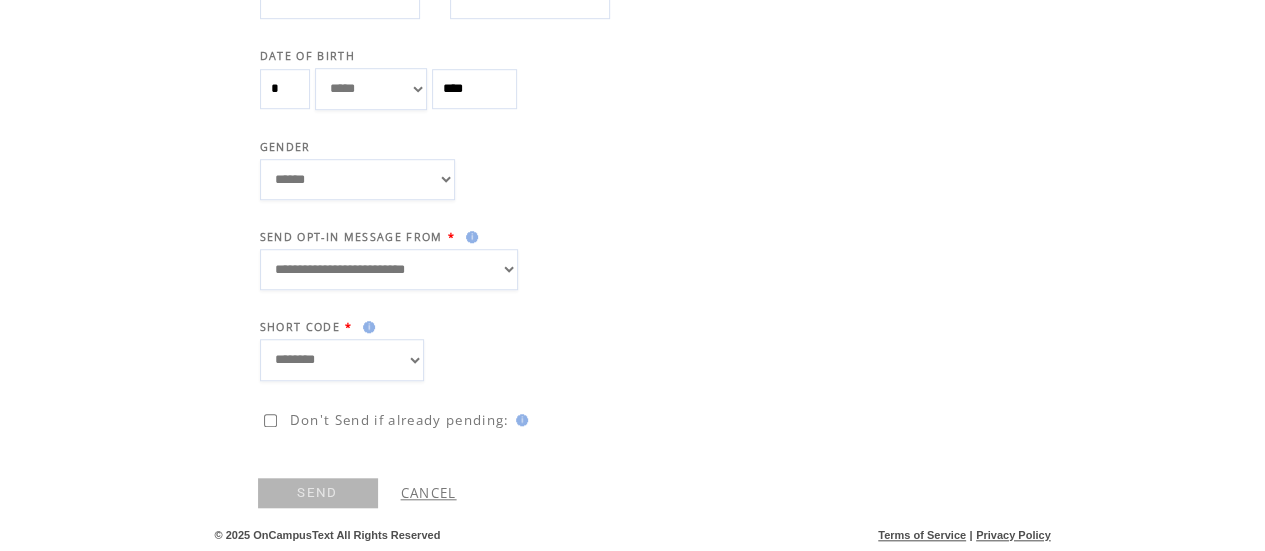 click on "SEND" at bounding box center [318, 493] 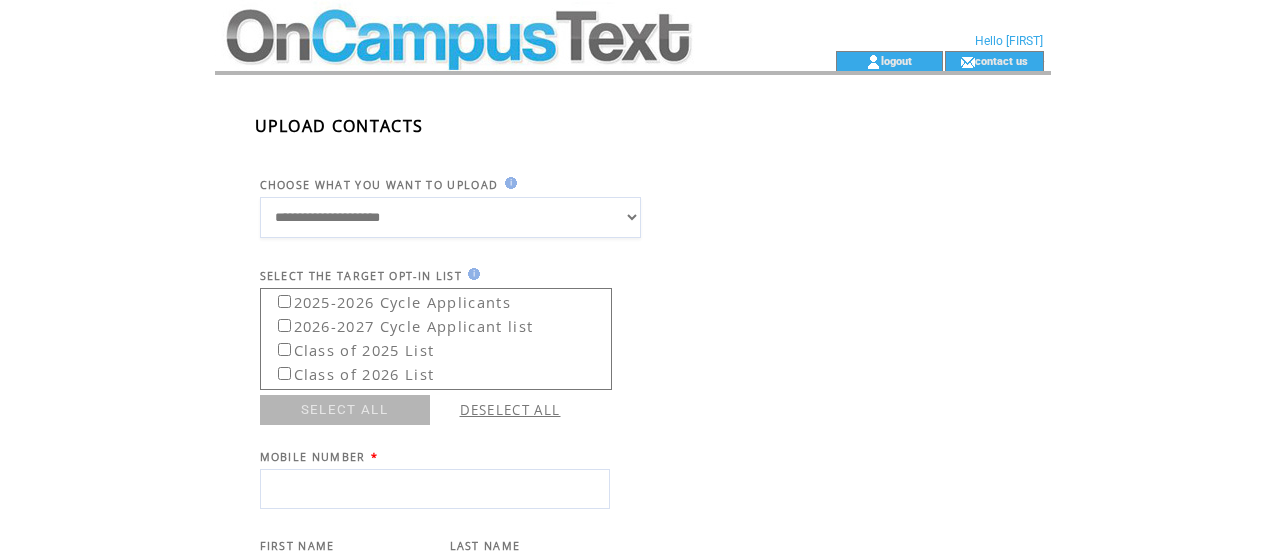 scroll, scrollTop: 700, scrollLeft: 0, axis: vertical 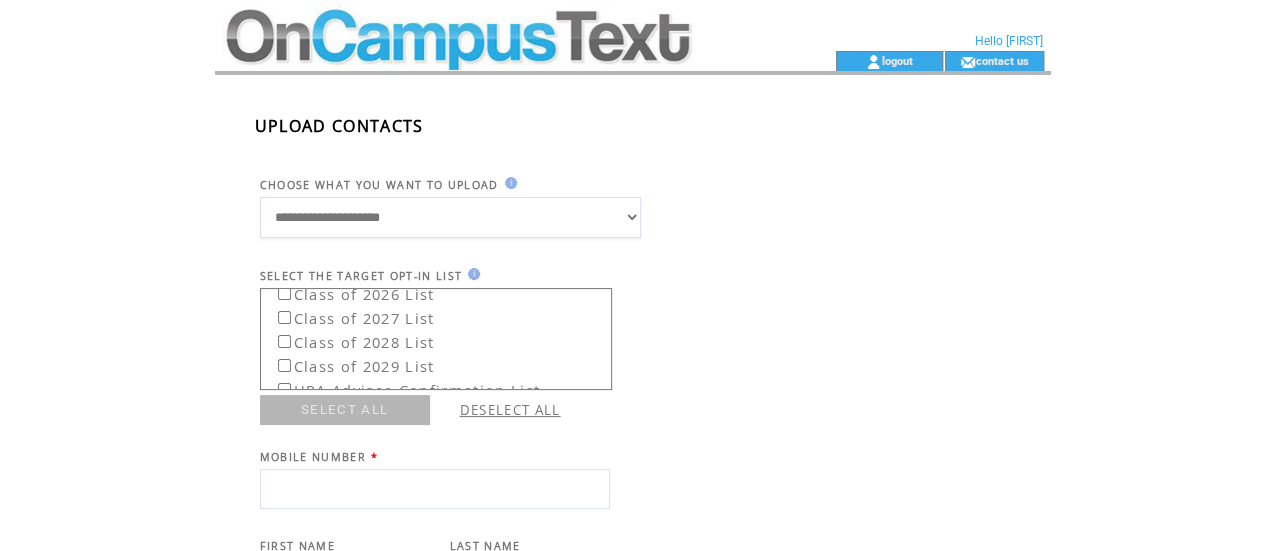 click on "Class of 2028 List" at bounding box center (349, 339) 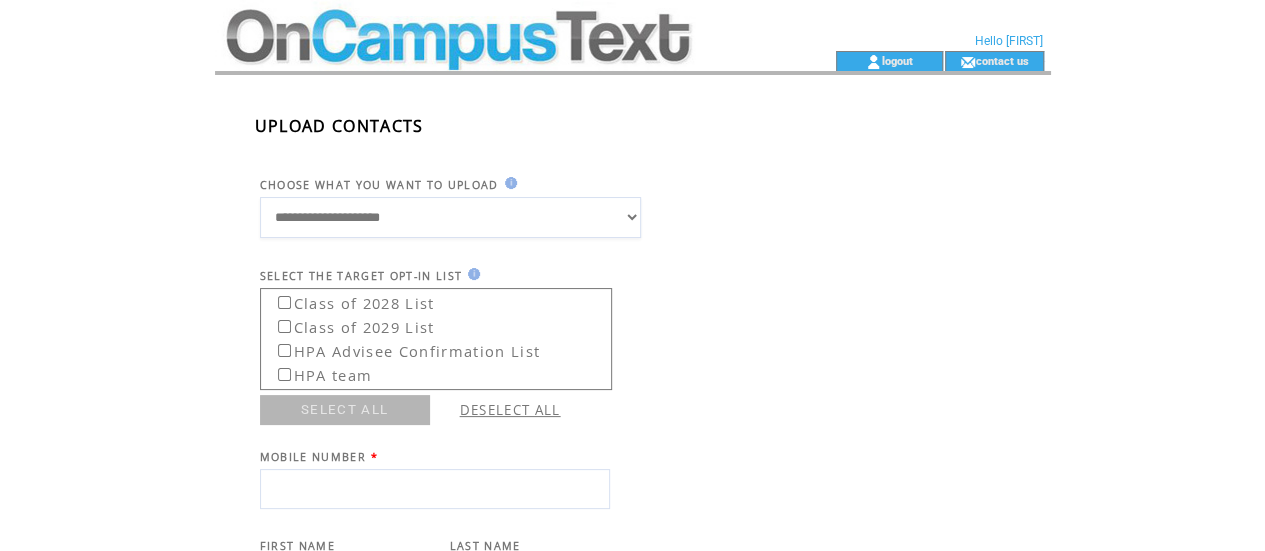 scroll, scrollTop: 160, scrollLeft: 0, axis: vertical 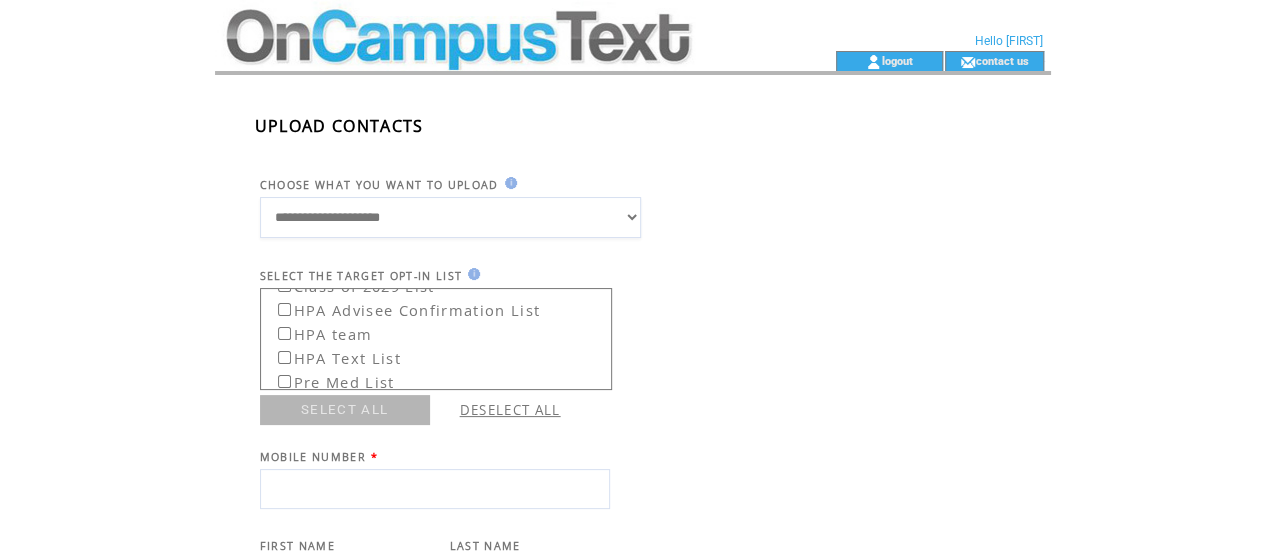 click on "HPA Text List" at bounding box center (332, 355) 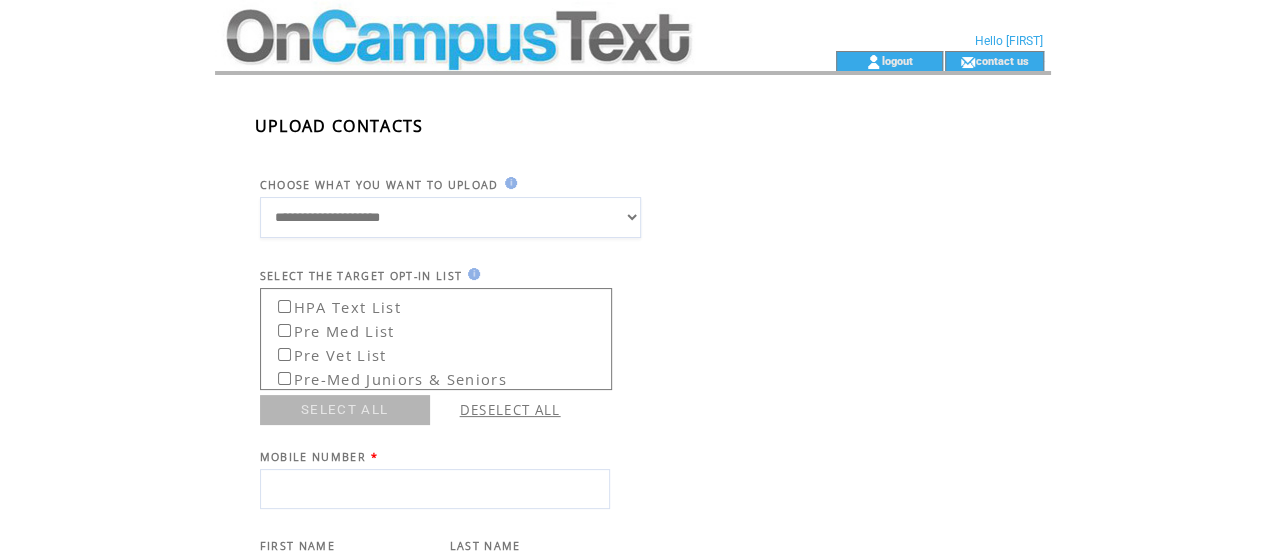 scroll, scrollTop: 214, scrollLeft: 0, axis: vertical 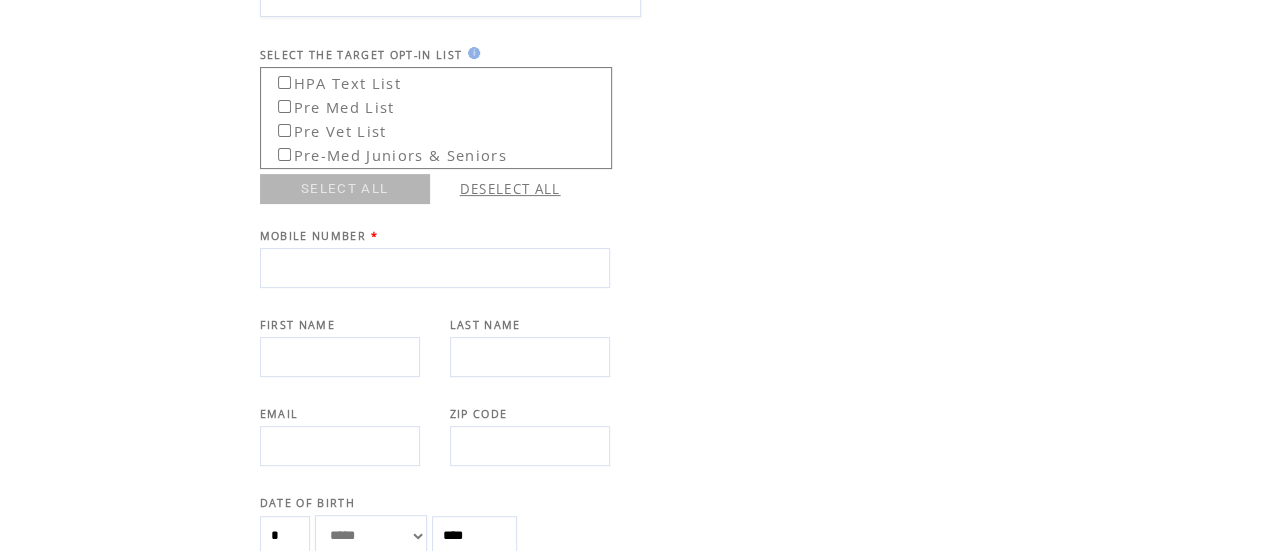 click at bounding box center [435, 268] 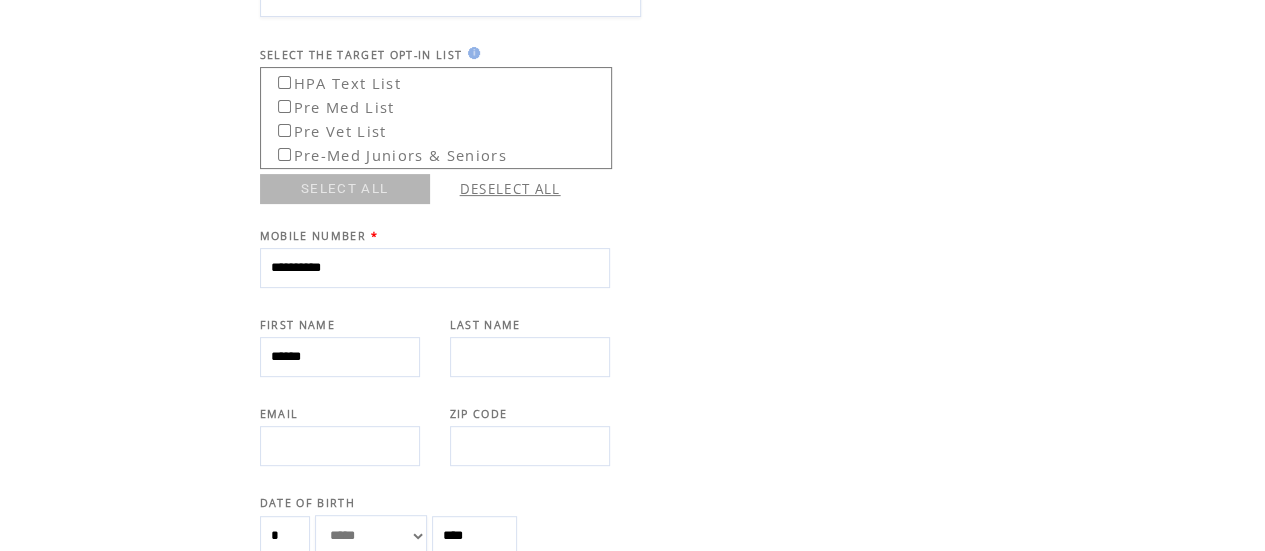type on "*******" 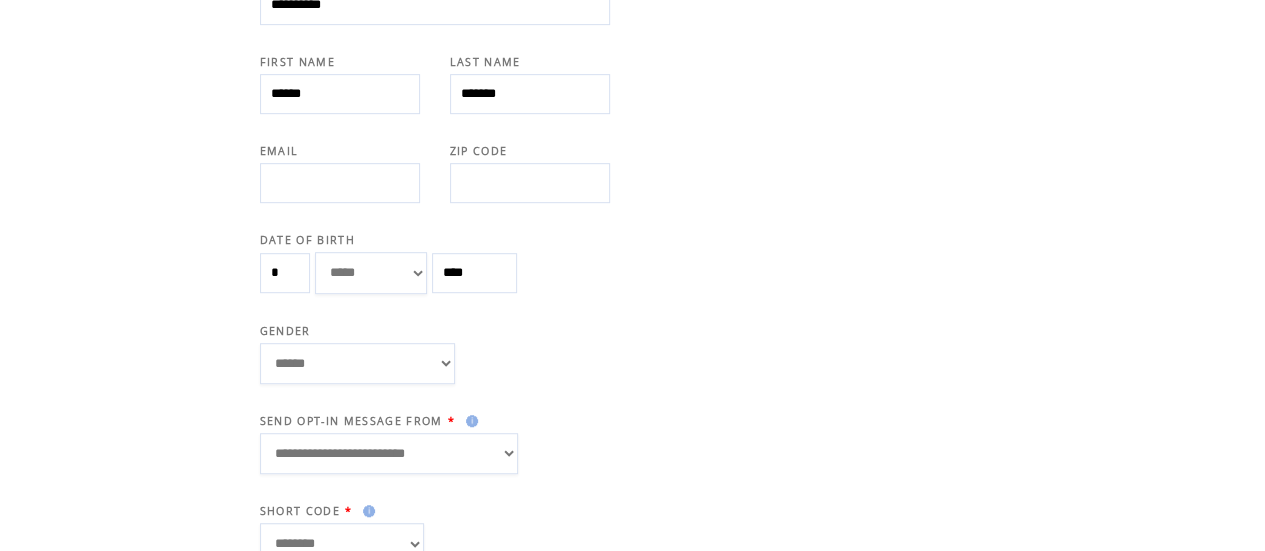 scroll, scrollTop: 496, scrollLeft: 0, axis: vertical 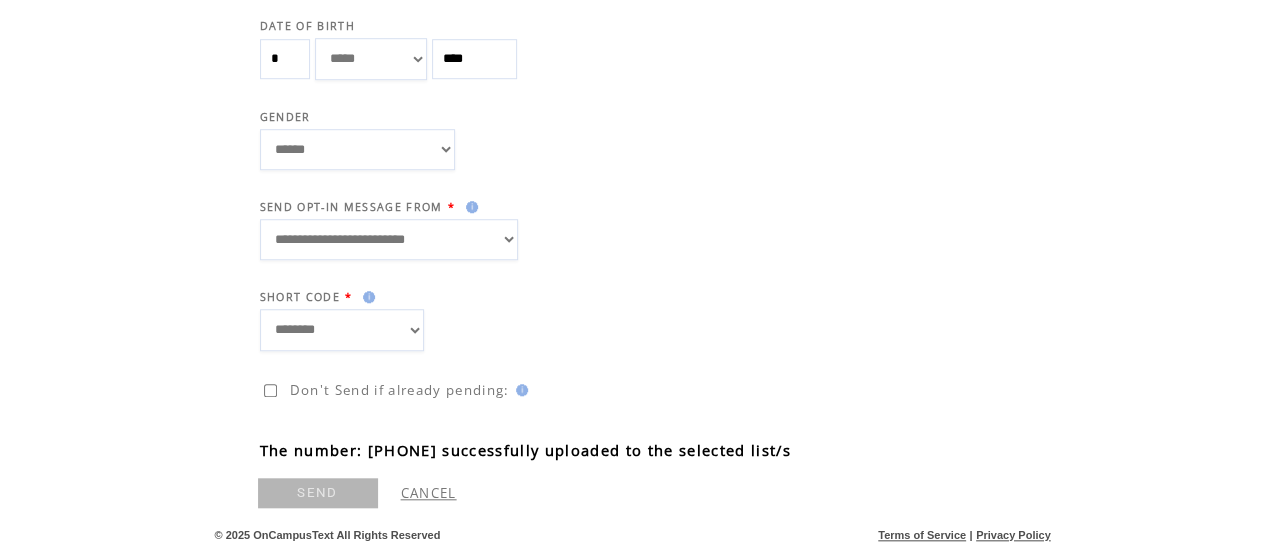 click on "**********" at bounding box center [389, 239] 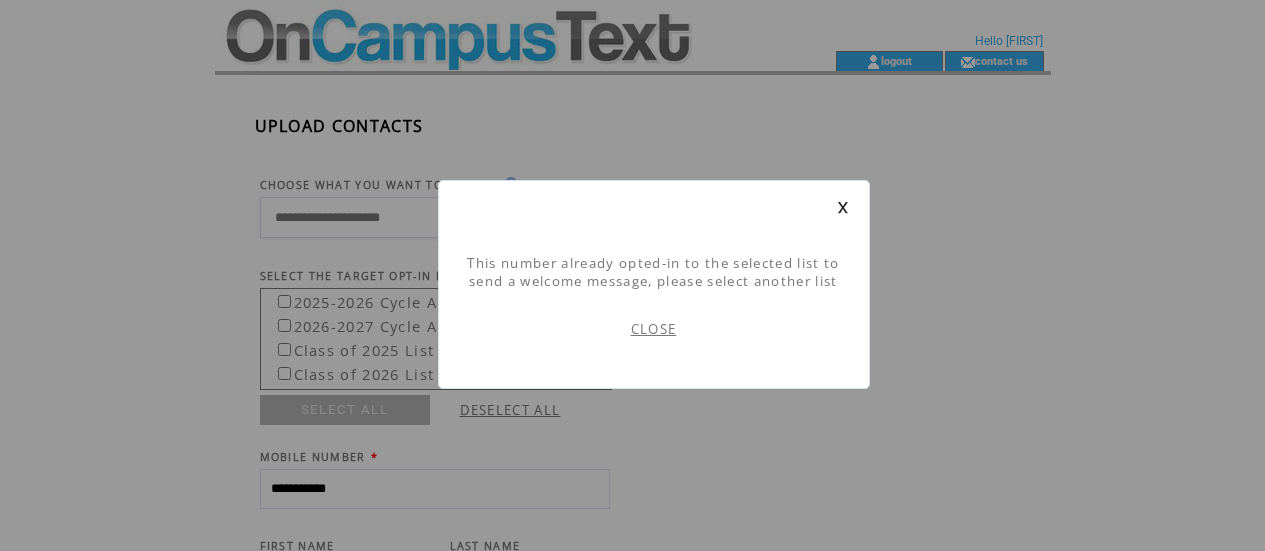 scroll, scrollTop: 1, scrollLeft: 0, axis: vertical 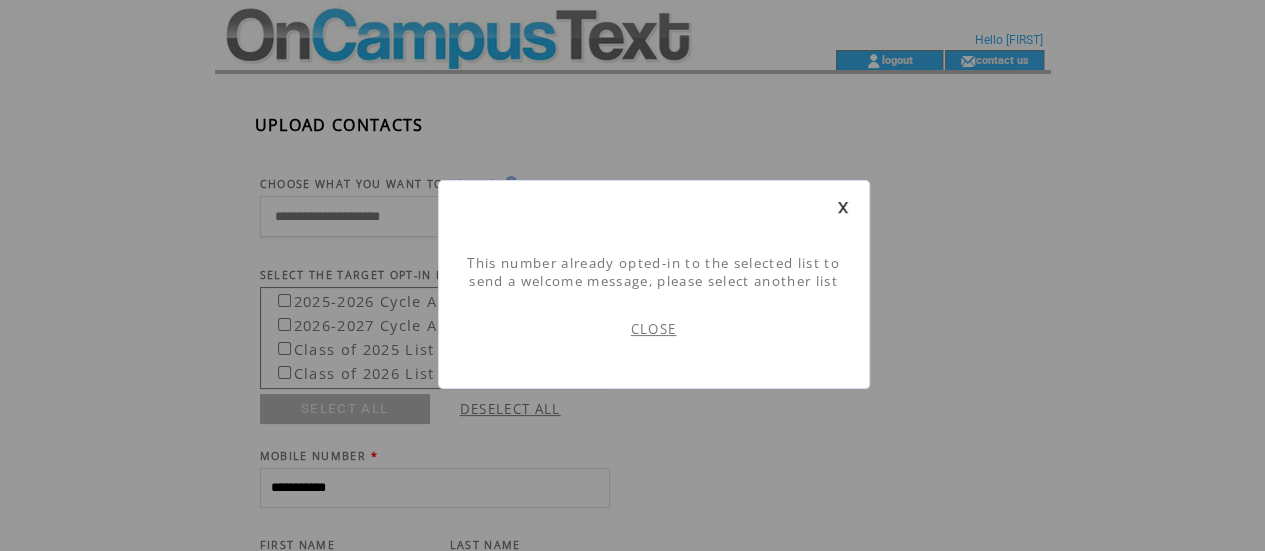 click on "CLOSE" at bounding box center [654, 329] 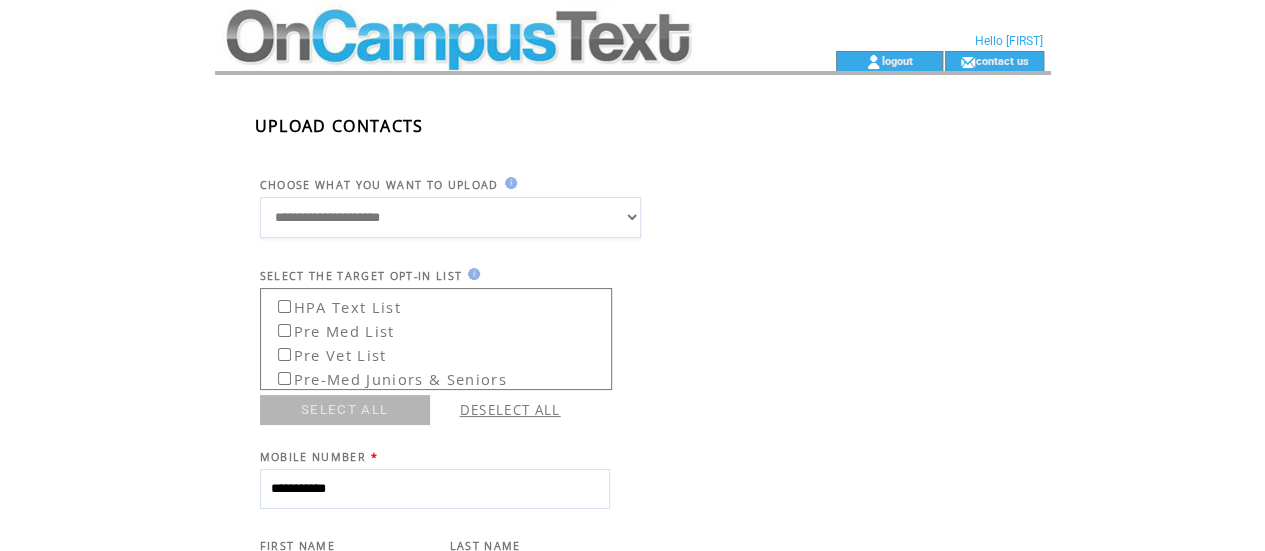 scroll, scrollTop: 214, scrollLeft: 0, axis: vertical 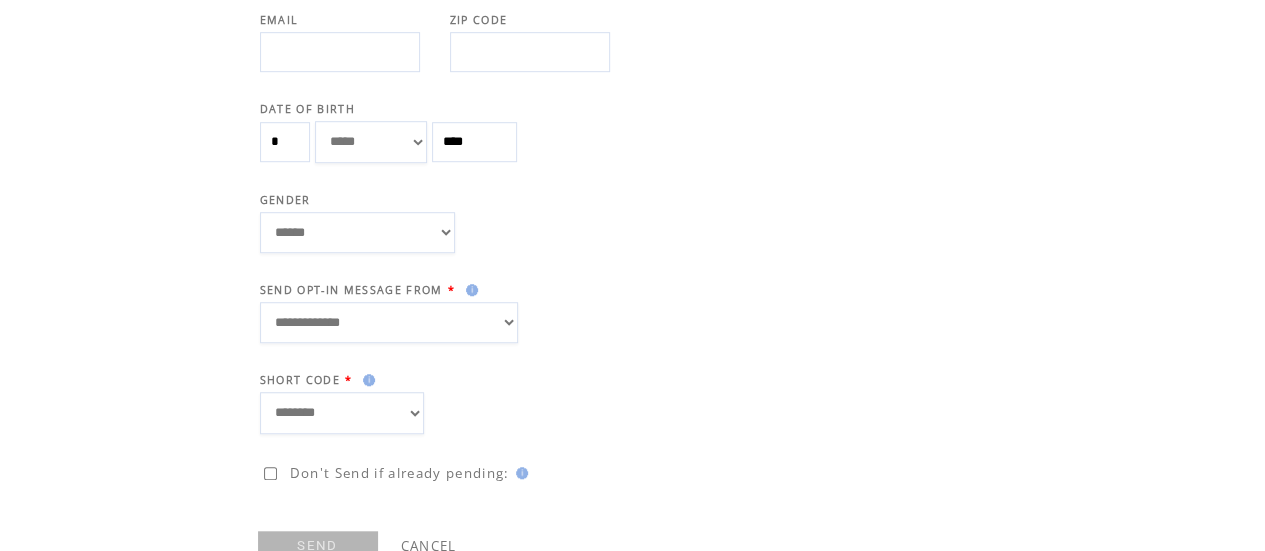 click on "**********" at bounding box center (389, 322) 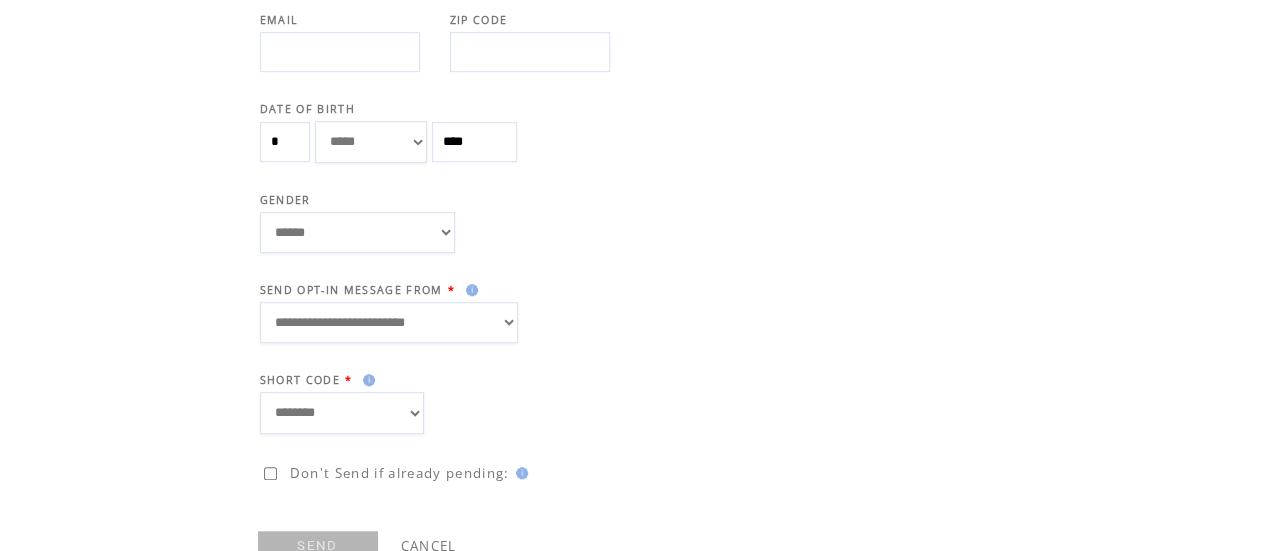 click on "SEND" at bounding box center [318, 546] 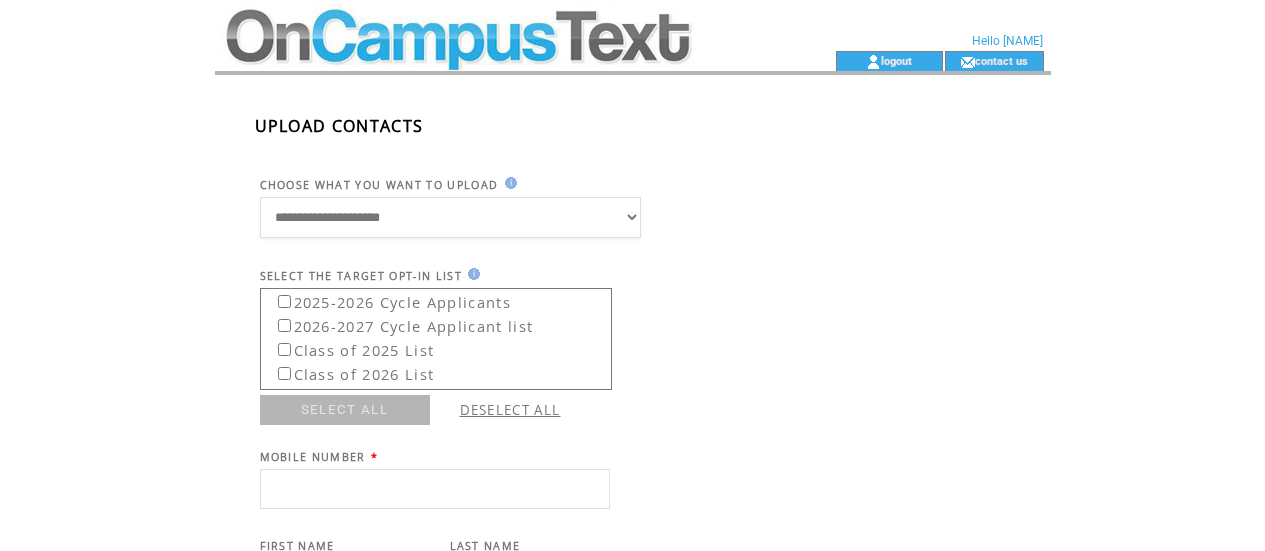 scroll, scrollTop: 700, scrollLeft: 0, axis: vertical 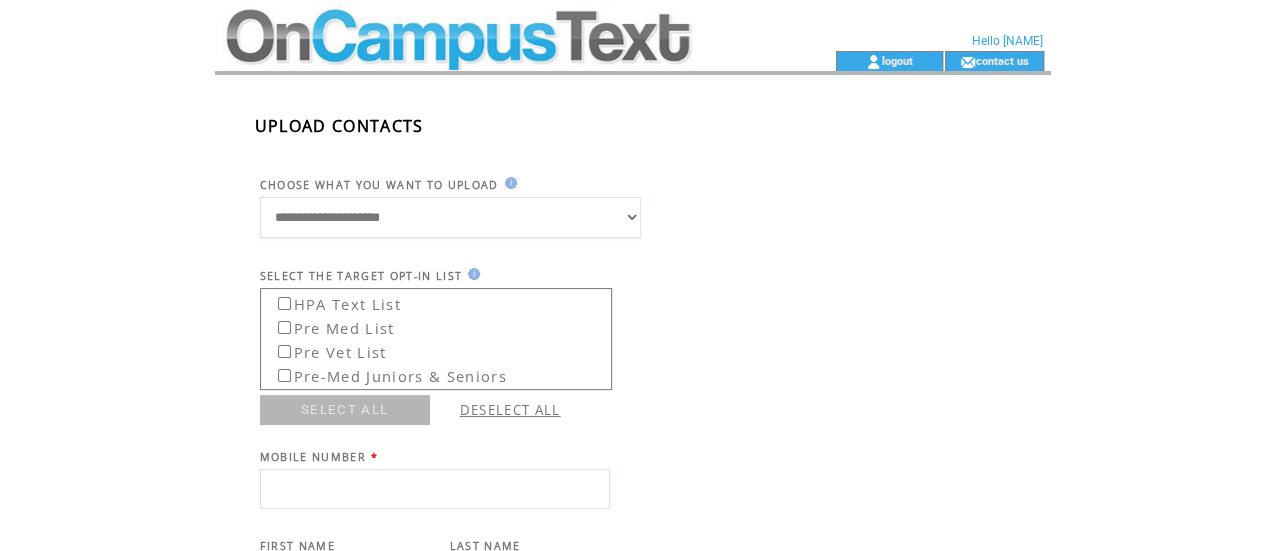 click at bounding box center [489, 25] 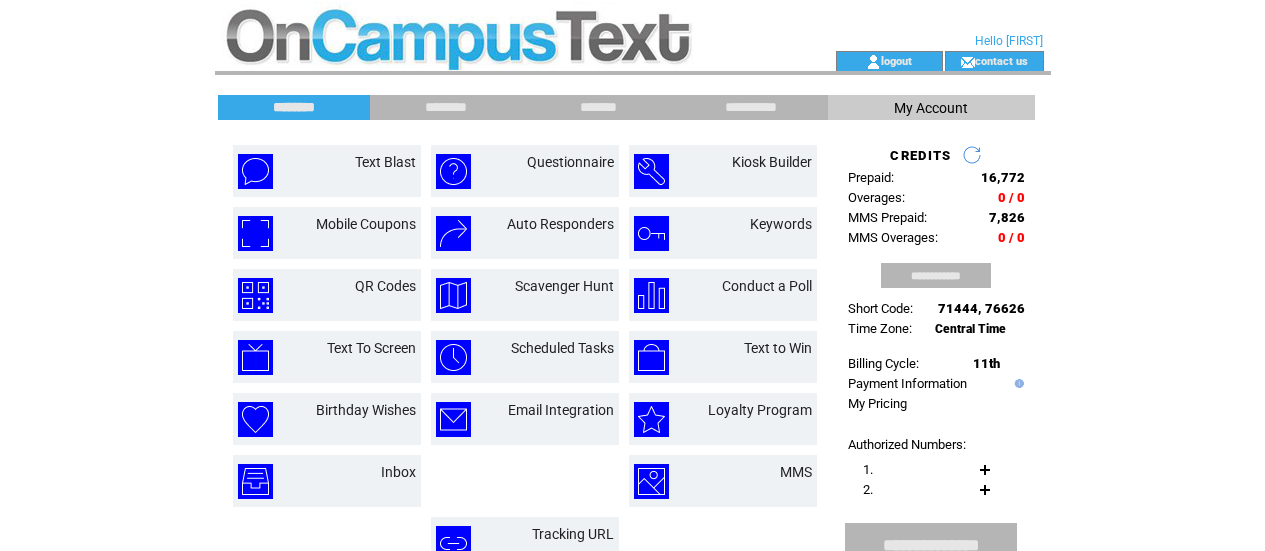 scroll, scrollTop: 0, scrollLeft: 0, axis: both 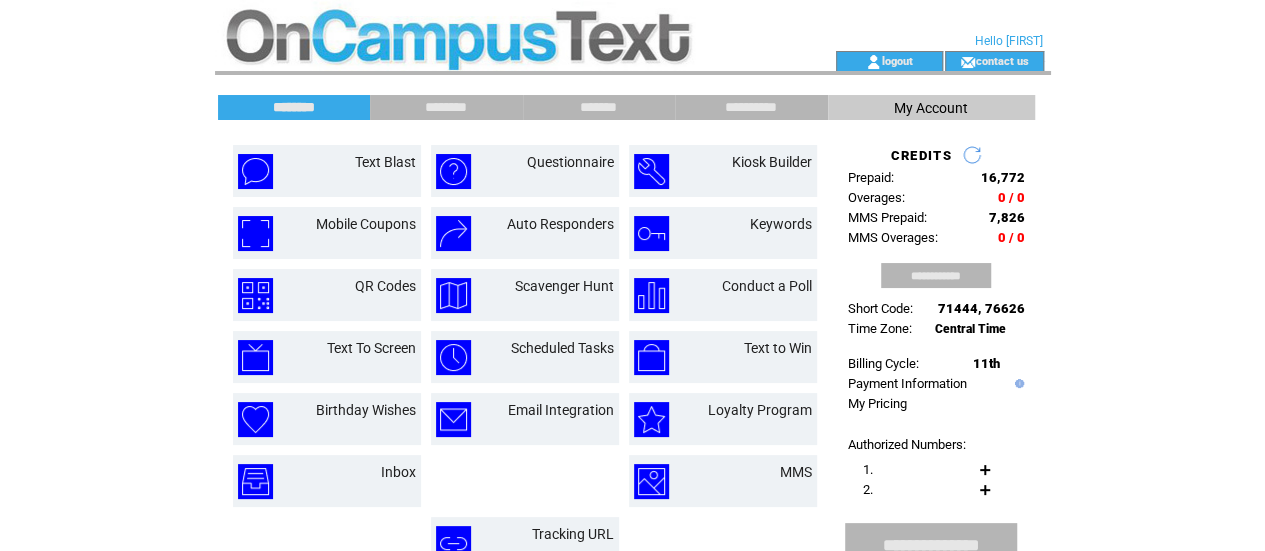 drag, startPoint x: 1279, startPoint y: 173, endPoint x: 1279, endPoint y: 127, distance: 46 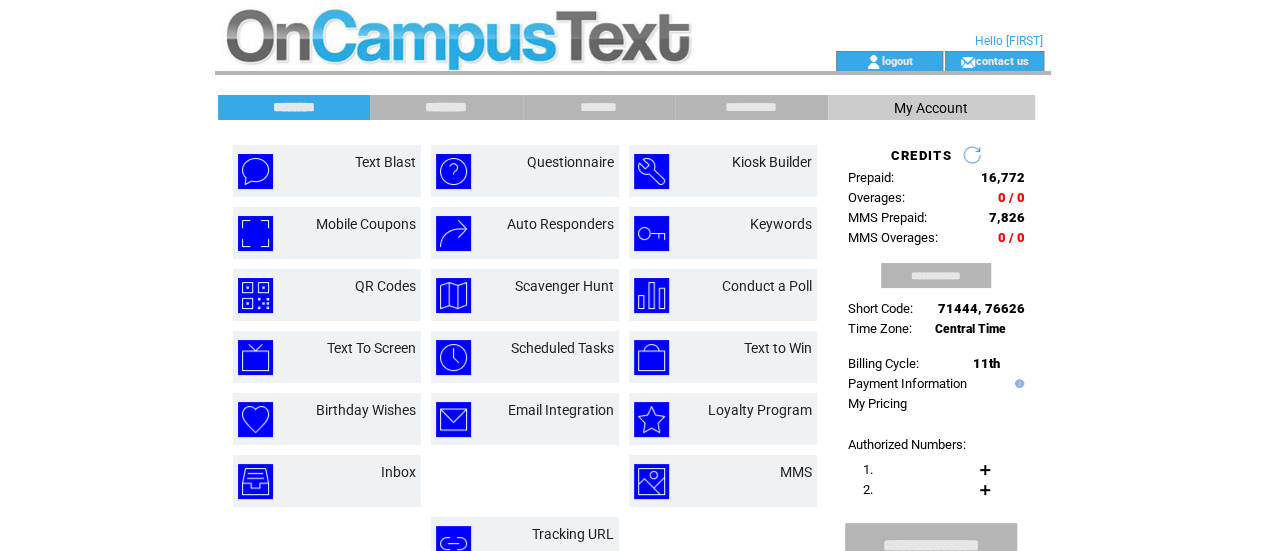 click on "********" at bounding box center (446, 107) 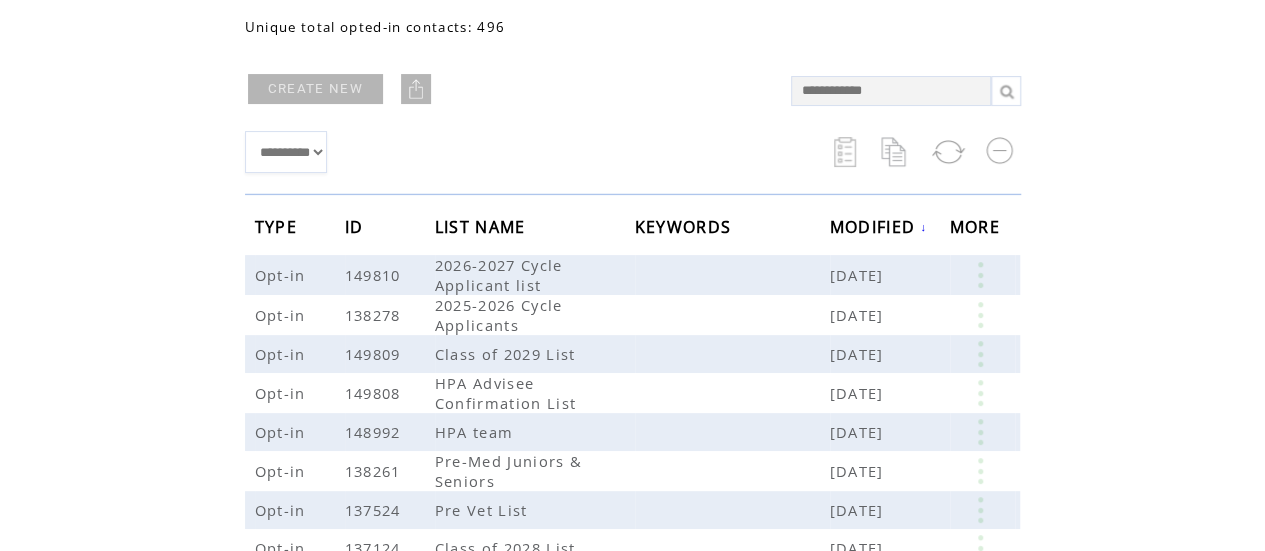 scroll, scrollTop: 161, scrollLeft: 0, axis: vertical 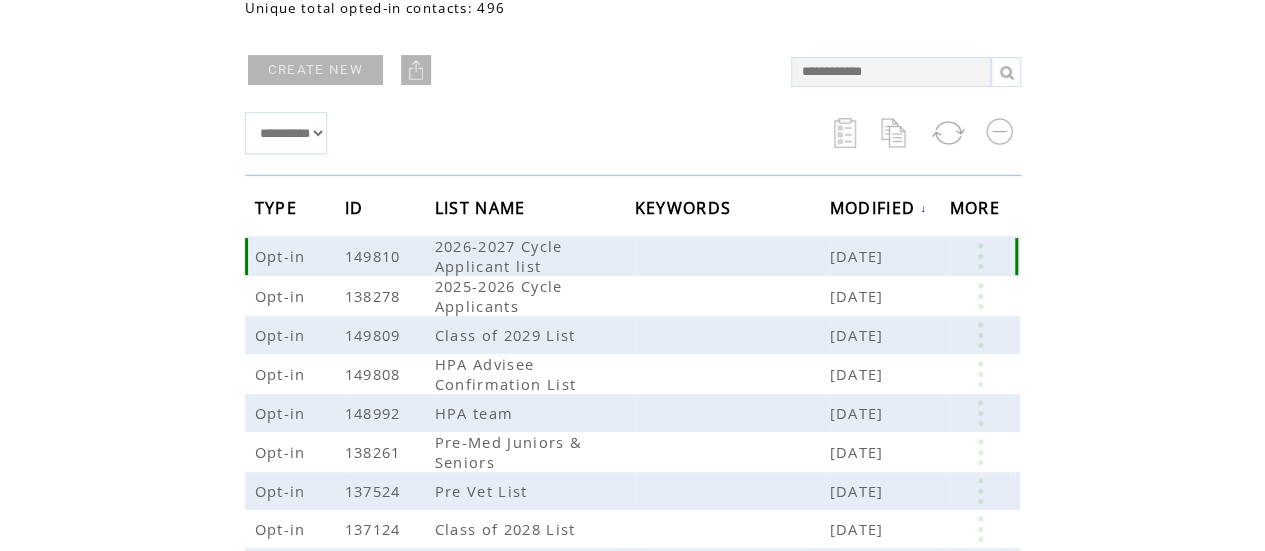 click on "[MONTH] [DAY], [YEAR]" at bounding box center [859, 256] 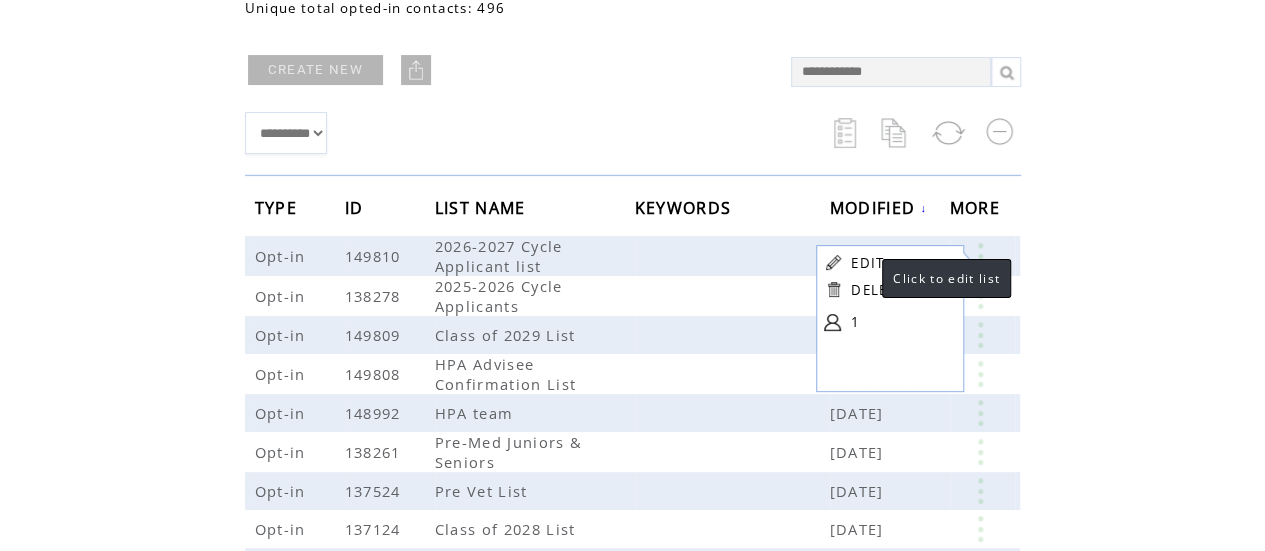 click on "EDIT" at bounding box center [867, 263] 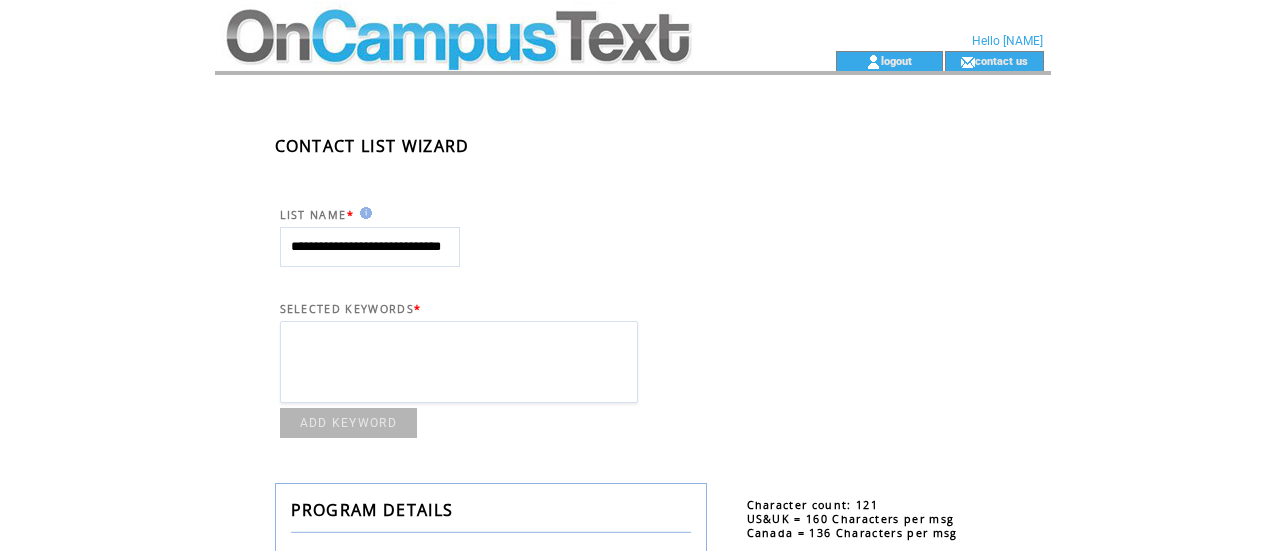 scroll, scrollTop: 0, scrollLeft: 0, axis: both 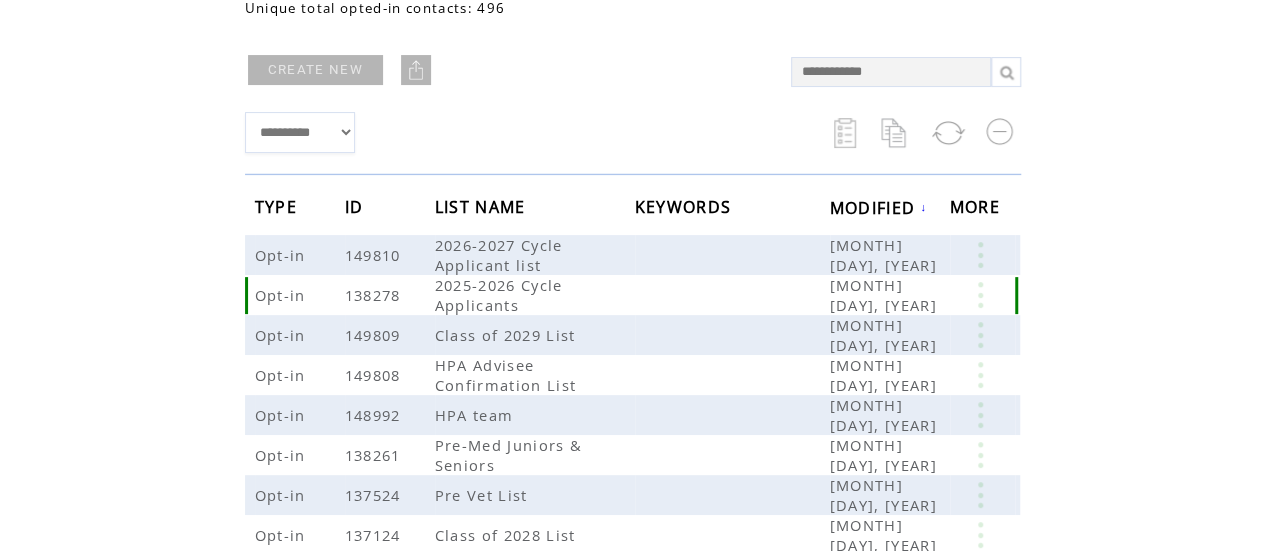 click at bounding box center [980, 295] 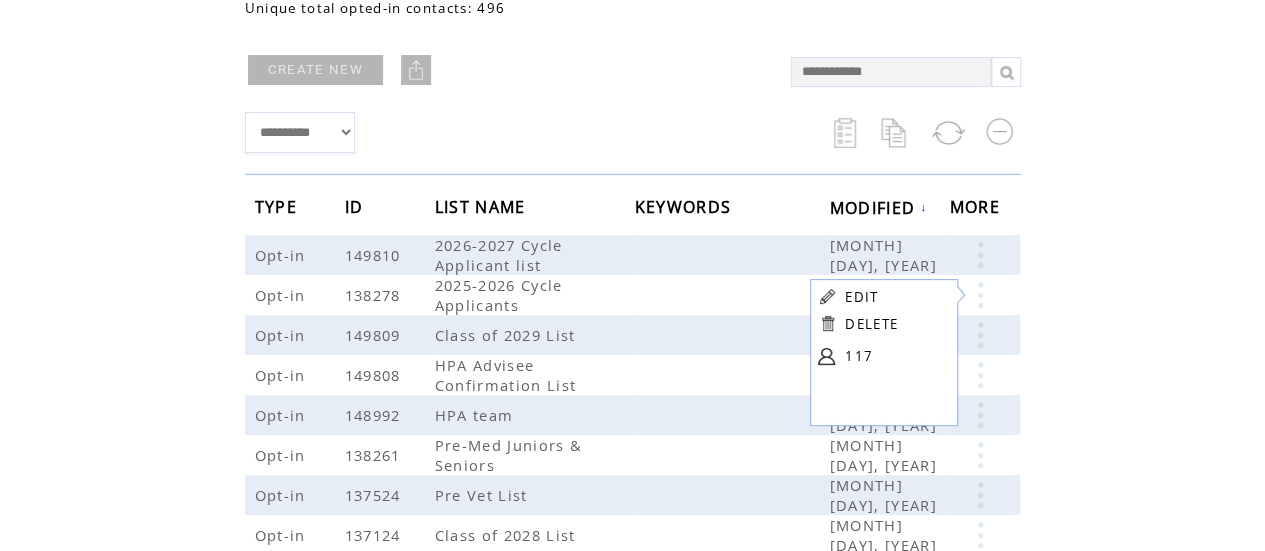 click on "EDIT" at bounding box center [861, 297] 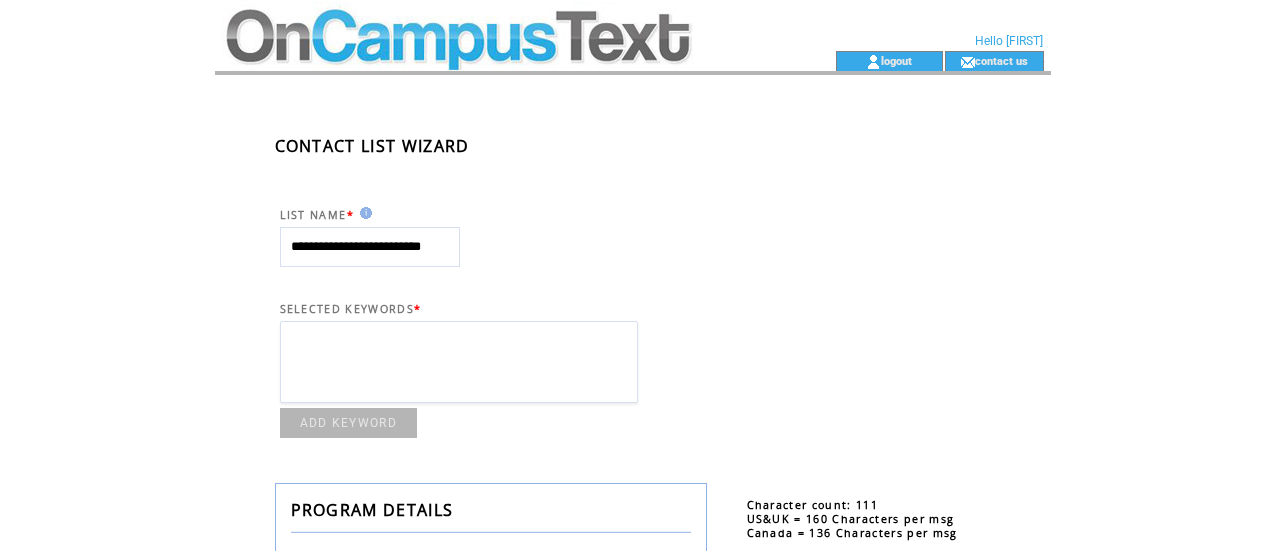 scroll, scrollTop: 0, scrollLeft: 0, axis: both 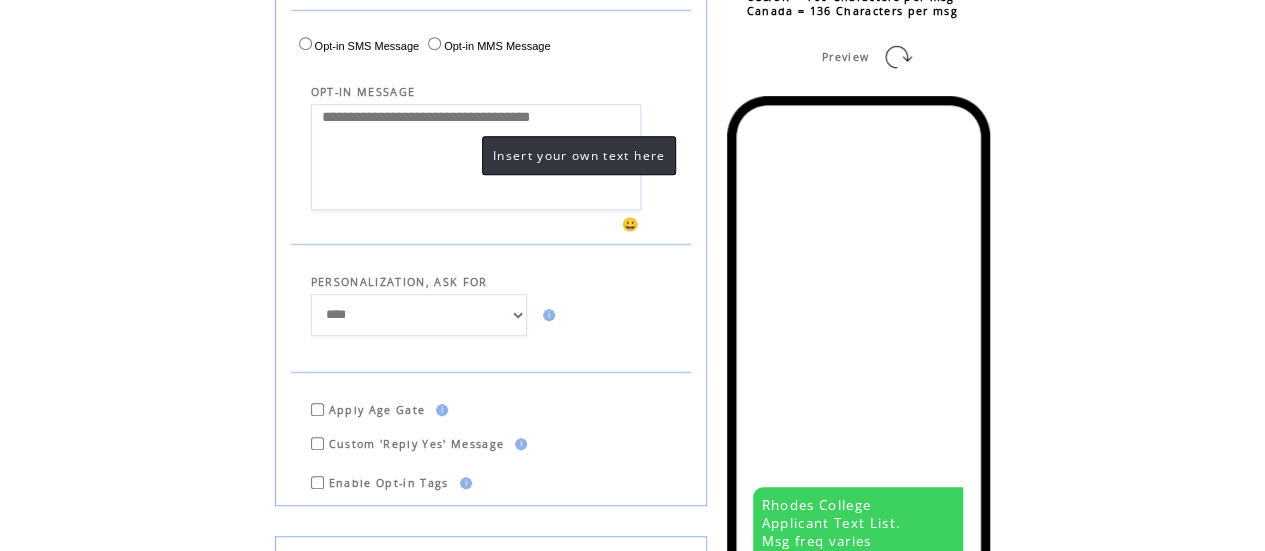 click on "**********" at bounding box center (476, 157) 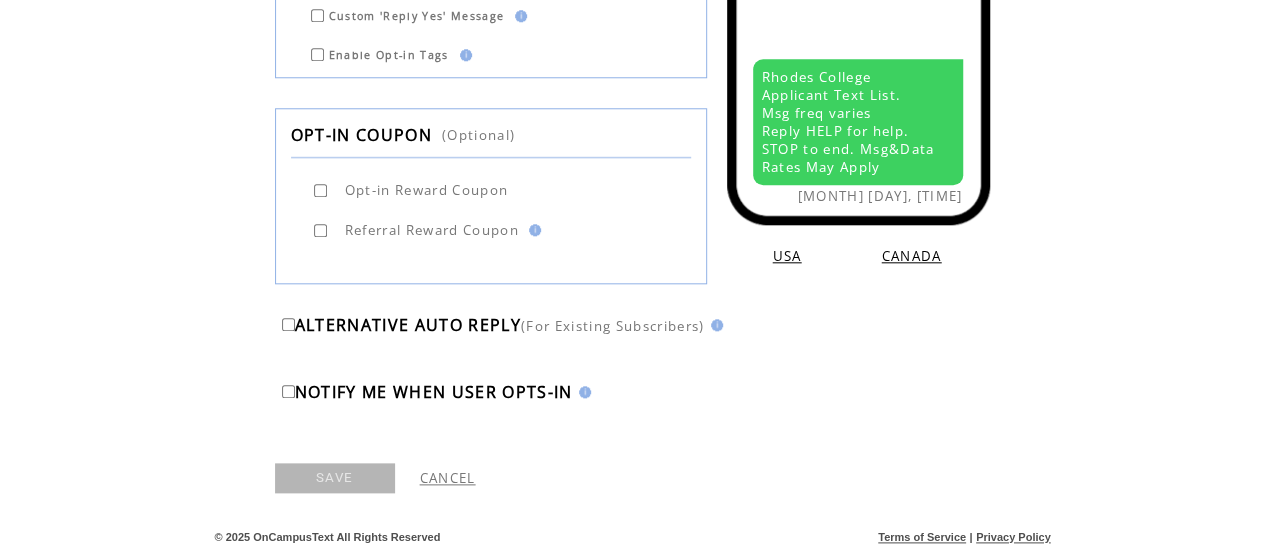 scroll, scrollTop: 982, scrollLeft: 0, axis: vertical 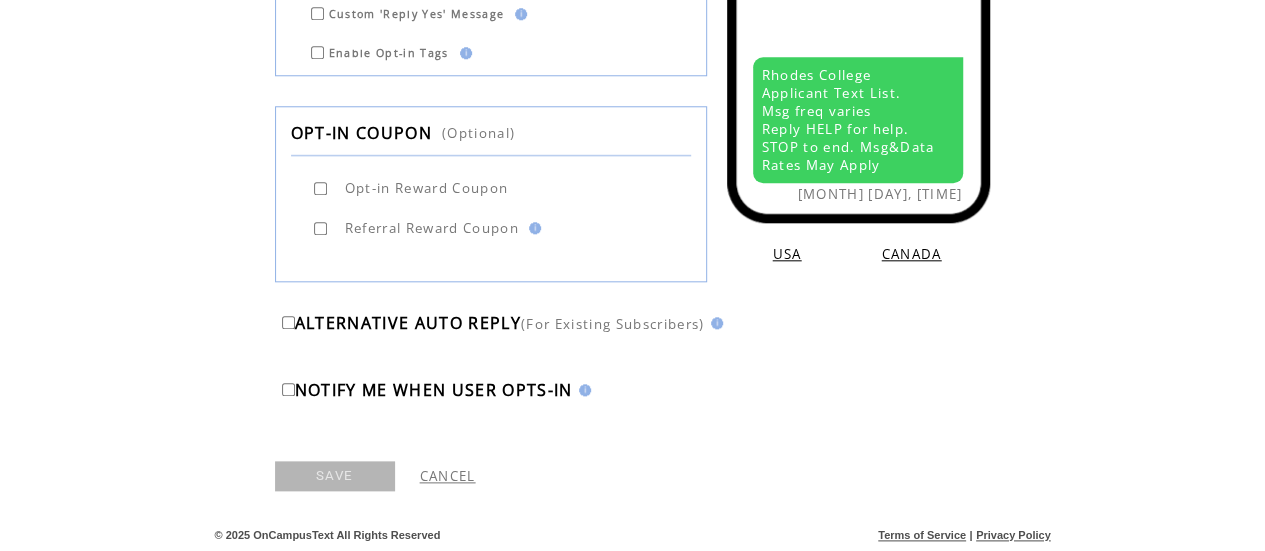 type on "**********" 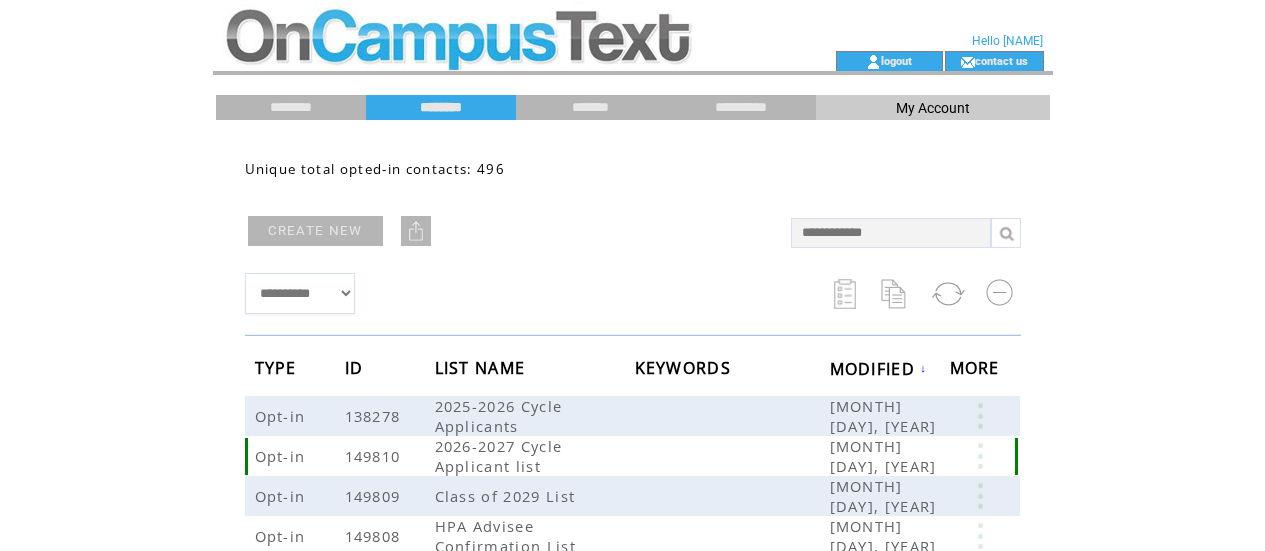 scroll, scrollTop: 0, scrollLeft: 0, axis: both 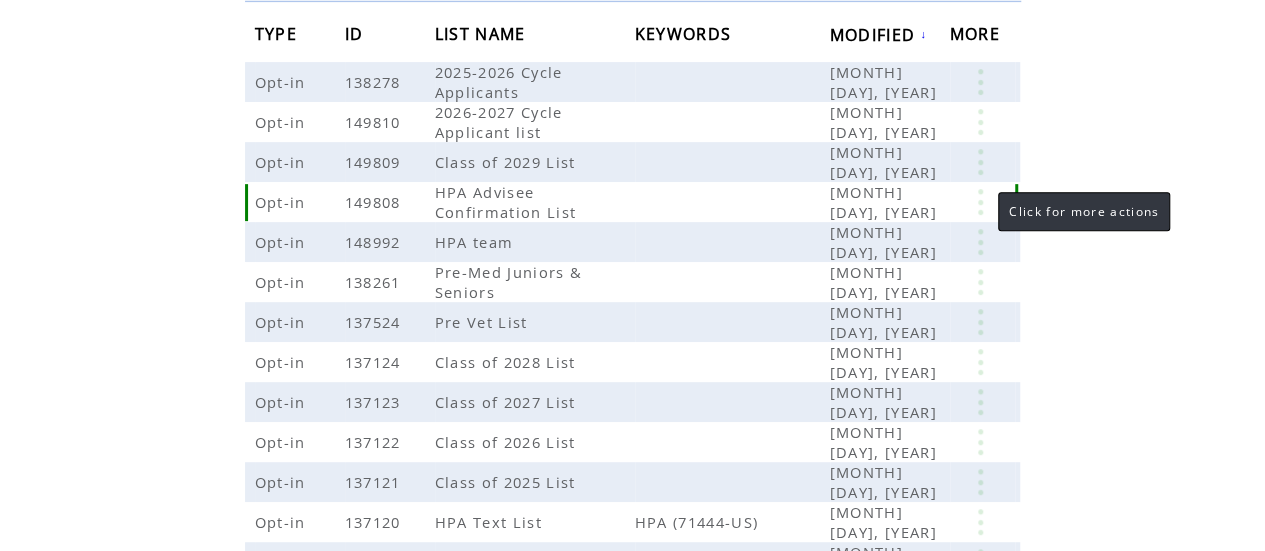 click at bounding box center [980, 202] 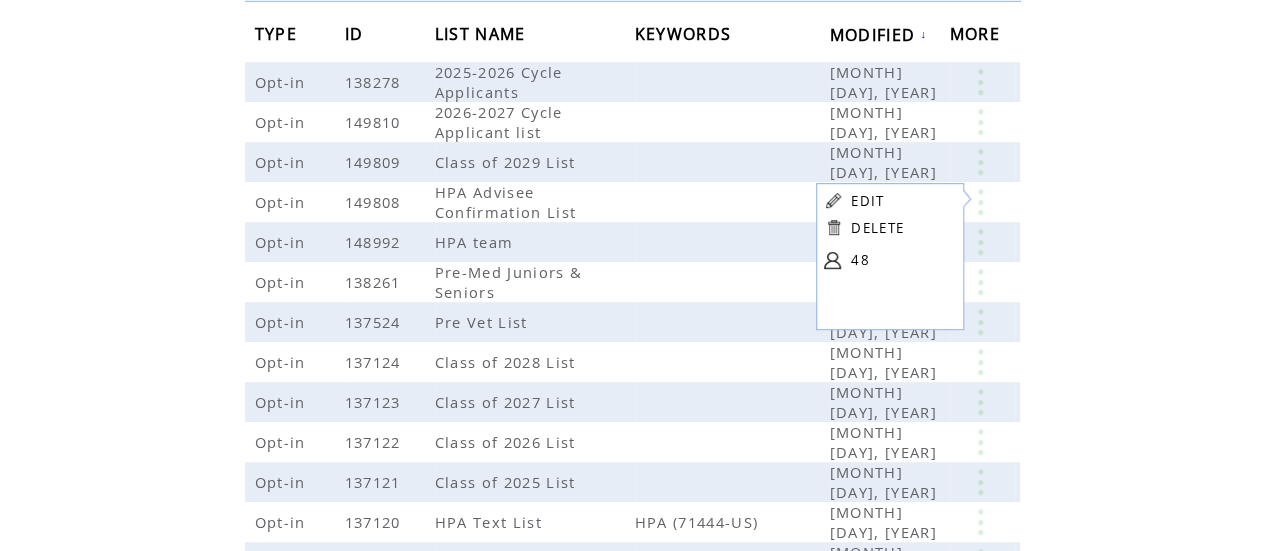 click on "EDIT" at bounding box center [867, 201] 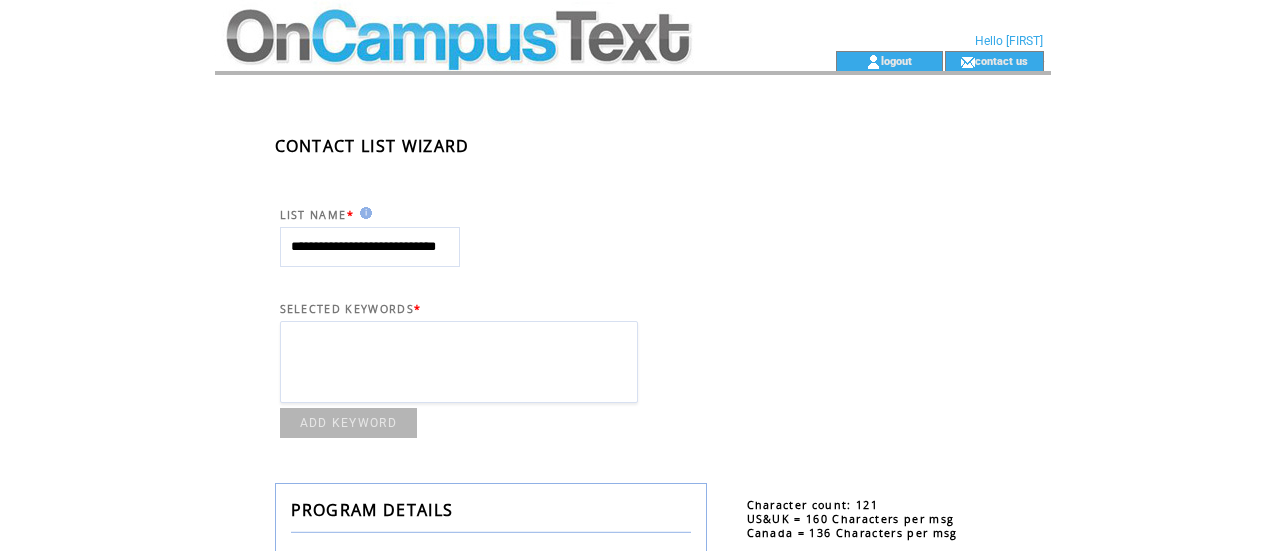 scroll, scrollTop: 0, scrollLeft: 0, axis: both 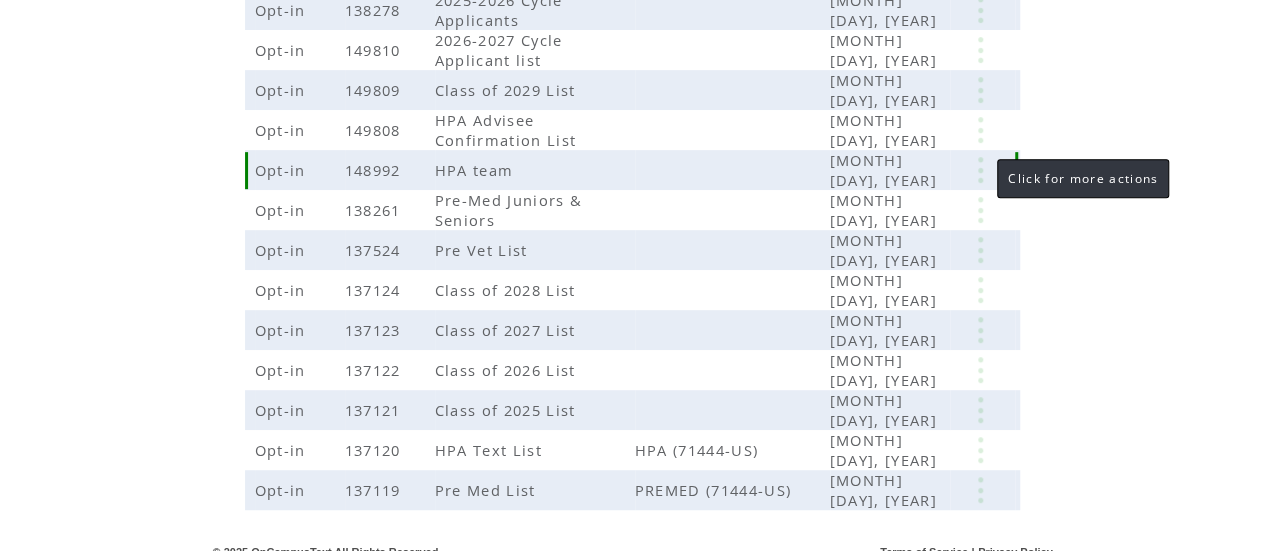 click at bounding box center [980, 170] 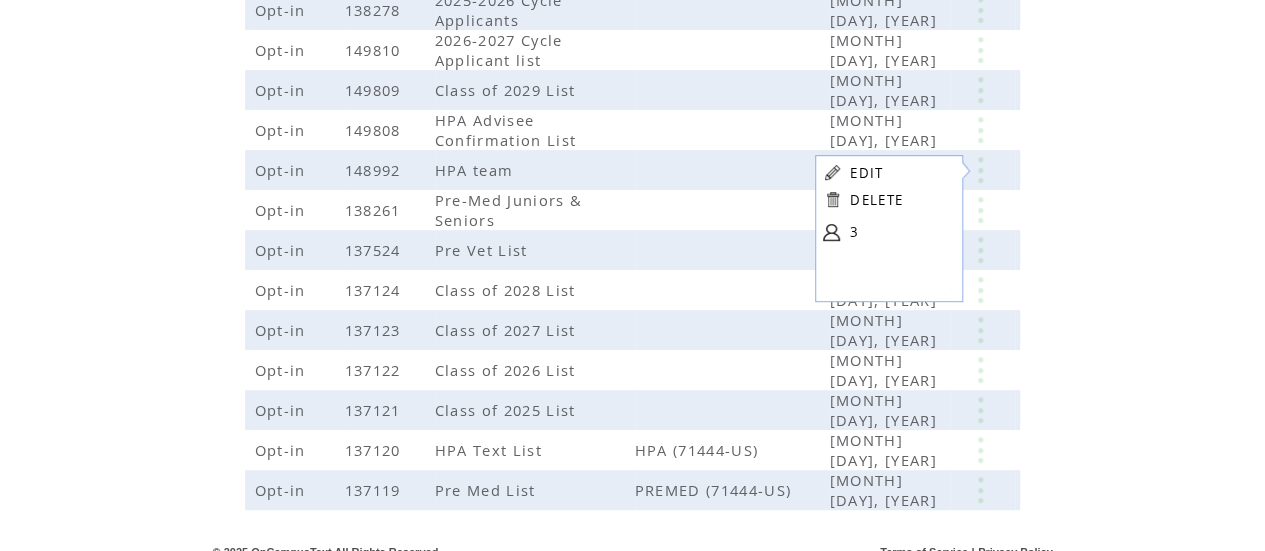 click on "EDIT" at bounding box center [866, 173] 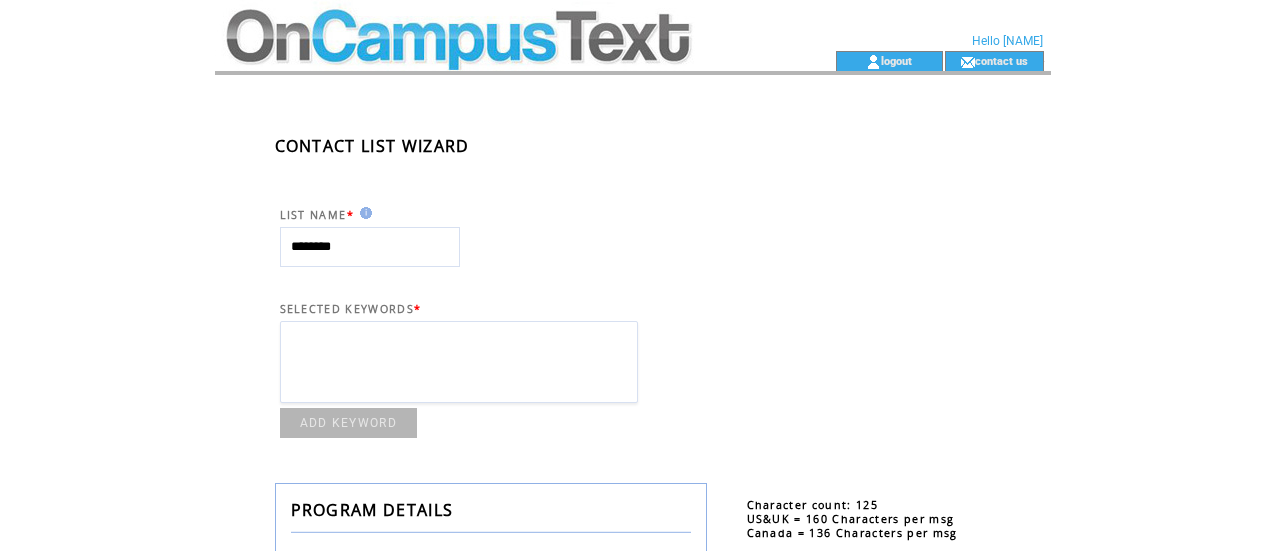 scroll, scrollTop: 0, scrollLeft: 0, axis: both 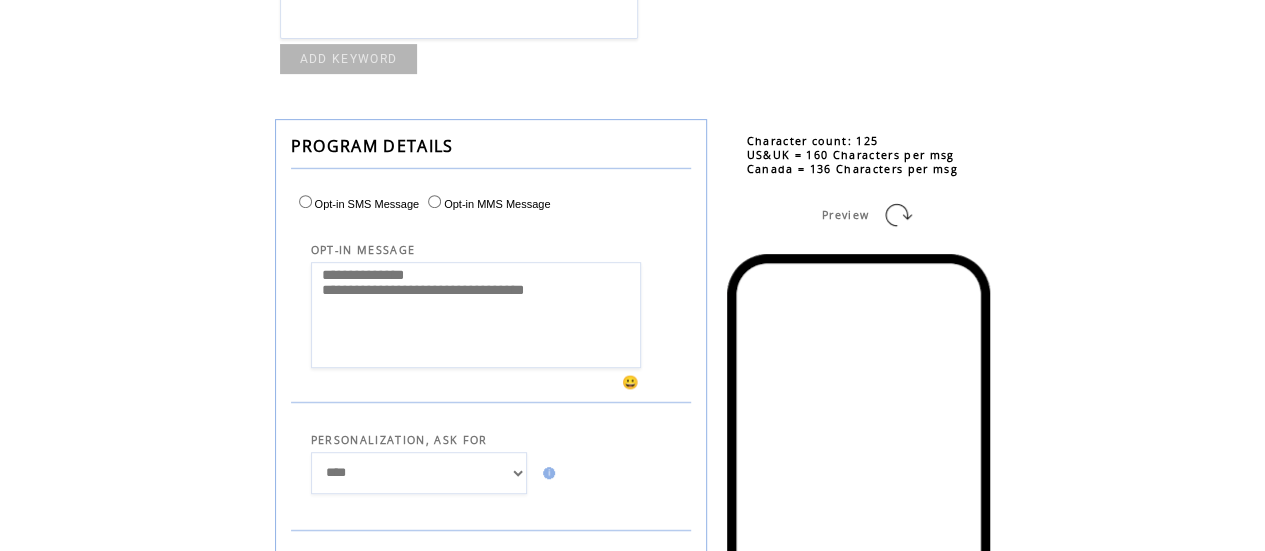 drag, startPoint x: 608, startPoint y: 341, endPoint x: 155, endPoint y: 257, distance: 460.72226 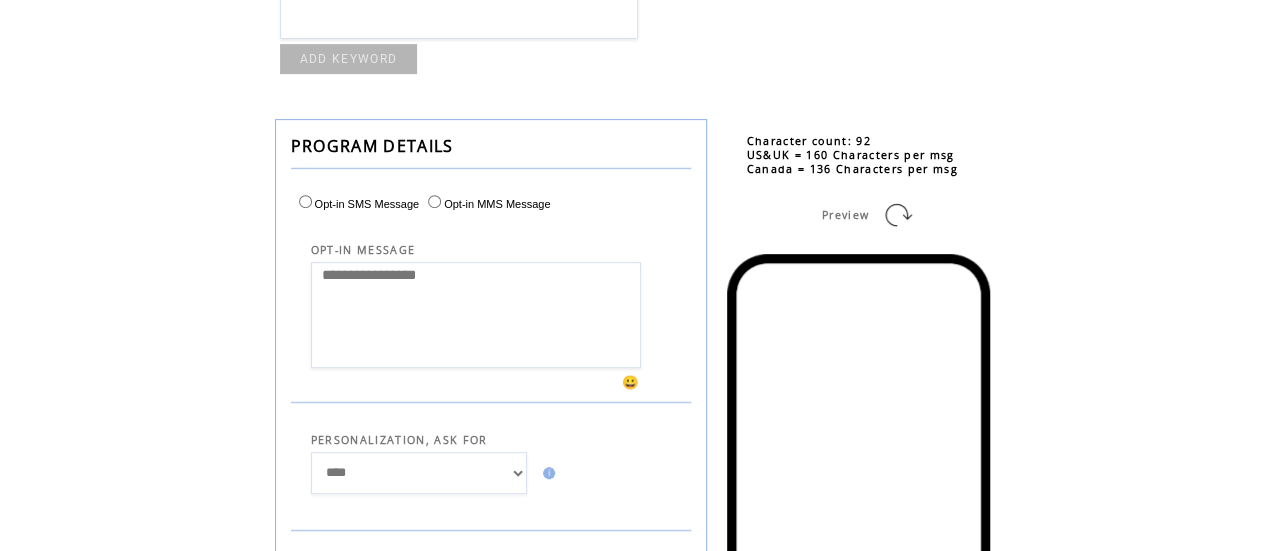 scroll, scrollTop: 966, scrollLeft: 0, axis: vertical 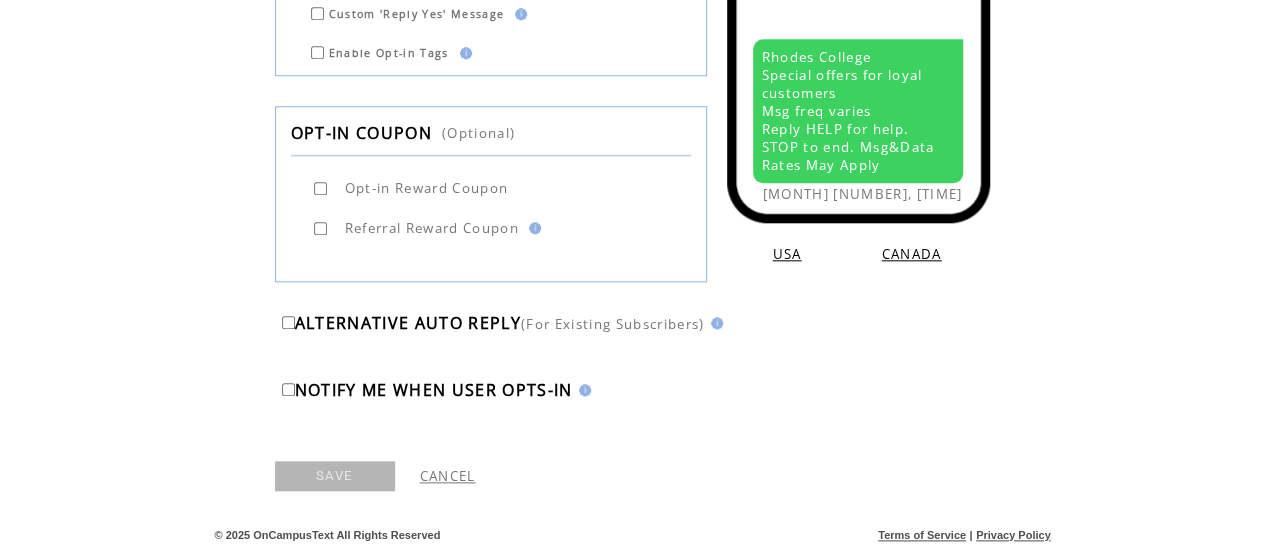 type on "**********" 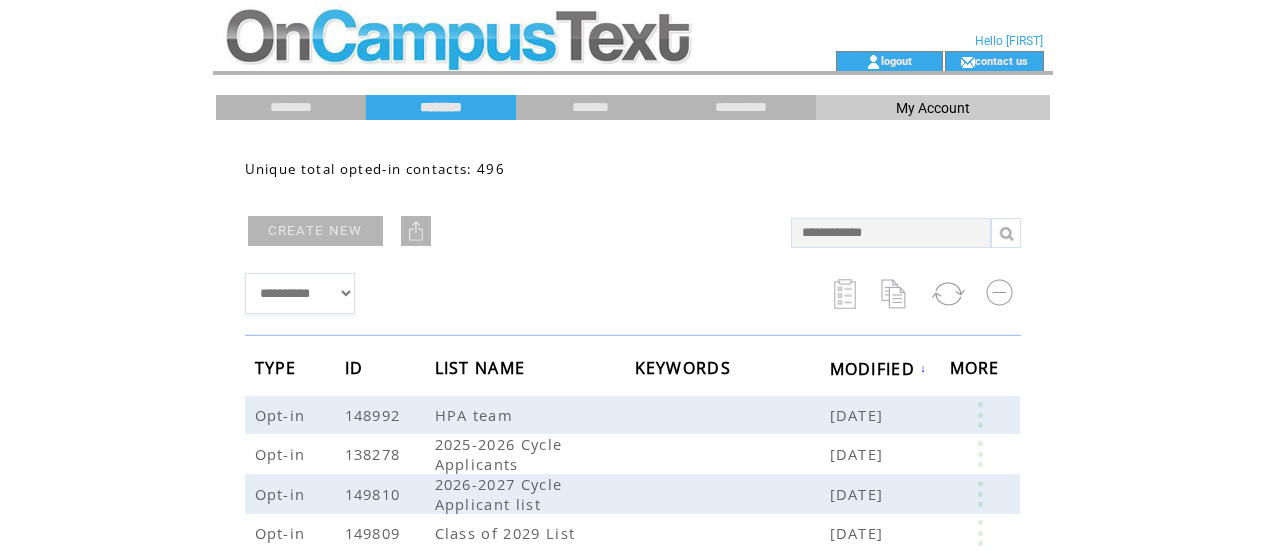 scroll, scrollTop: 0, scrollLeft: 0, axis: both 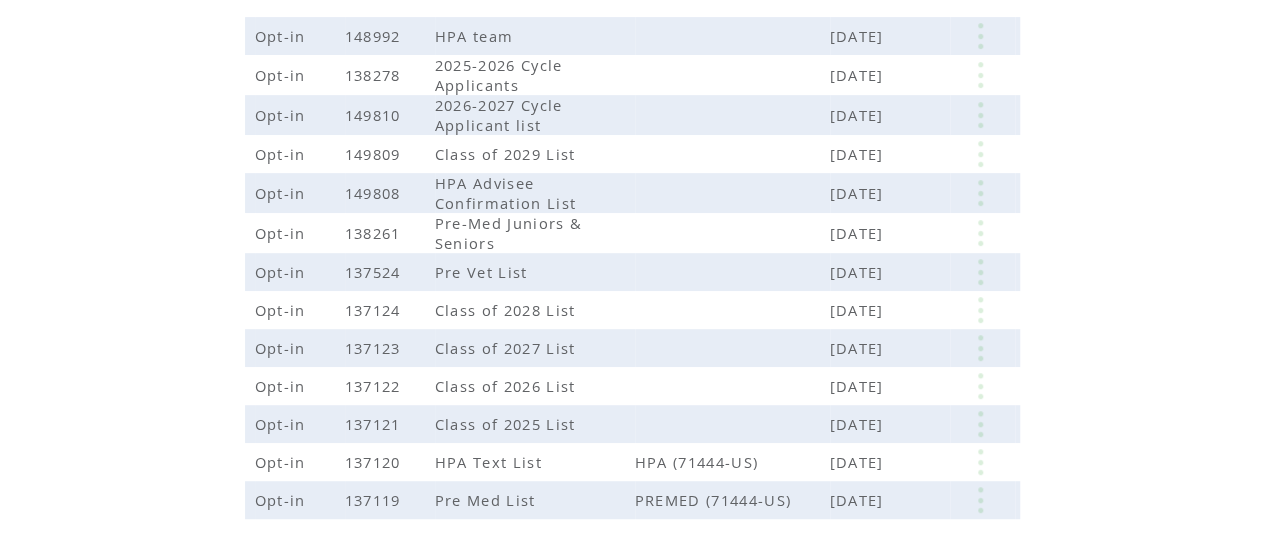 drag, startPoint x: 1279, startPoint y: 197, endPoint x: 1279, endPoint y: 411, distance: 214 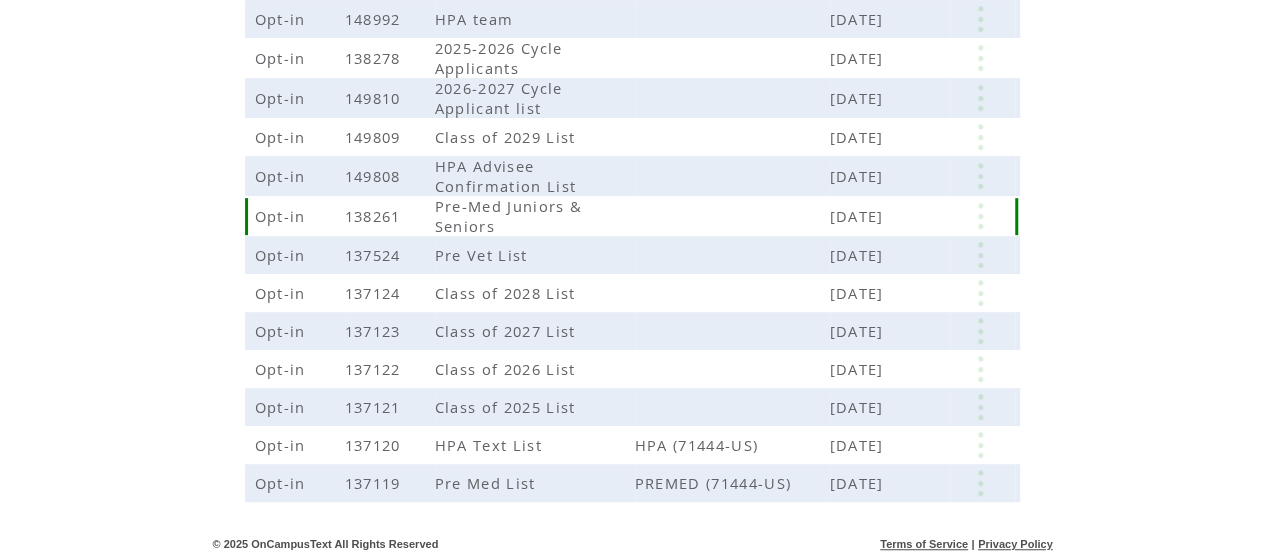 click at bounding box center [980, 216] 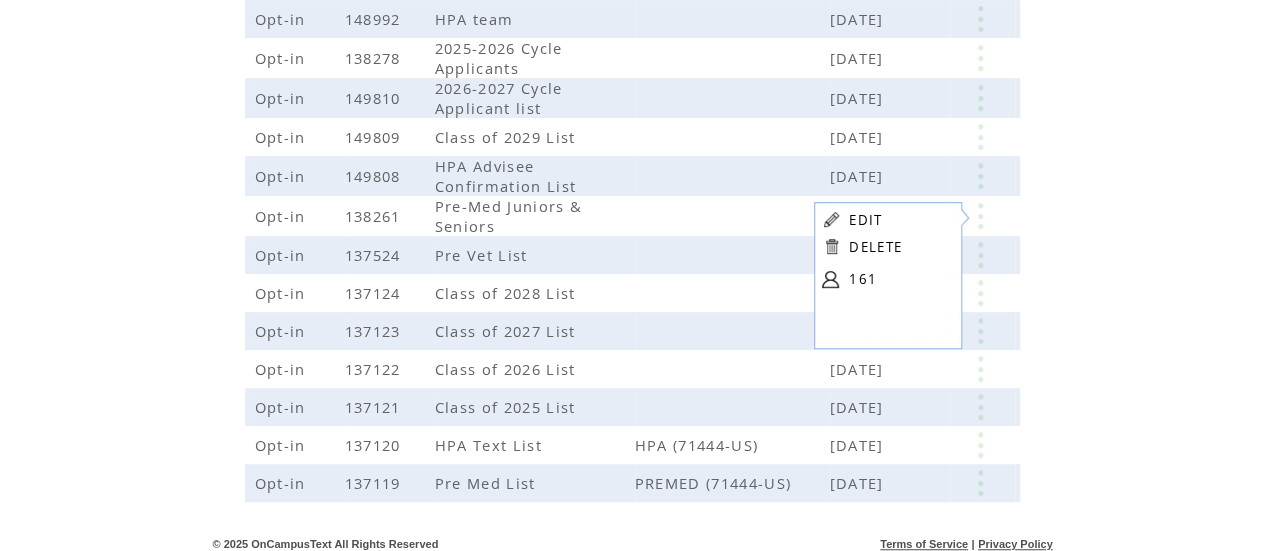 click on "EDIT" at bounding box center (865, 220) 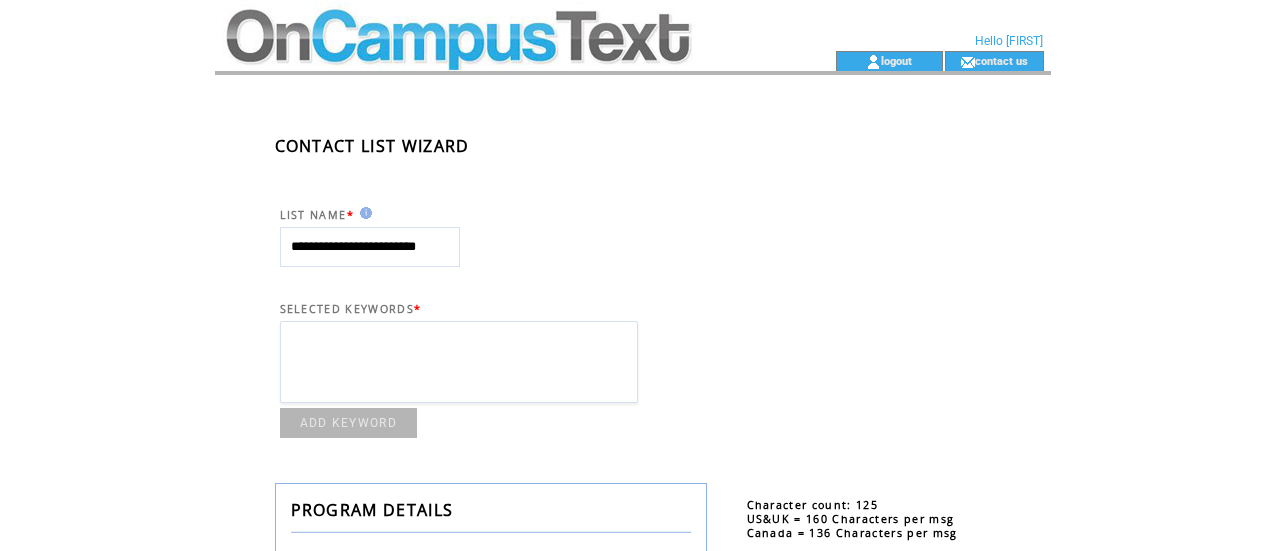 scroll, scrollTop: 0, scrollLeft: 0, axis: both 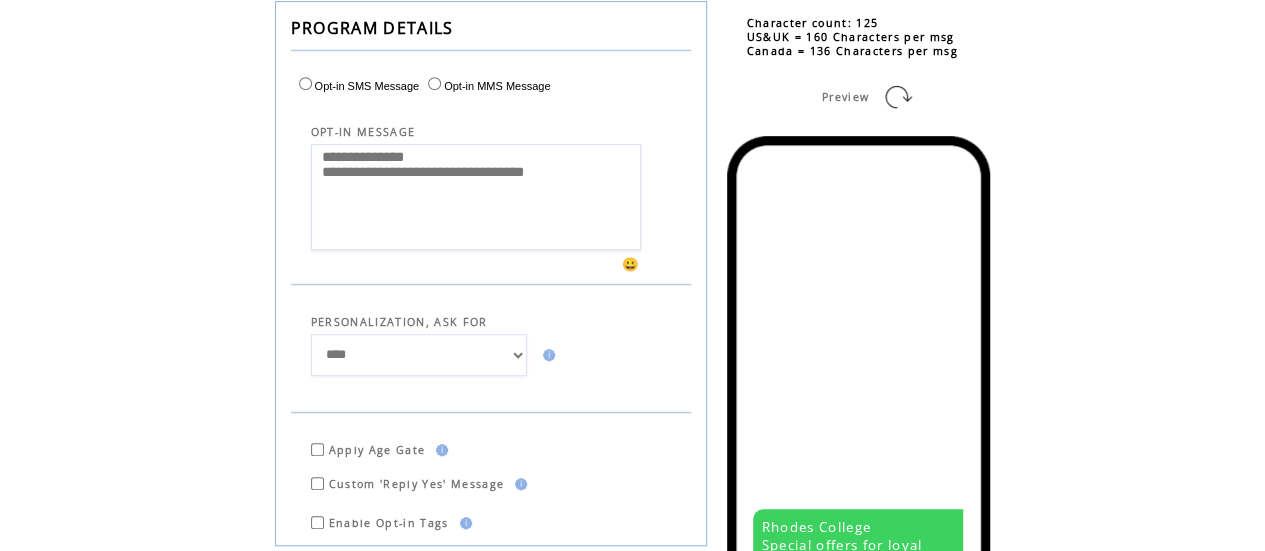 drag, startPoint x: 624, startPoint y: 213, endPoint x: 206, endPoint y: 168, distance: 420.41528 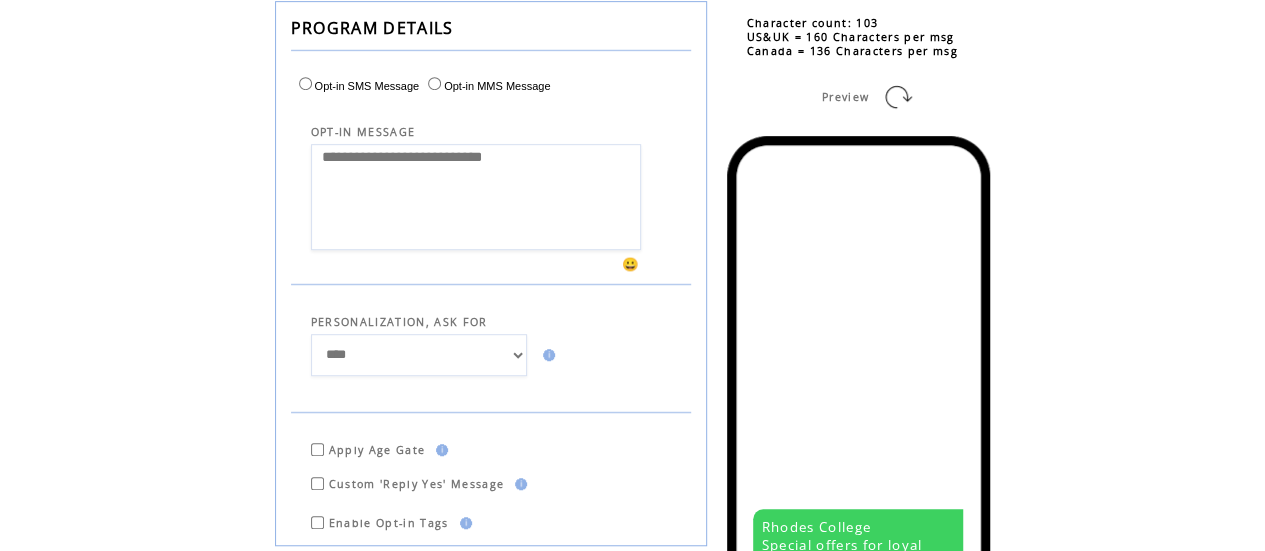 type on "**********" 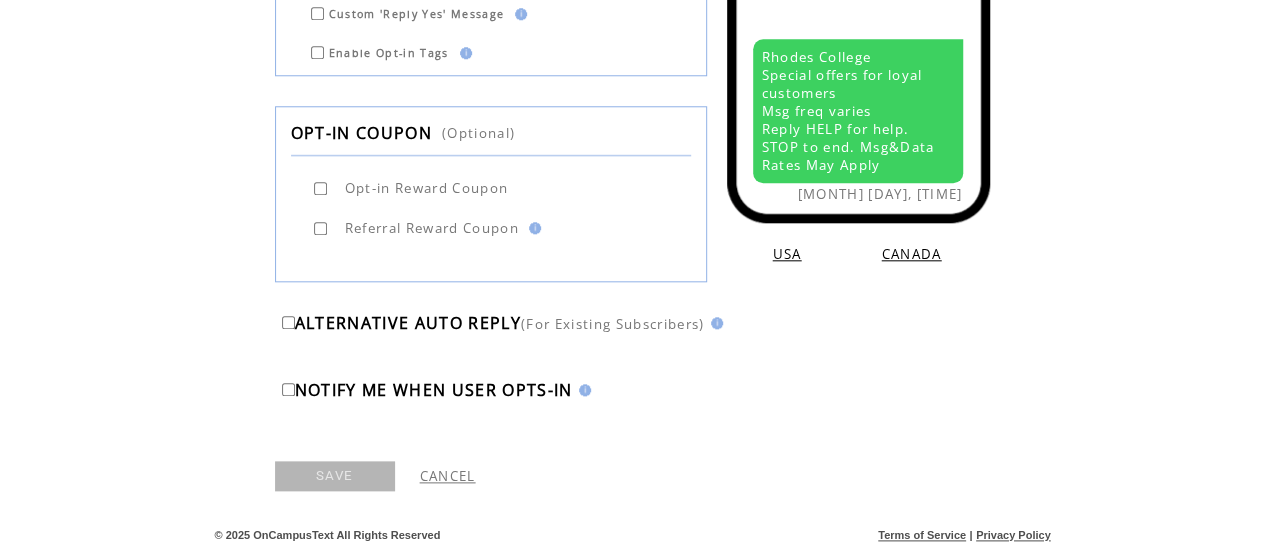 scroll, scrollTop: 982, scrollLeft: 0, axis: vertical 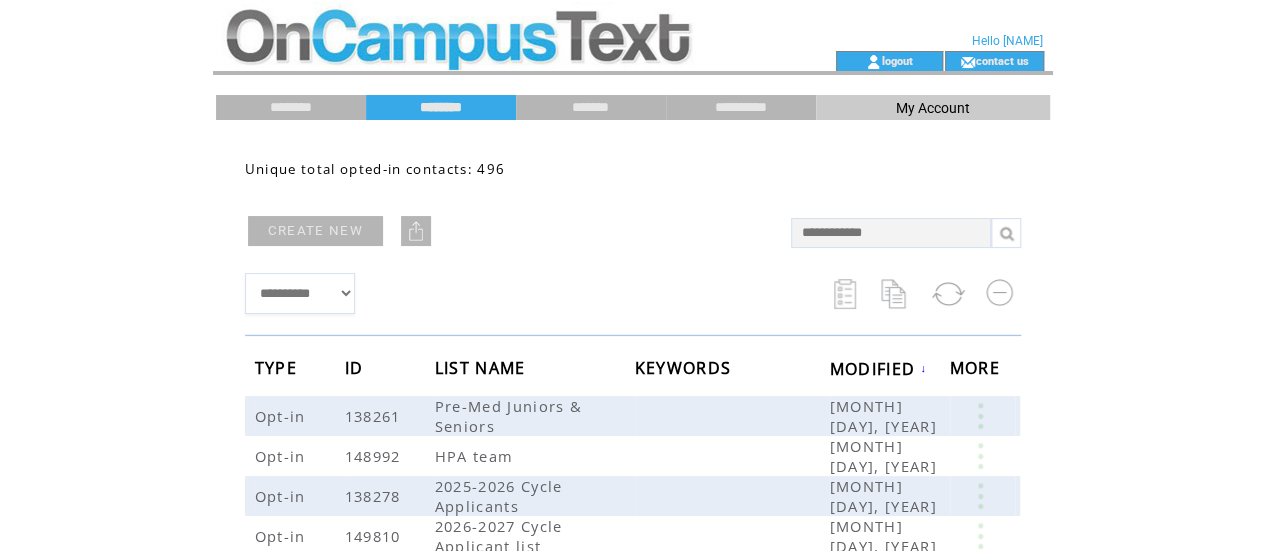 click at bounding box center (416, 231) 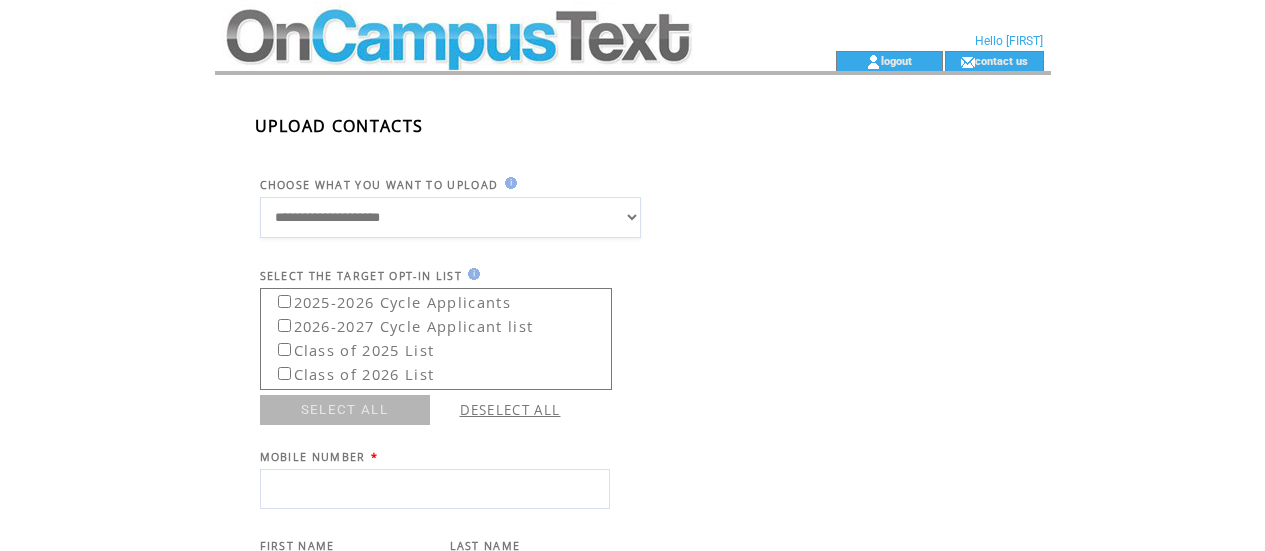 scroll, scrollTop: 0, scrollLeft: 0, axis: both 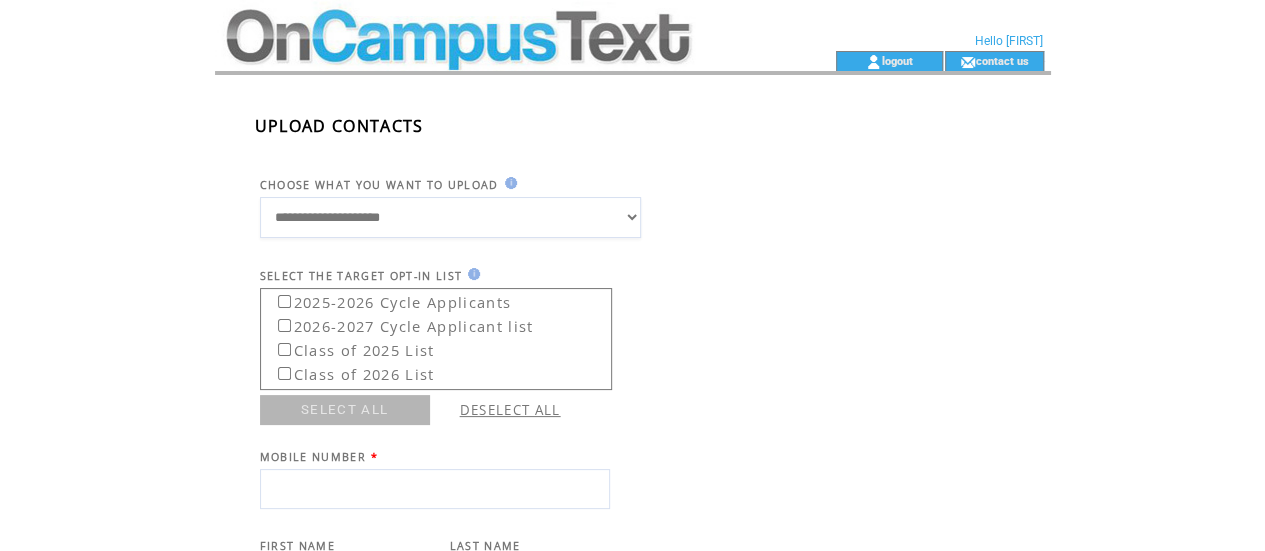 click on "**********" at bounding box center (450, 217) 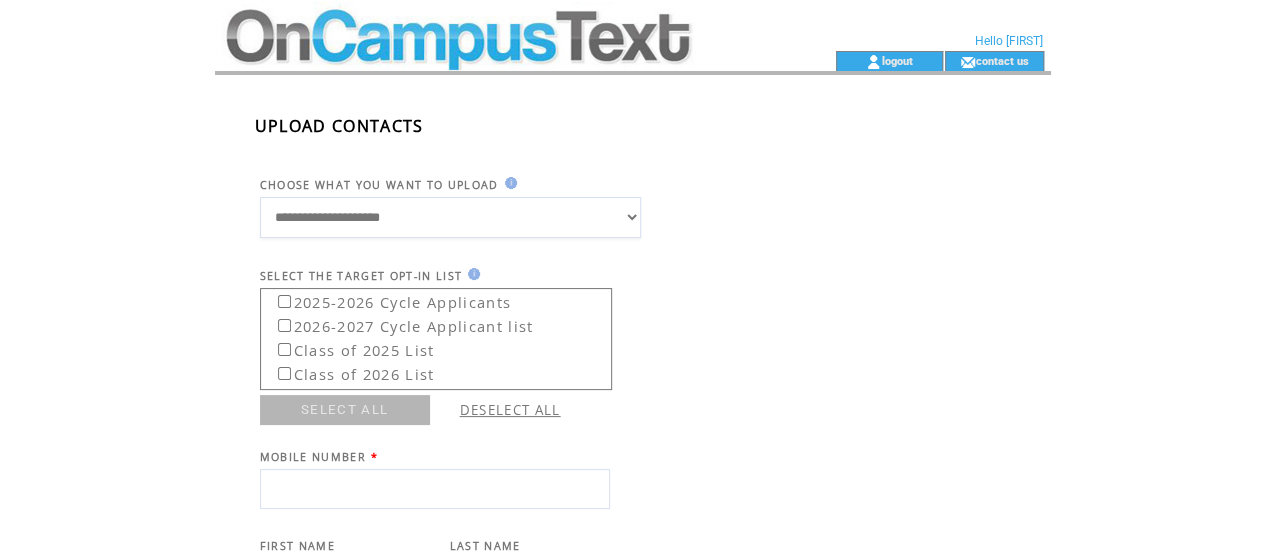 click on "**********" at bounding box center [450, 217] 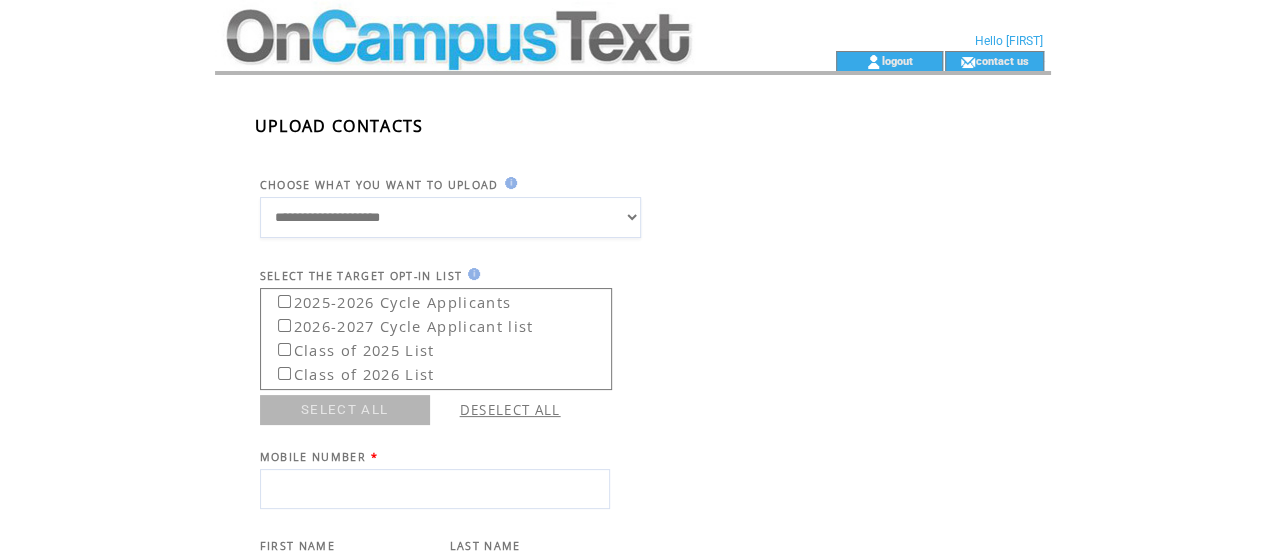 scroll, scrollTop: 127, scrollLeft: 0, axis: vertical 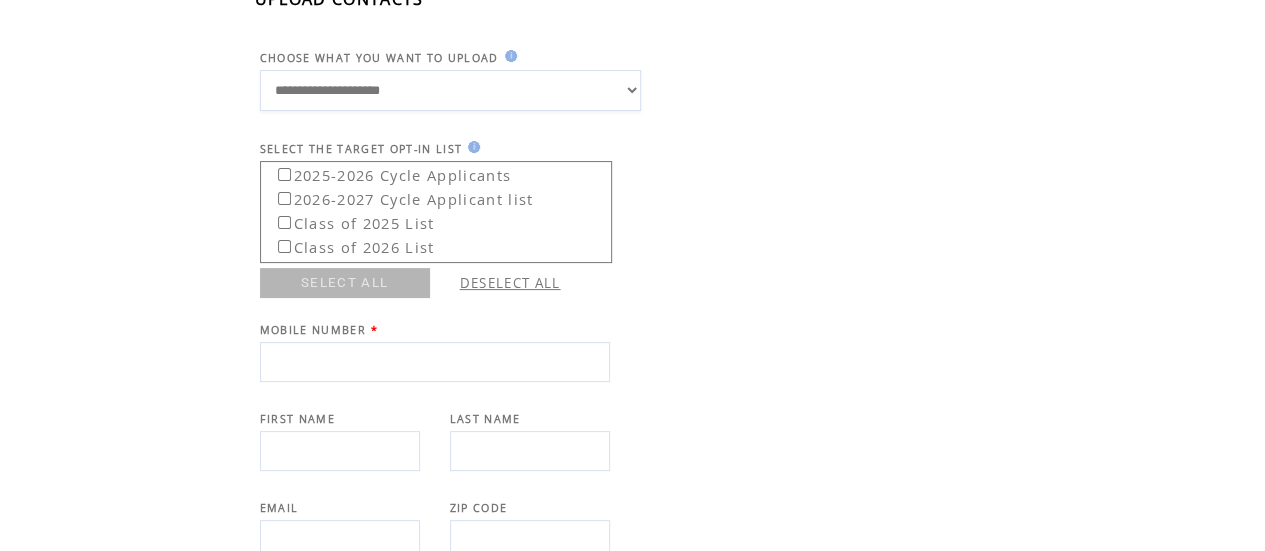 click at bounding box center [435, 362] 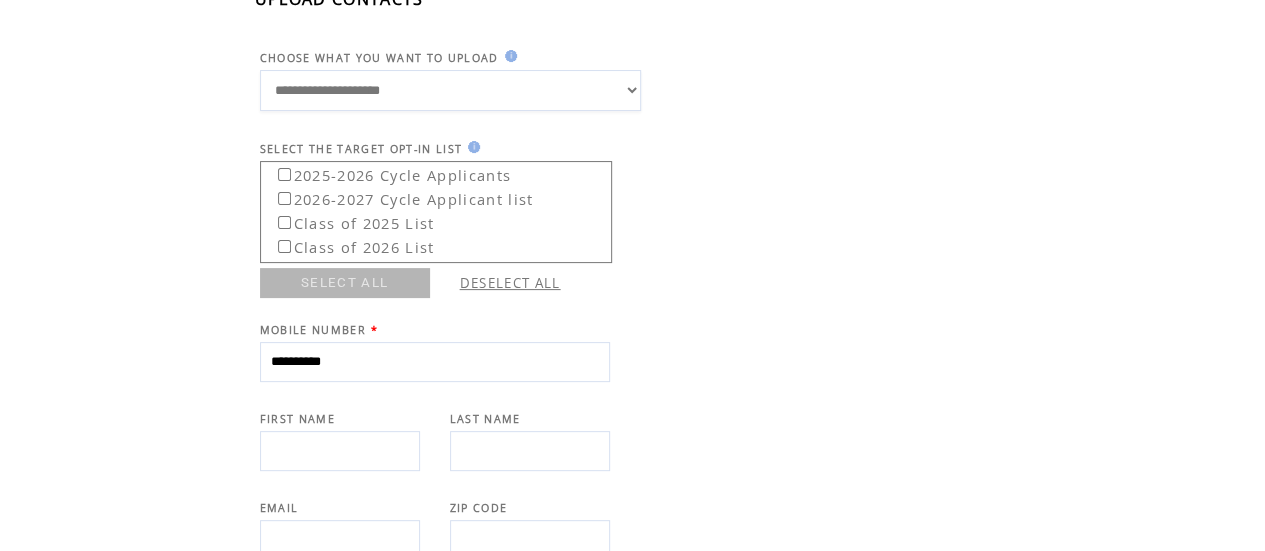 type on "**********" 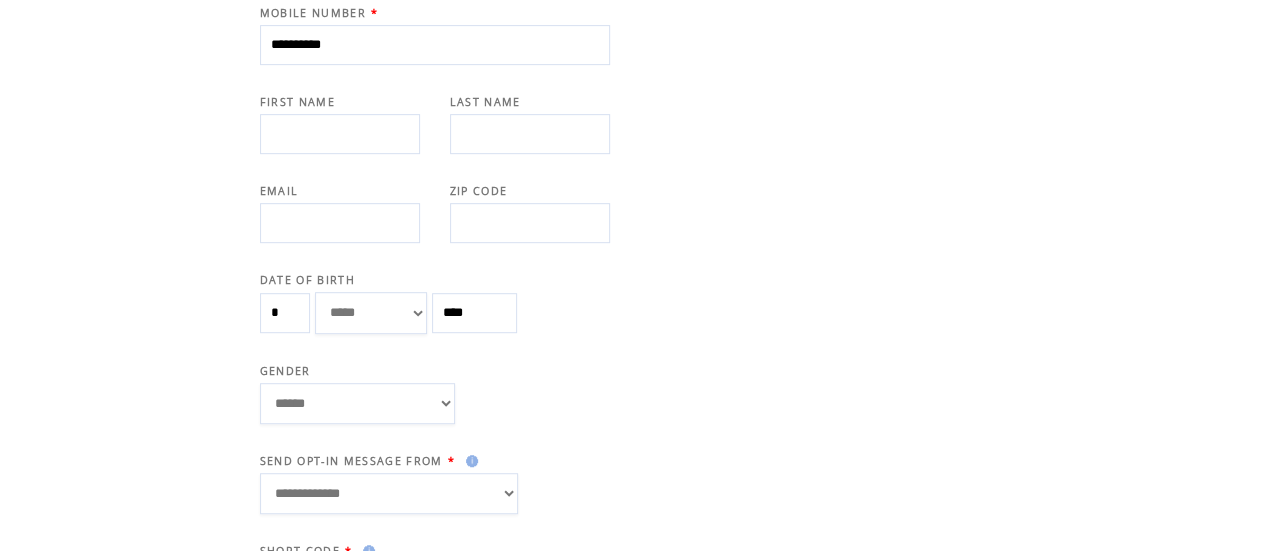 scroll, scrollTop: 640, scrollLeft: 0, axis: vertical 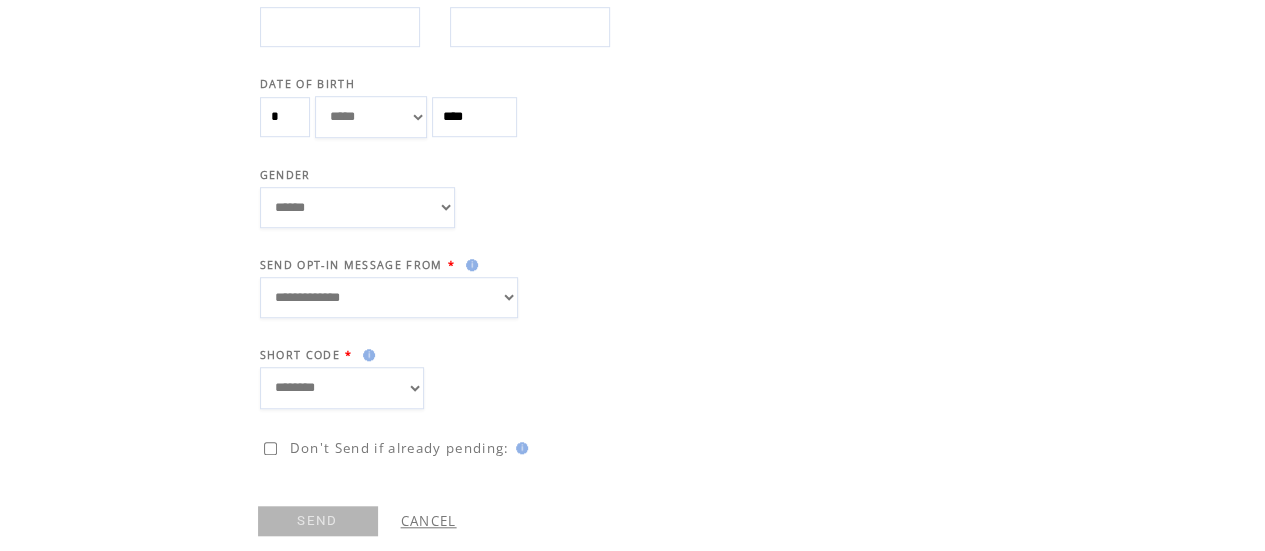 click on "**********" at bounding box center [389, 297] 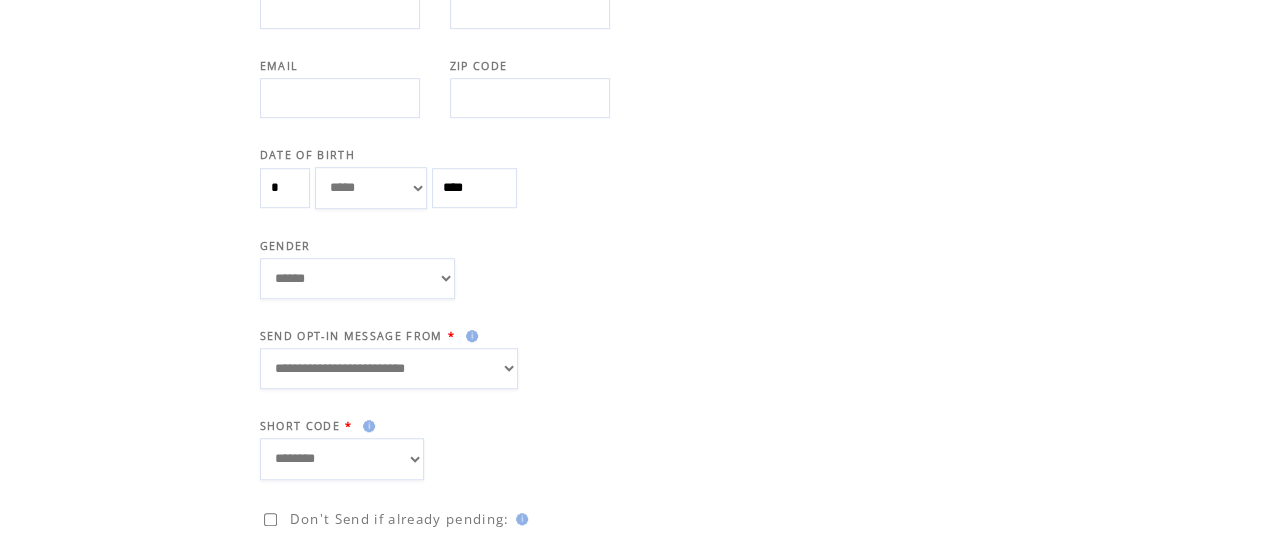 scroll, scrollTop: 670, scrollLeft: 0, axis: vertical 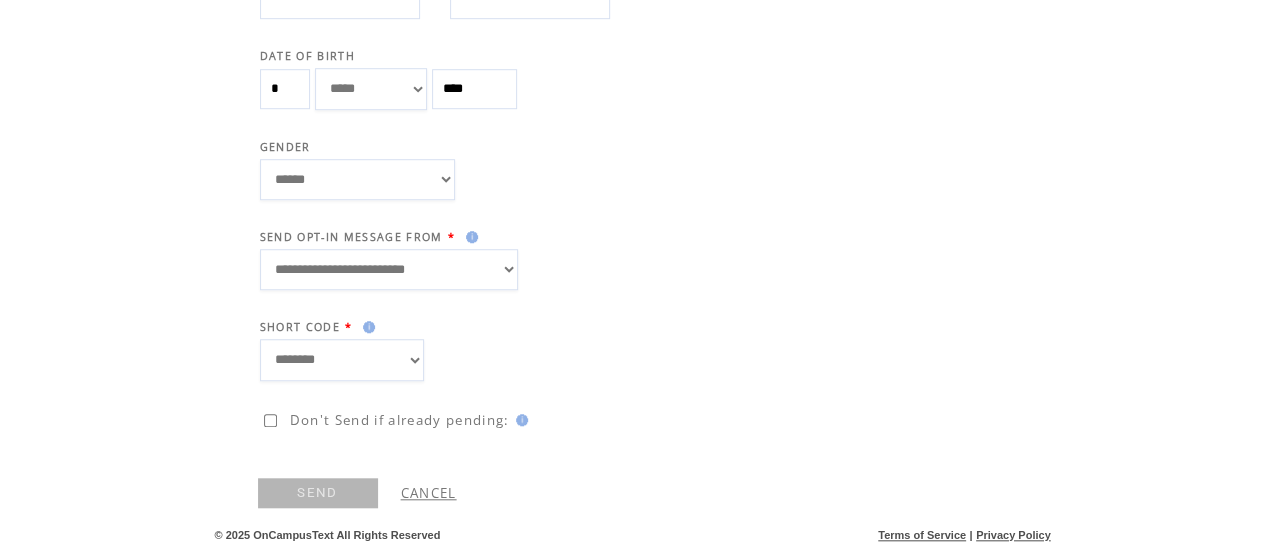 click on "SEND" at bounding box center (318, 493) 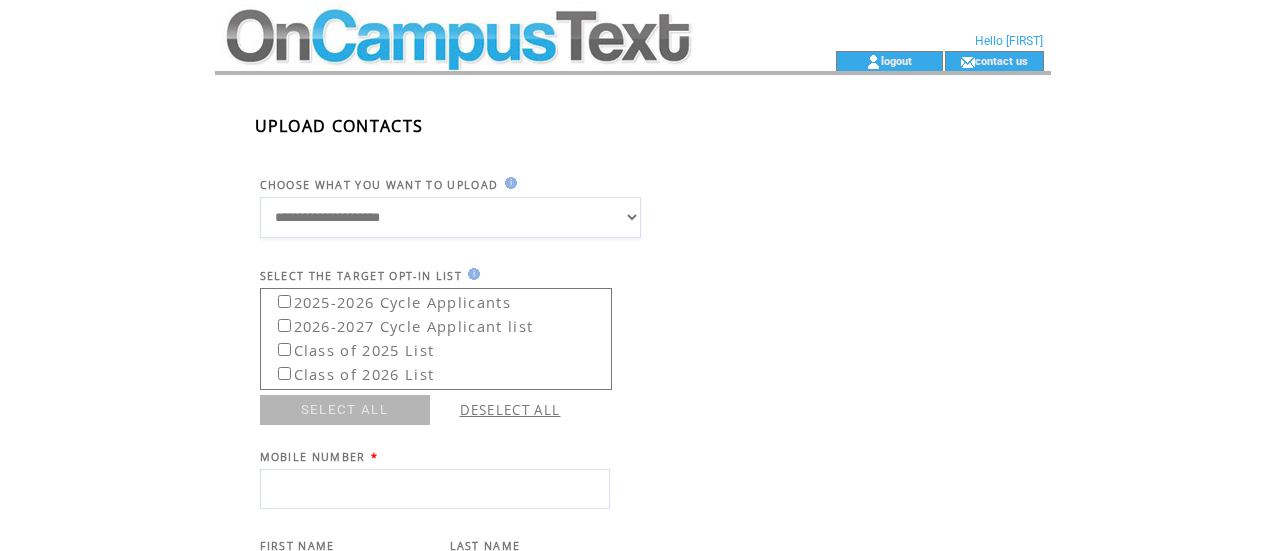 scroll, scrollTop: 700, scrollLeft: 0, axis: vertical 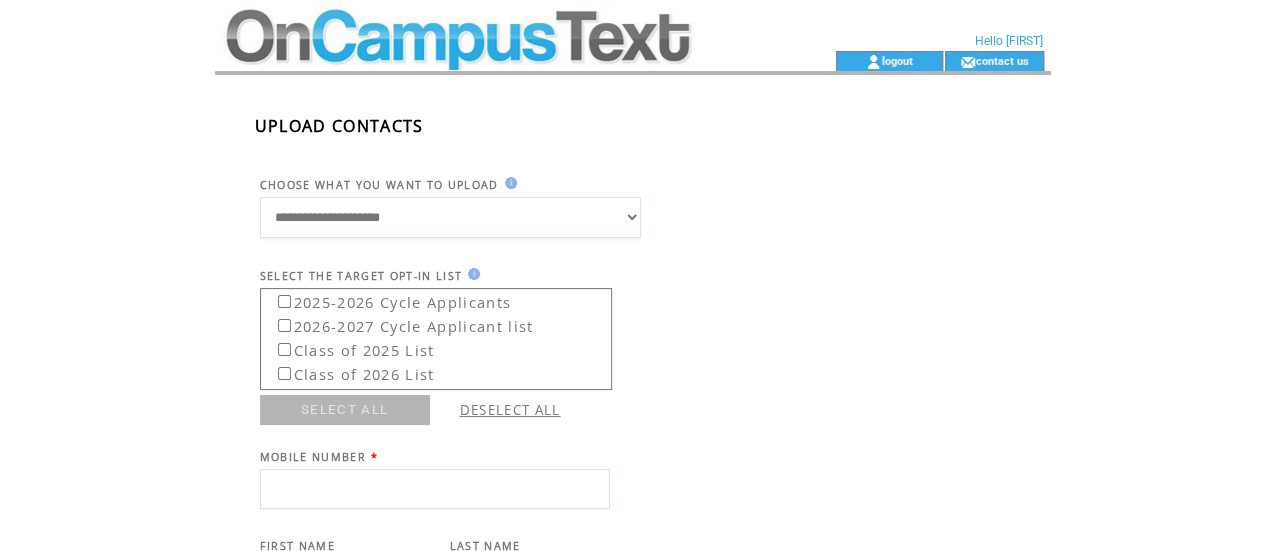click at bounding box center [489, 61] 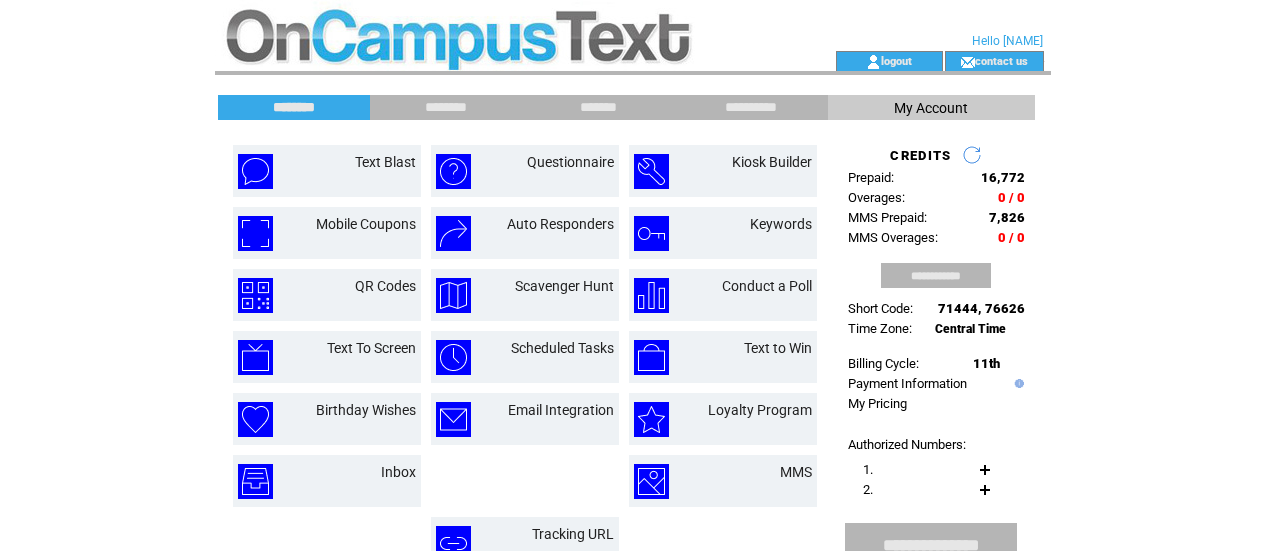 scroll, scrollTop: 0, scrollLeft: 0, axis: both 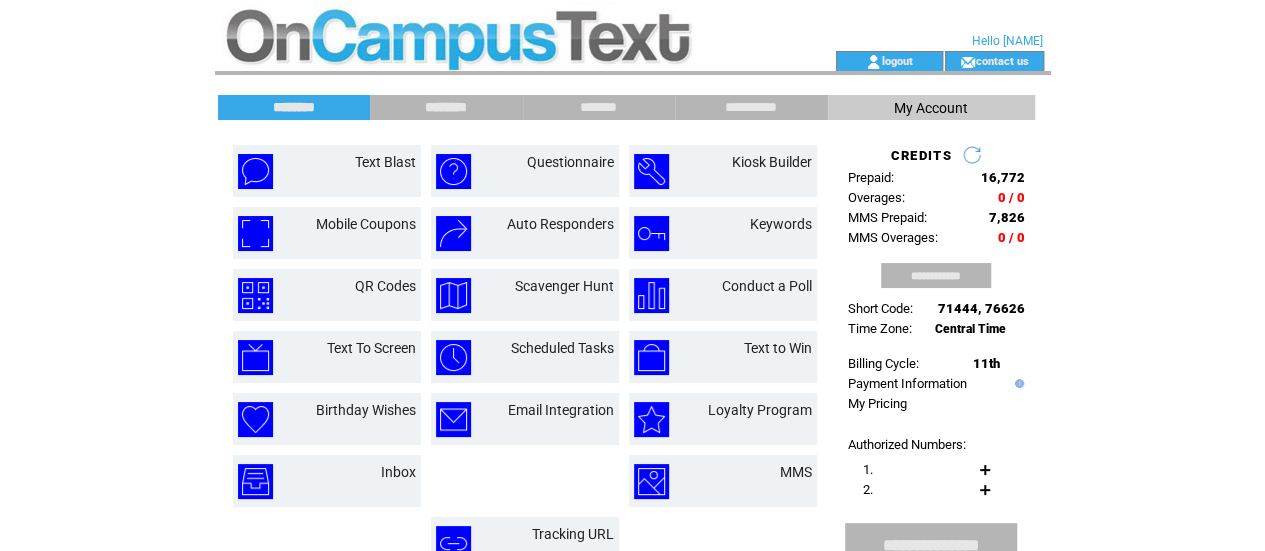 click on "********" at bounding box center (446, 107) 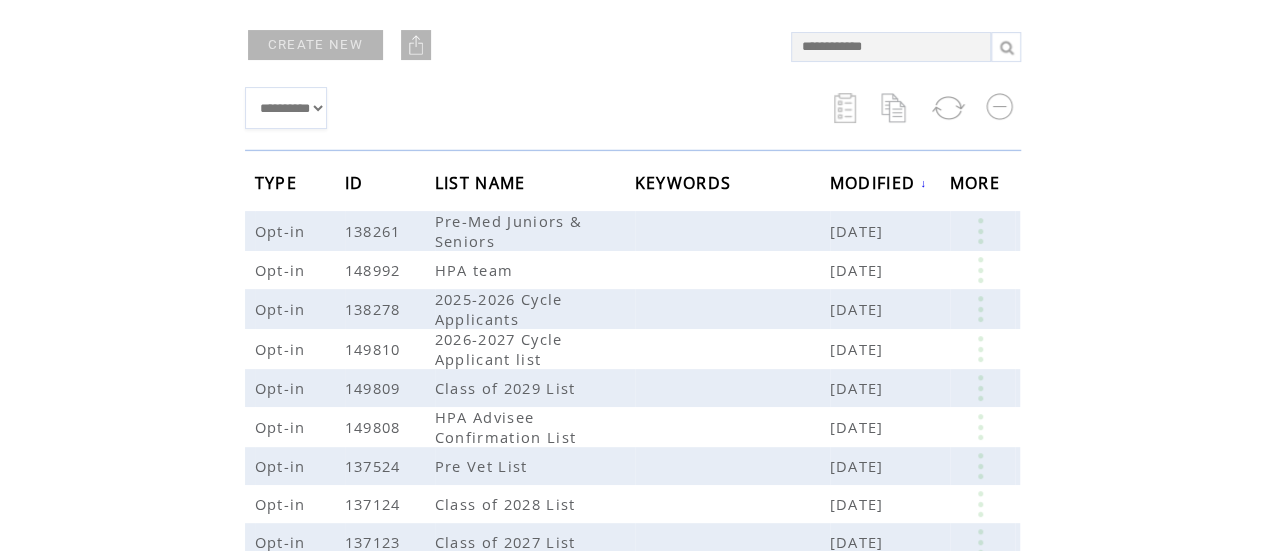 scroll, scrollTop: 194, scrollLeft: 0, axis: vertical 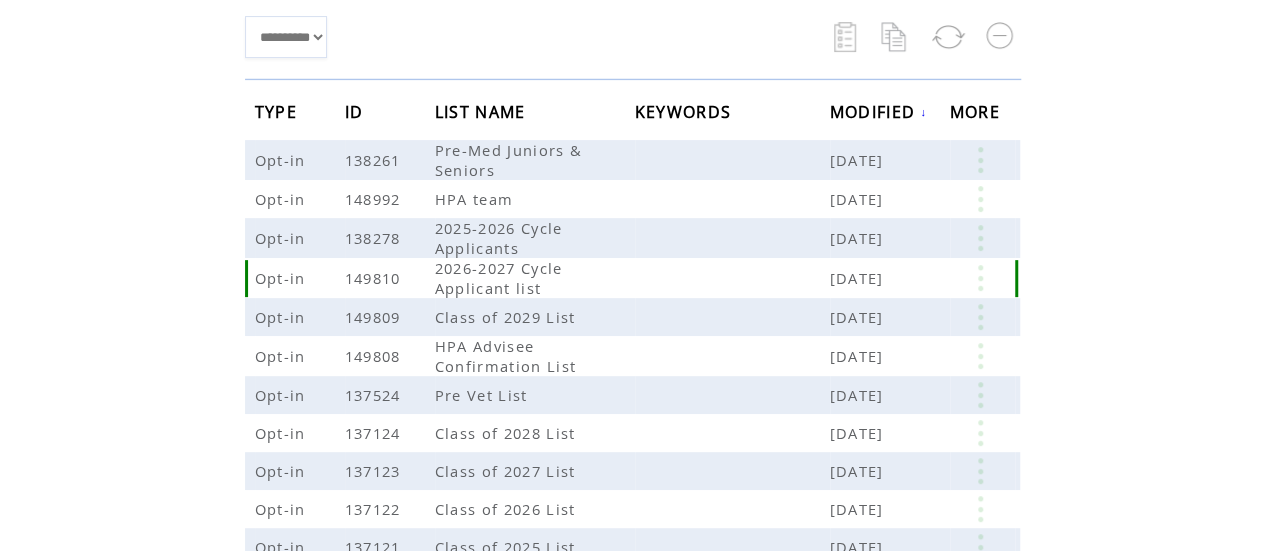 click at bounding box center (980, 278) 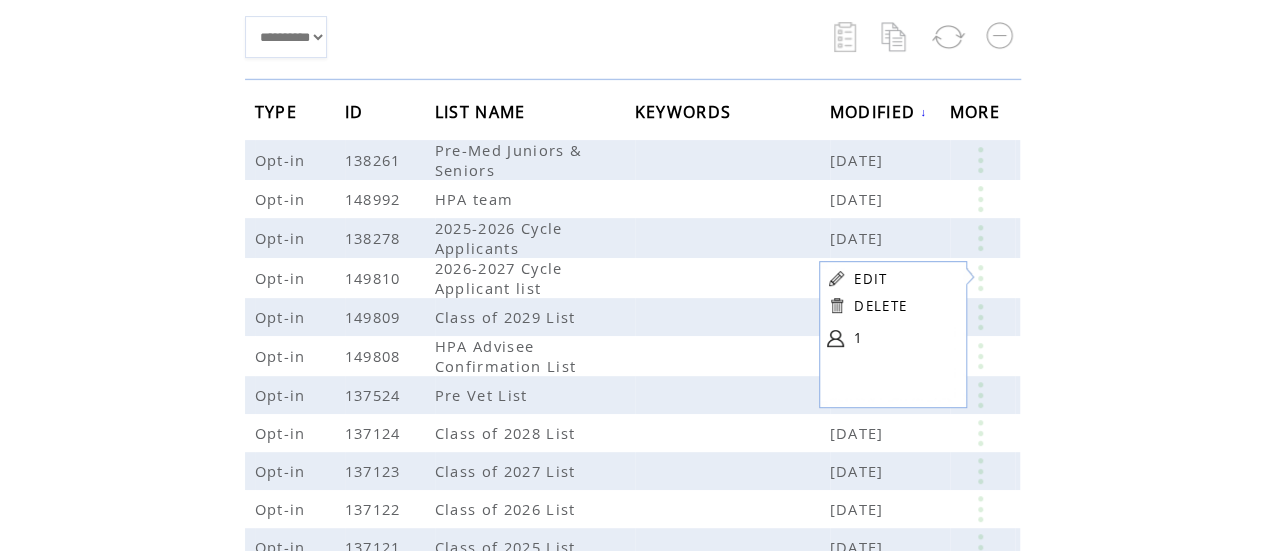 click at bounding box center (835, 338) 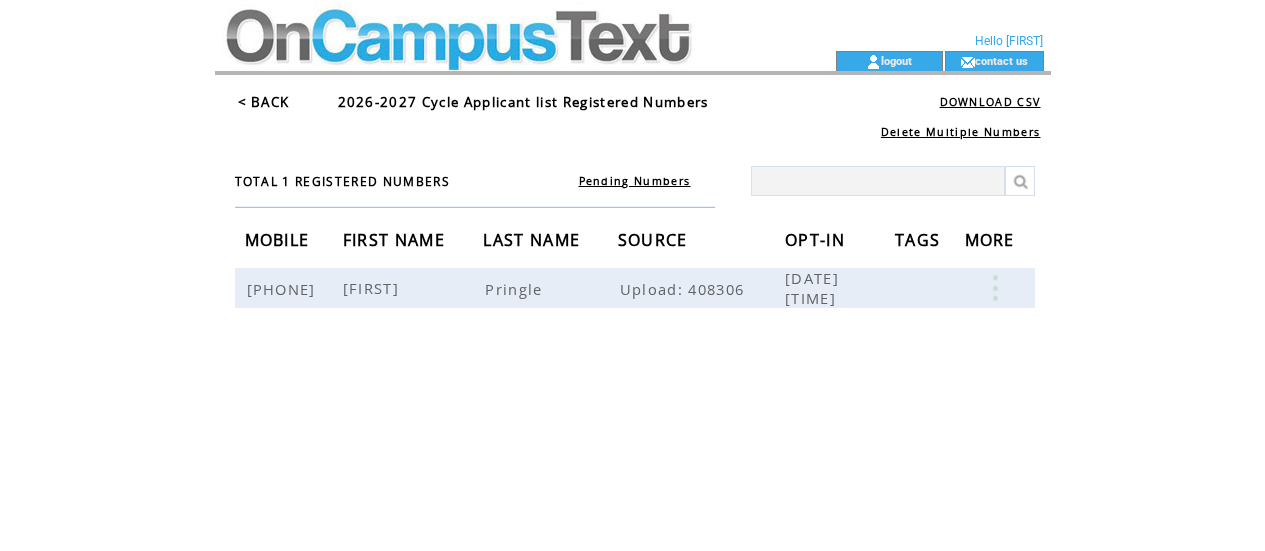 scroll, scrollTop: 0, scrollLeft: 0, axis: both 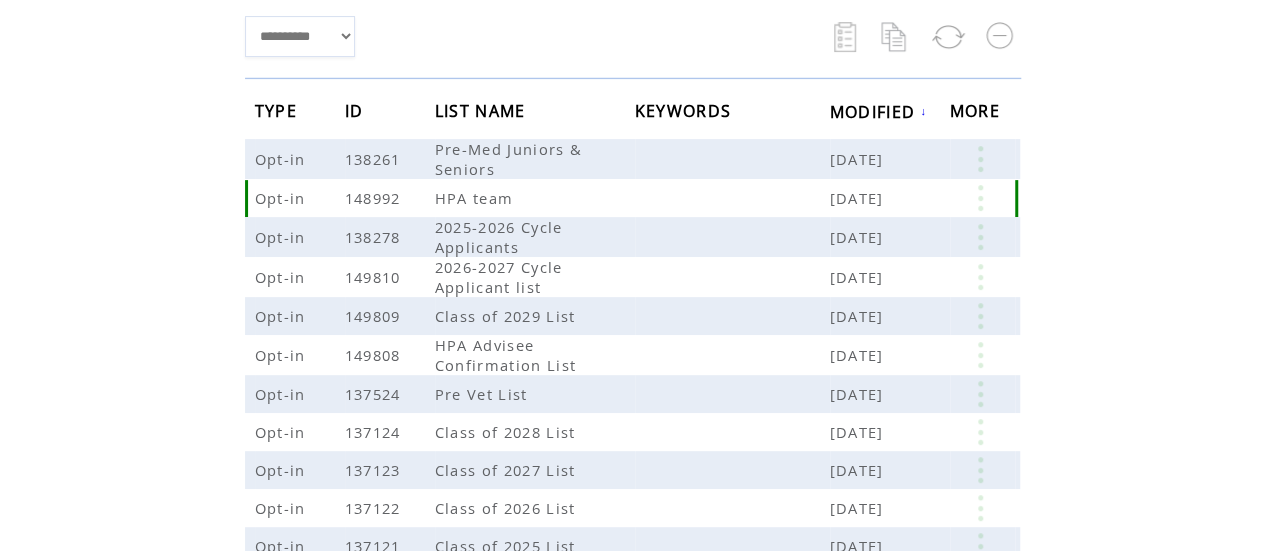 click at bounding box center (980, 198) 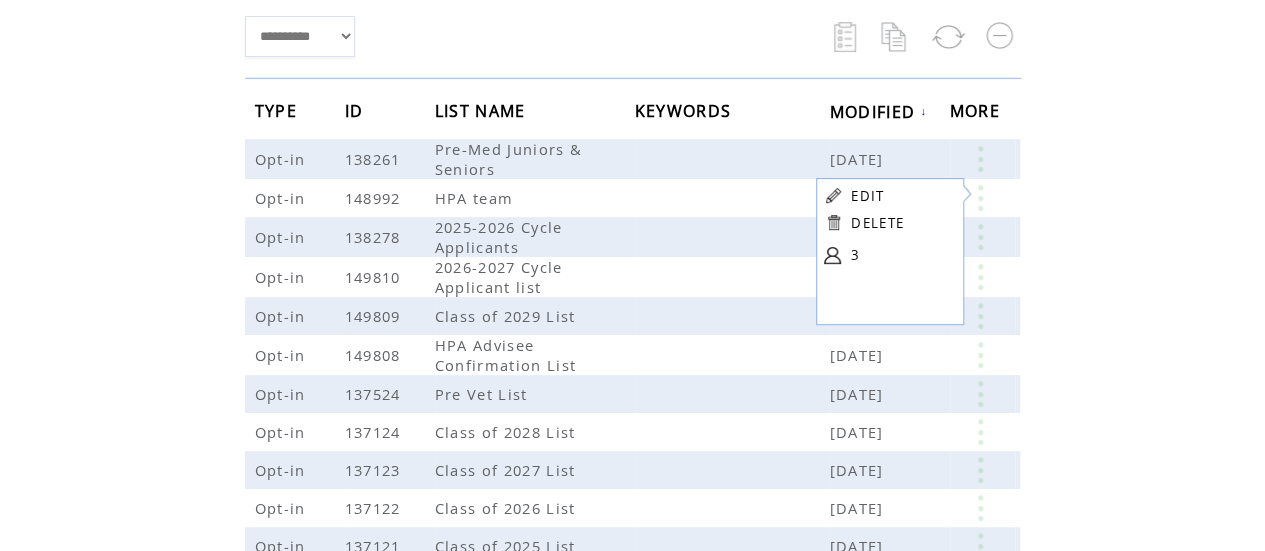 click at bounding box center [832, 255] 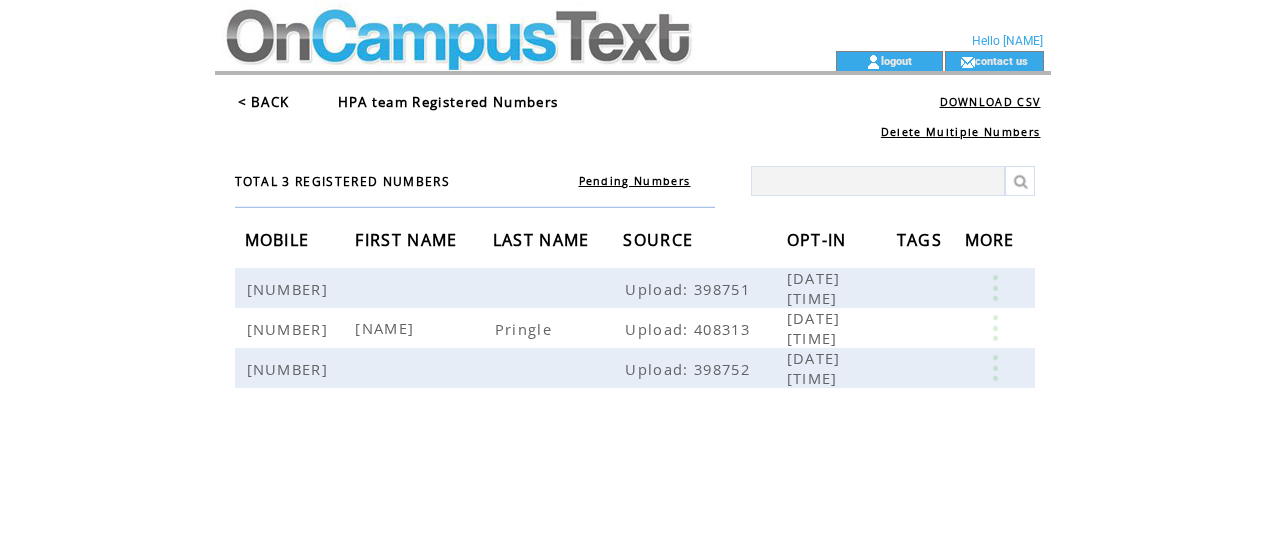 scroll, scrollTop: 0, scrollLeft: 0, axis: both 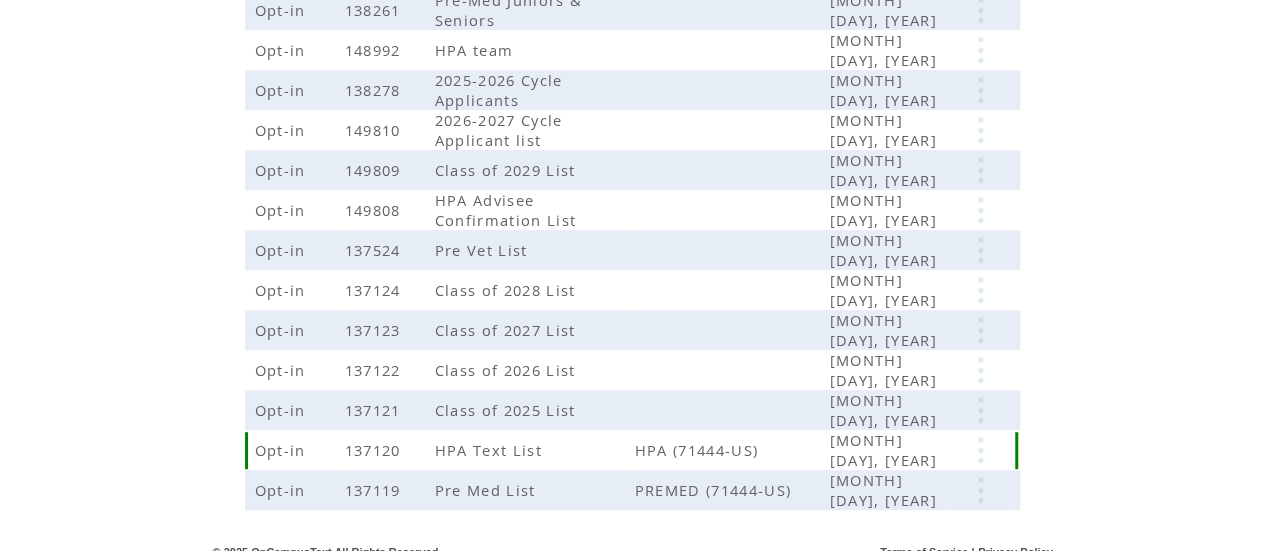 click at bounding box center (980, 450) 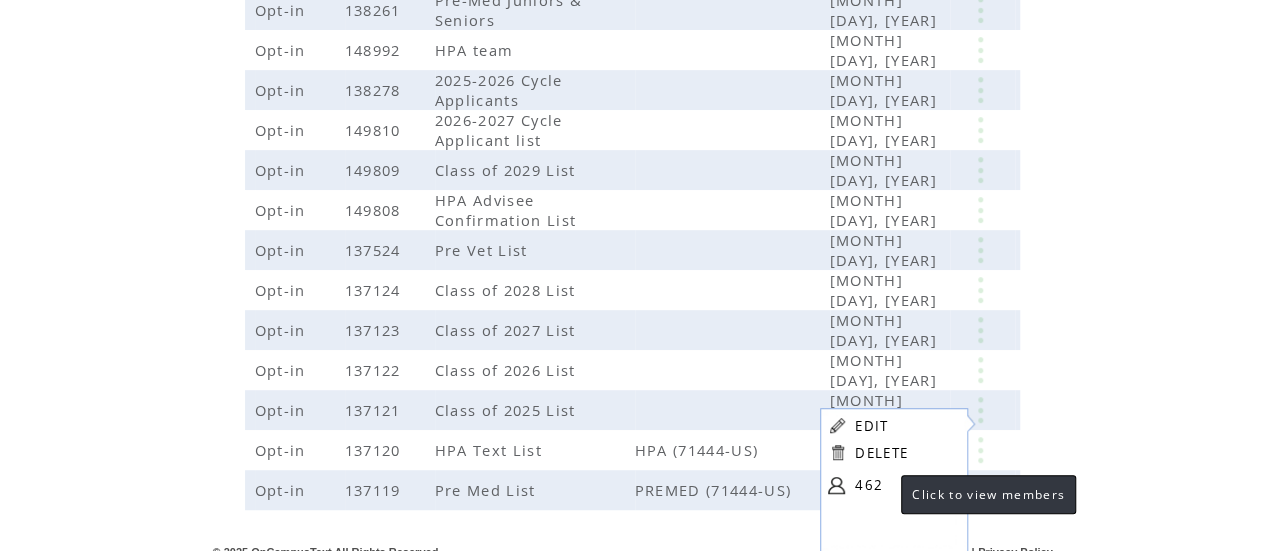 click on "462" at bounding box center (905, 485) 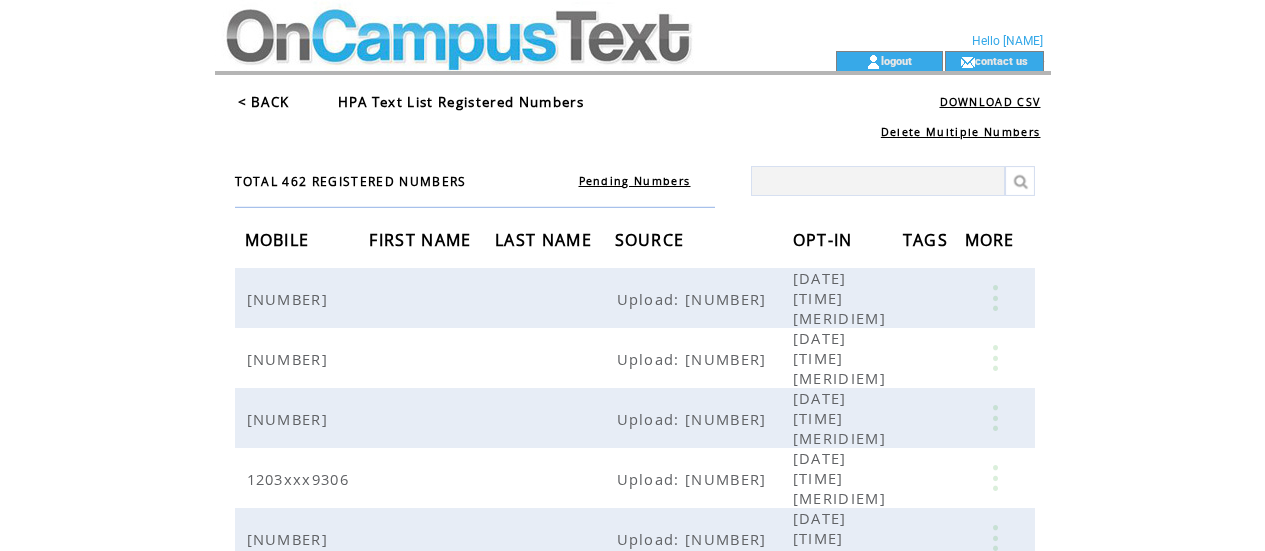 scroll, scrollTop: 0, scrollLeft: 0, axis: both 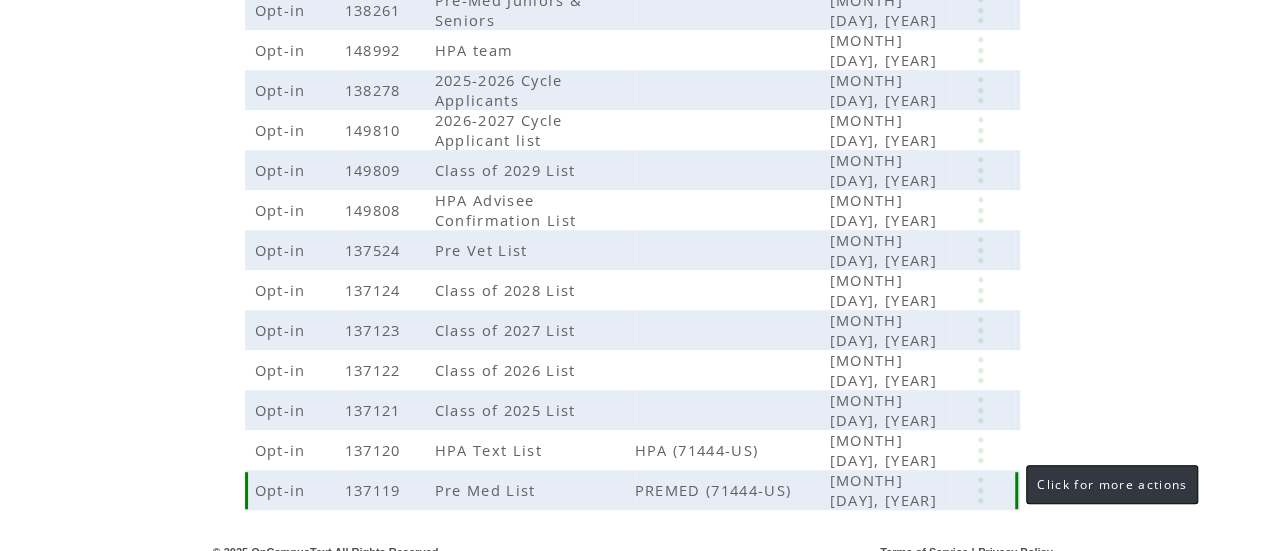 click at bounding box center (980, 490) 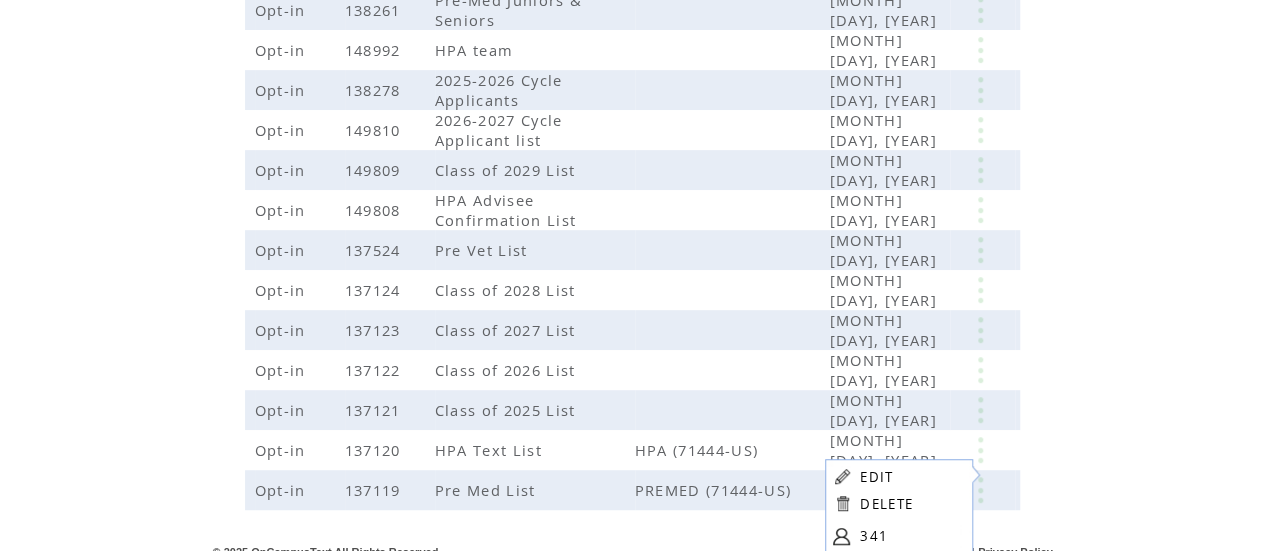 click on "EDIT" at bounding box center [876, 477] 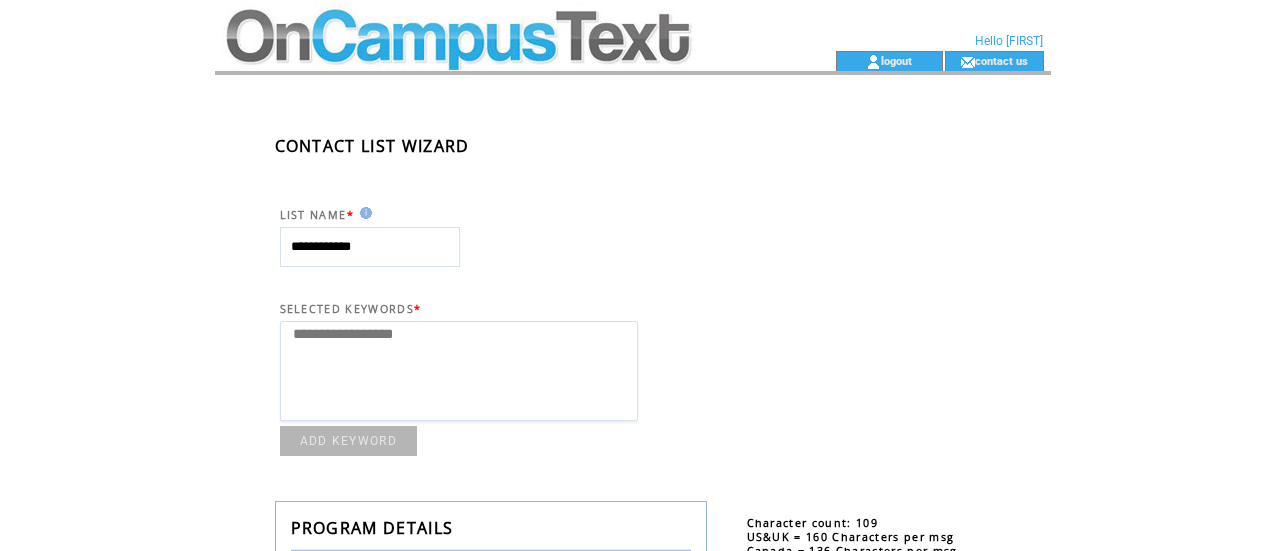 select 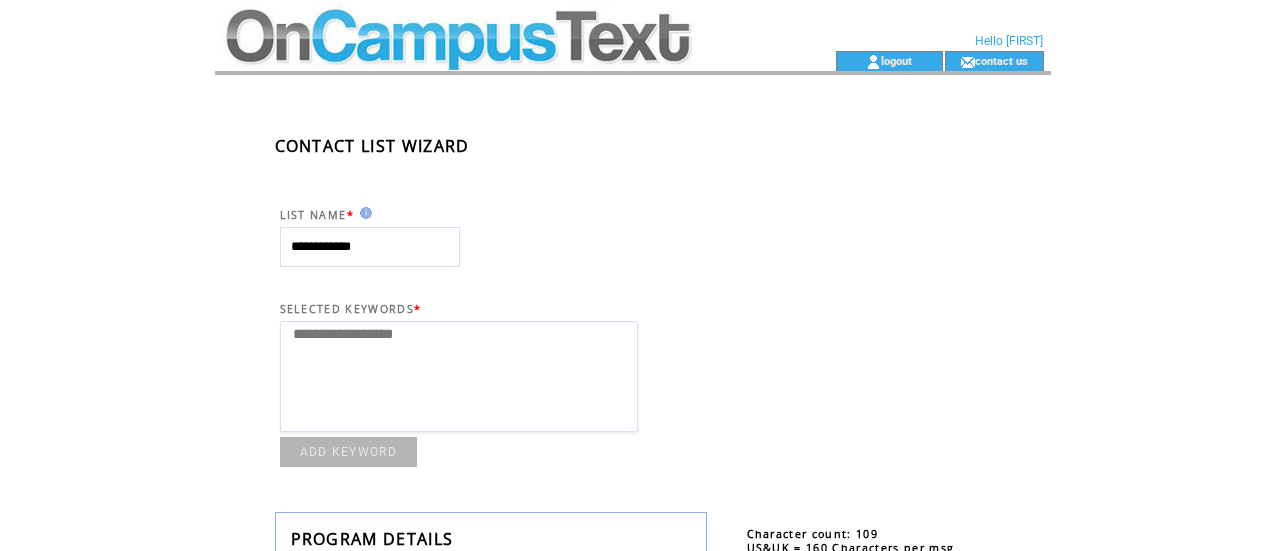 scroll, scrollTop: 0, scrollLeft: 0, axis: both 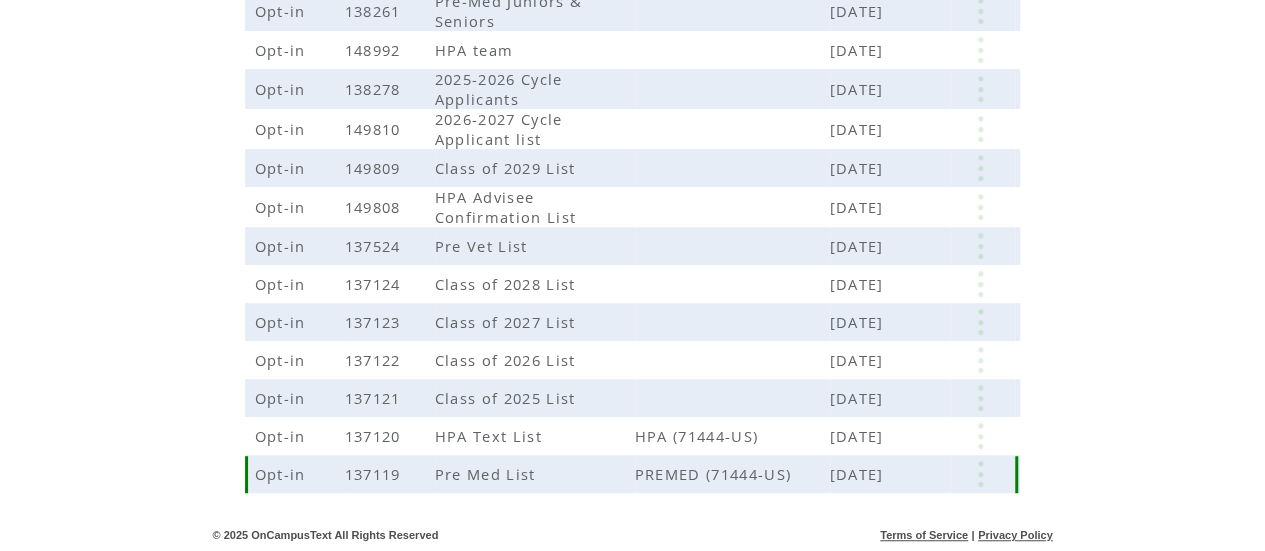 click at bounding box center (980, 474) 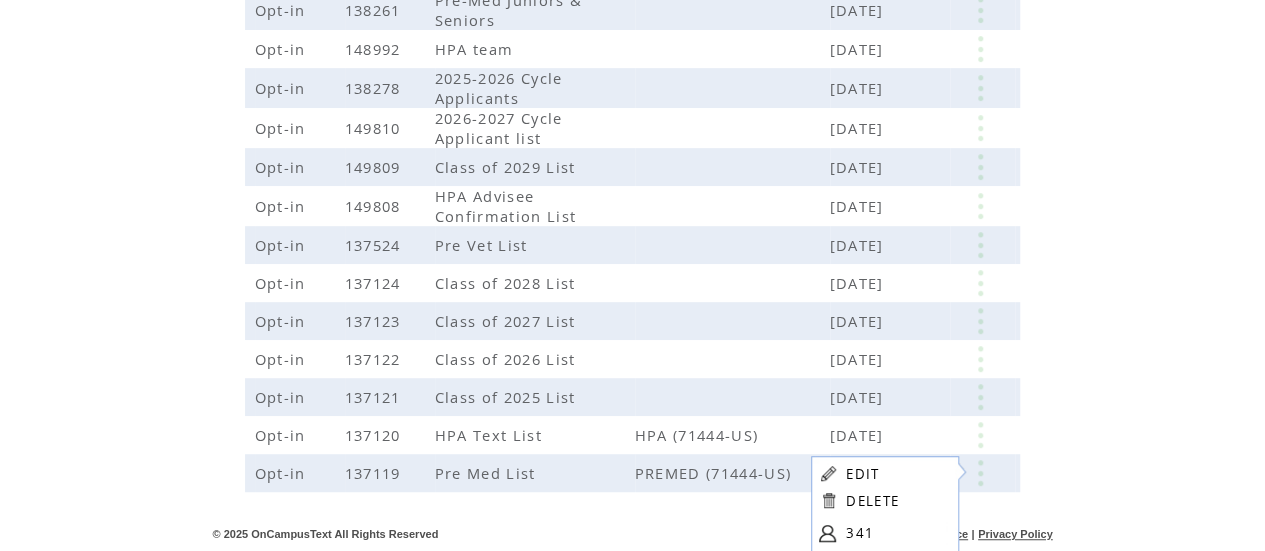 click on "341" at bounding box center (896, 533) 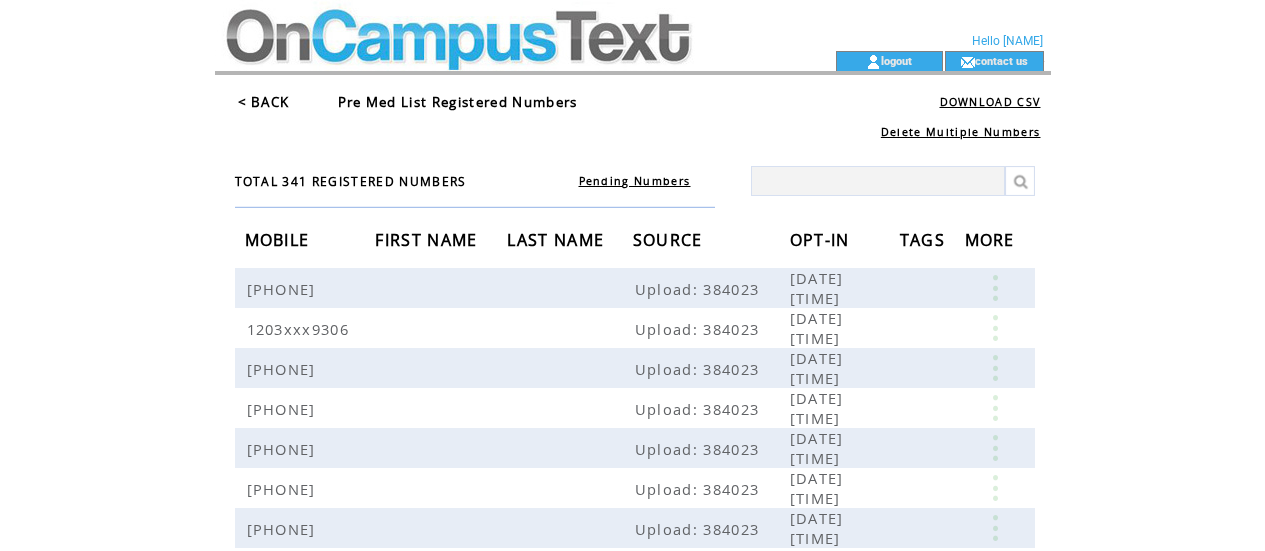 scroll, scrollTop: 0, scrollLeft: 0, axis: both 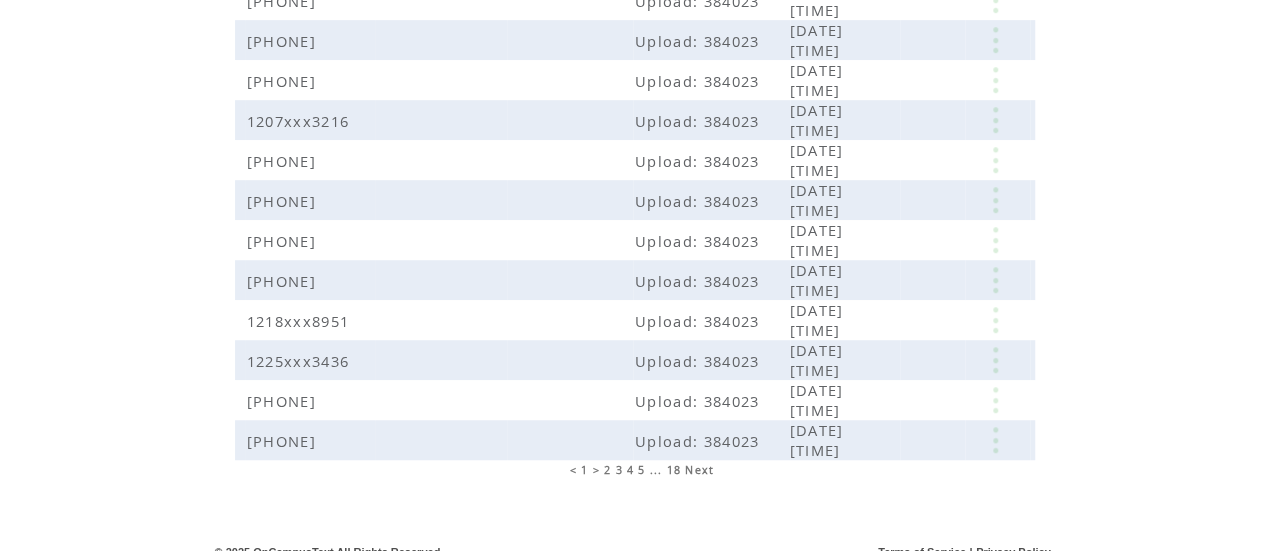 click on "18" at bounding box center [674, 470] 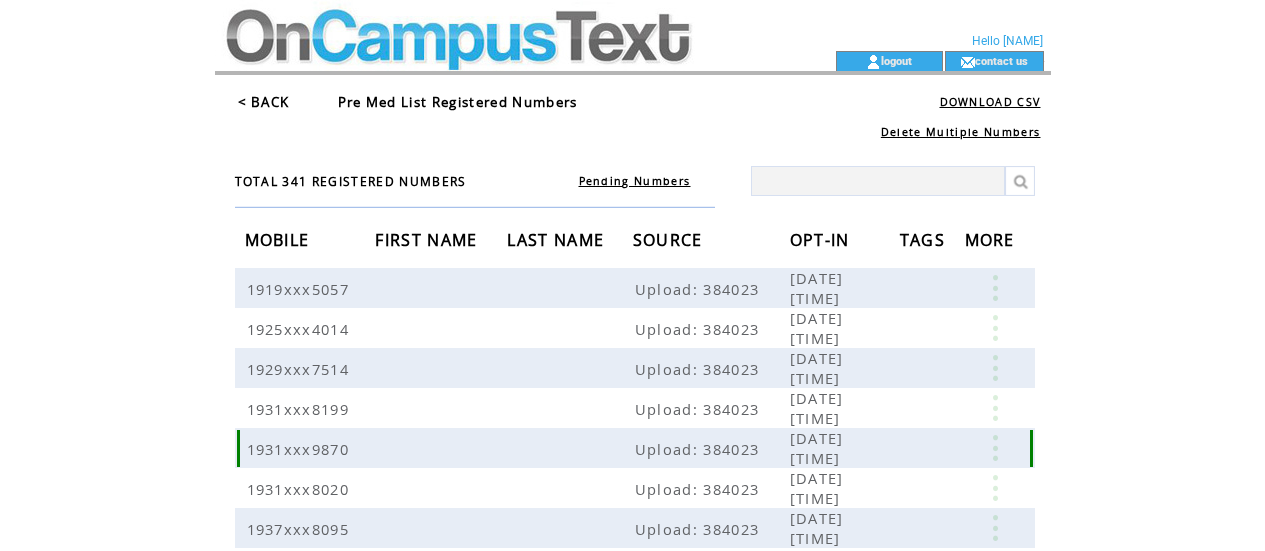 scroll, scrollTop: 0, scrollLeft: 0, axis: both 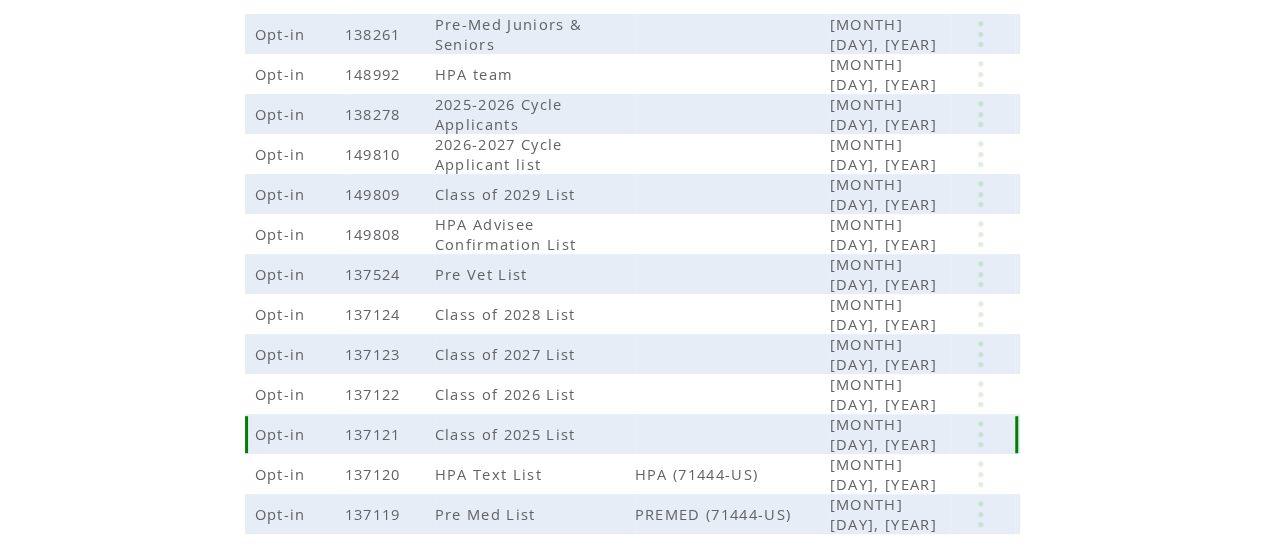 click at bounding box center [980, 434] 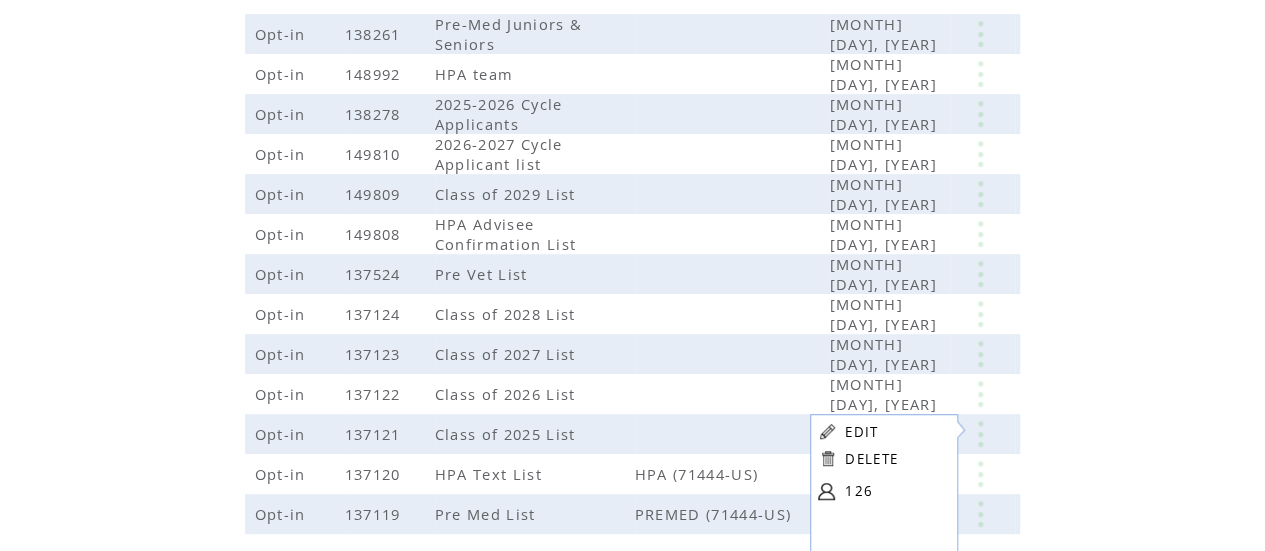 click on "126" at bounding box center [895, 491] 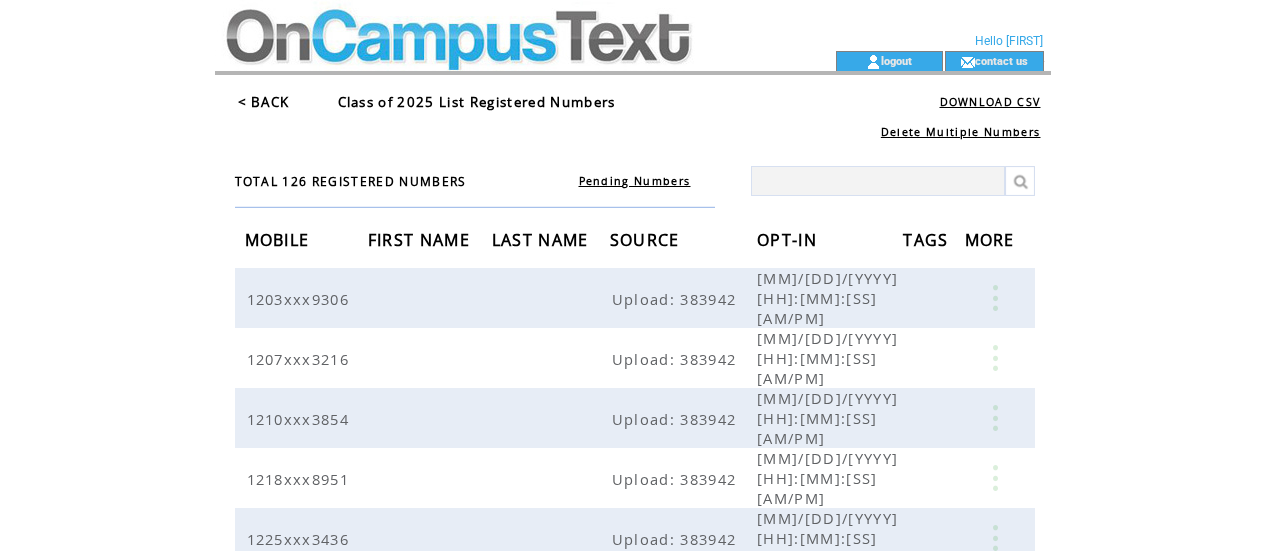 scroll, scrollTop: 0, scrollLeft: 0, axis: both 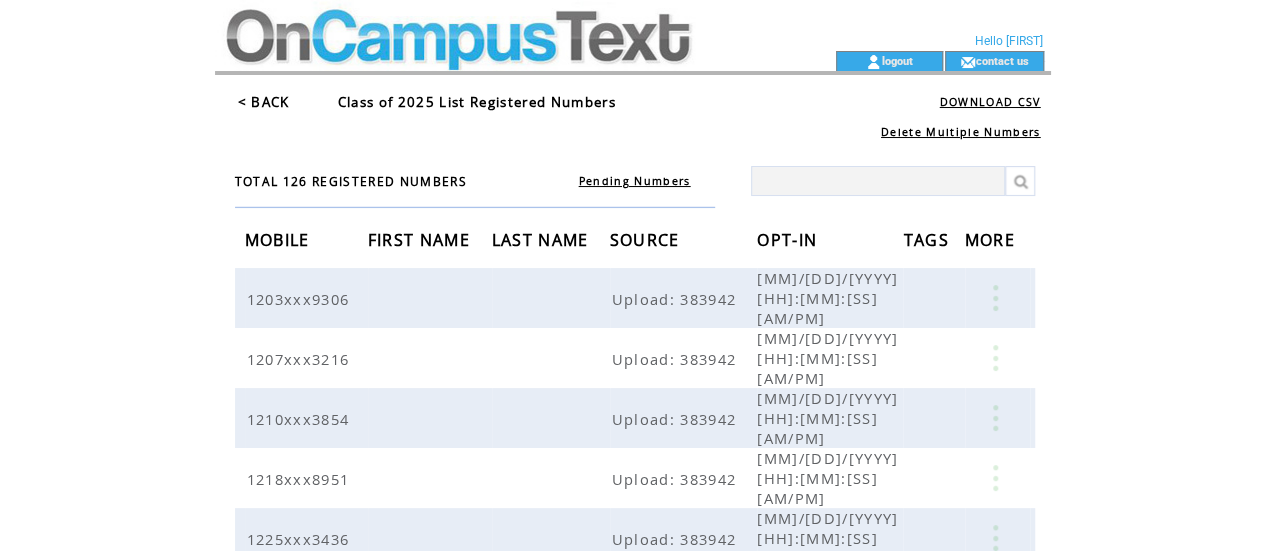 click on "< BACK" at bounding box center [264, 102] 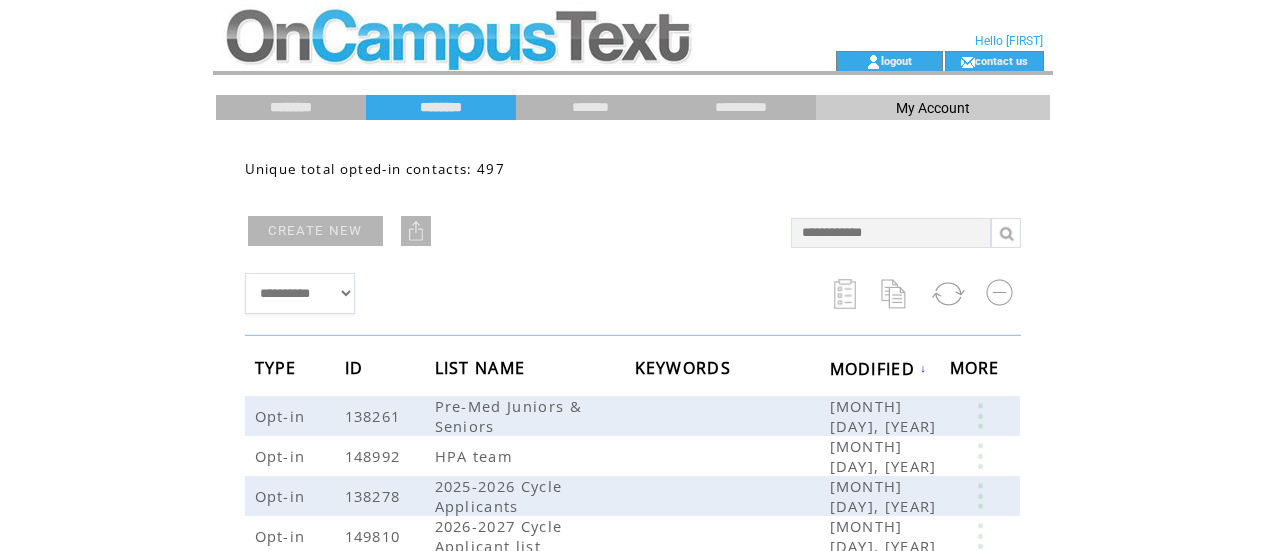 scroll, scrollTop: 0, scrollLeft: 0, axis: both 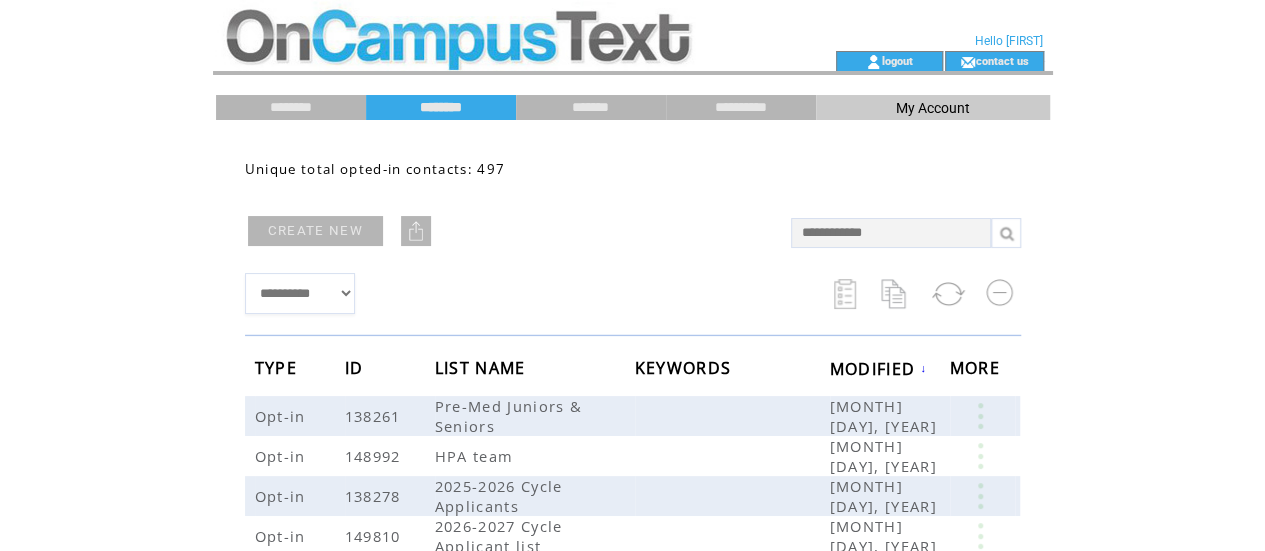 click at bounding box center (416, 231) 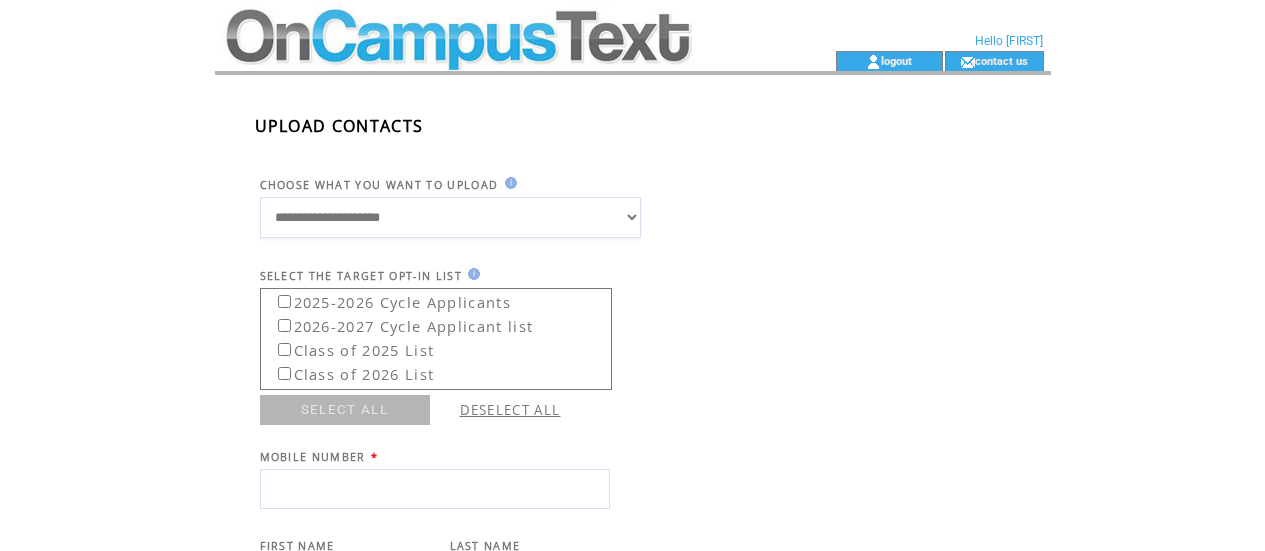scroll, scrollTop: 0, scrollLeft: 0, axis: both 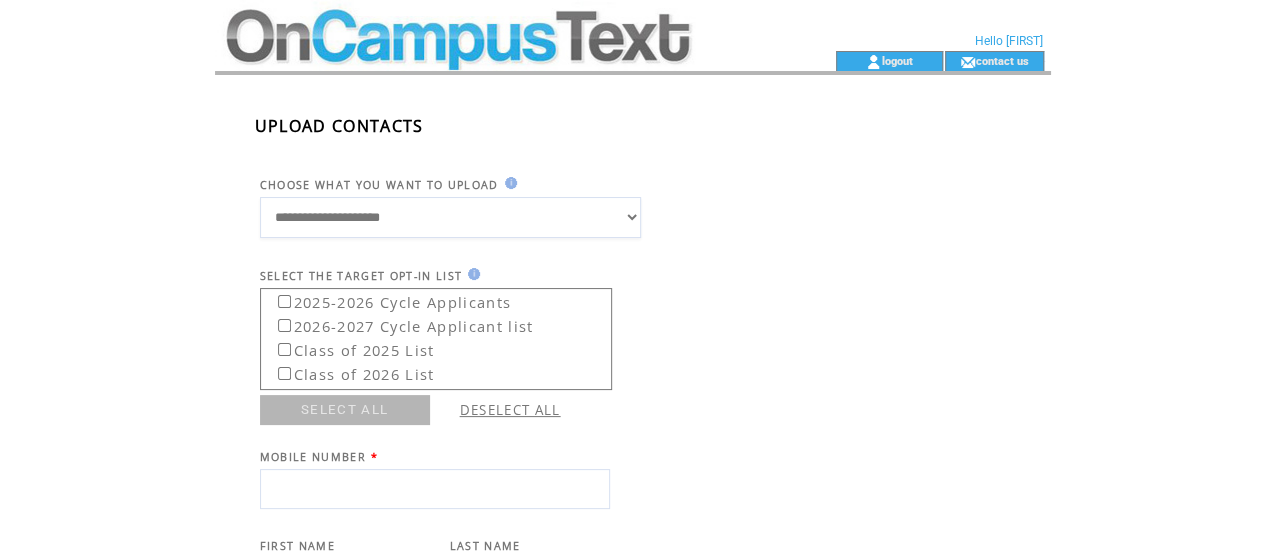 click on "**********" at bounding box center (450, 217) 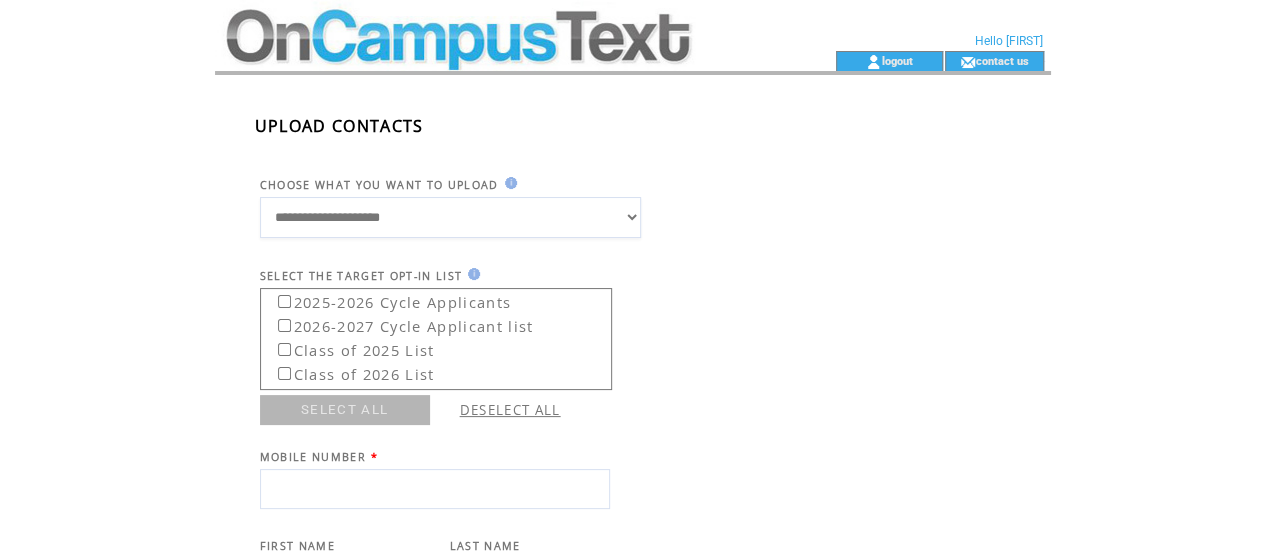 click on "**********" at bounding box center (450, 217) 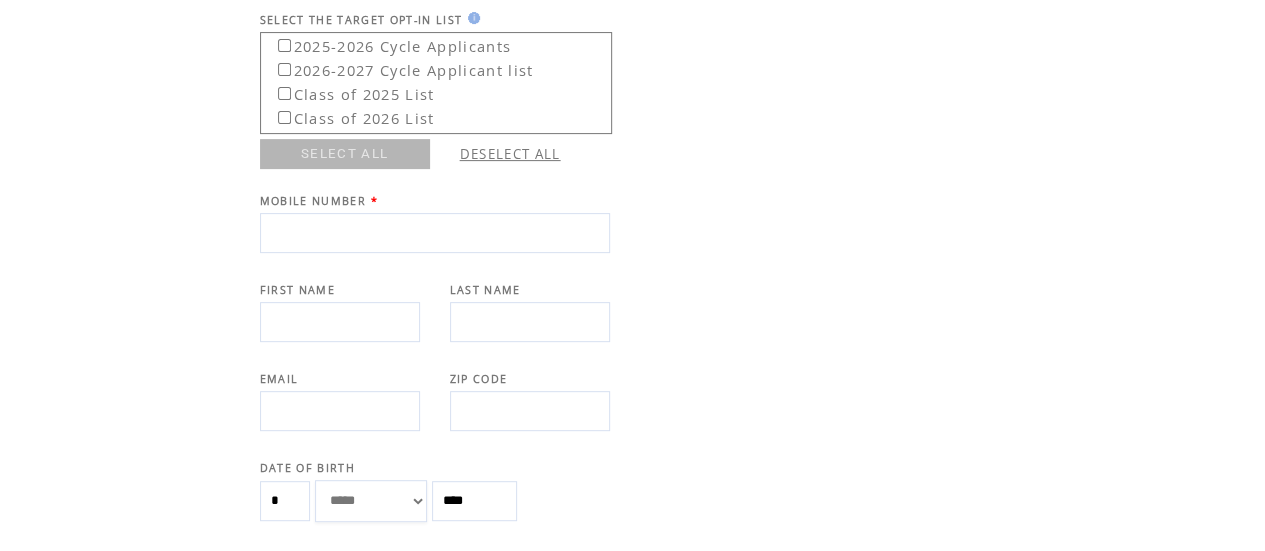 scroll, scrollTop: 291, scrollLeft: 0, axis: vertical 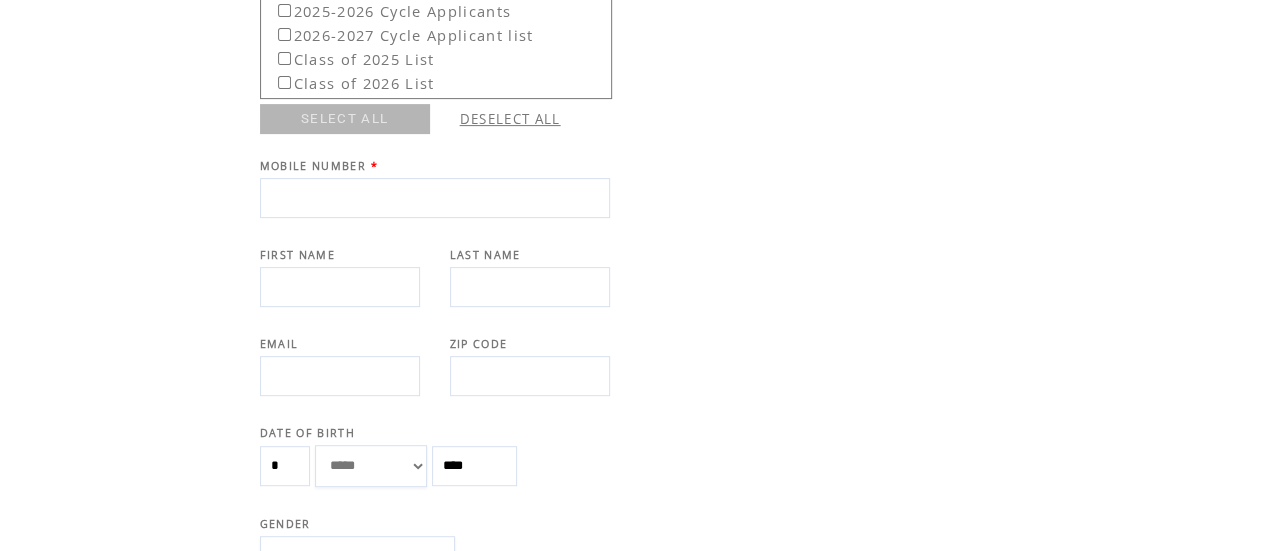 click at bounding box center (435, 233) 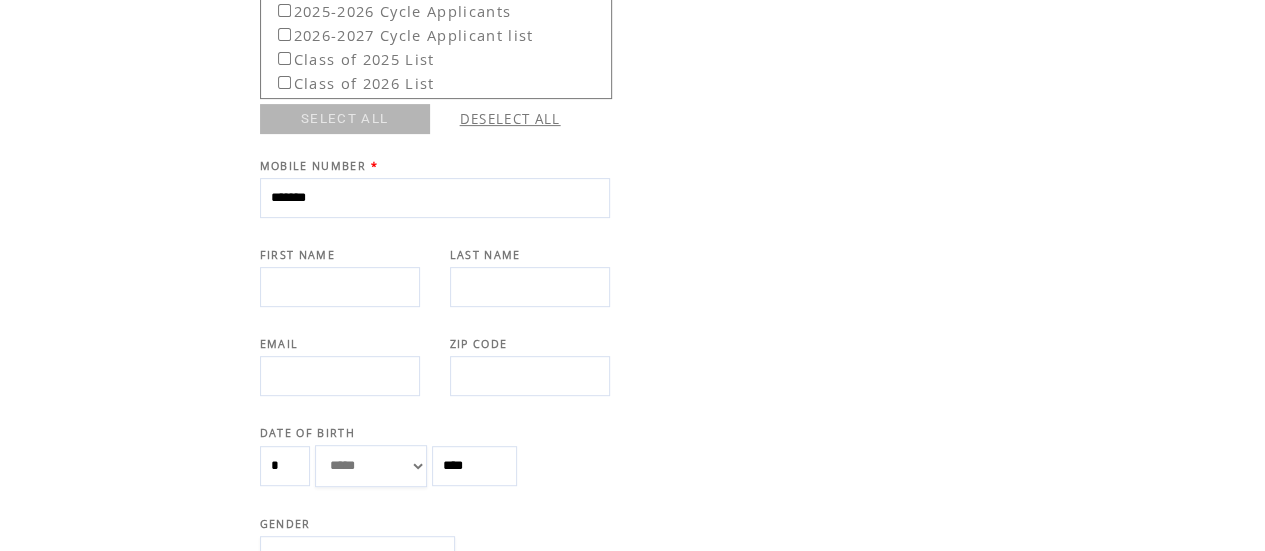 type on "**********" 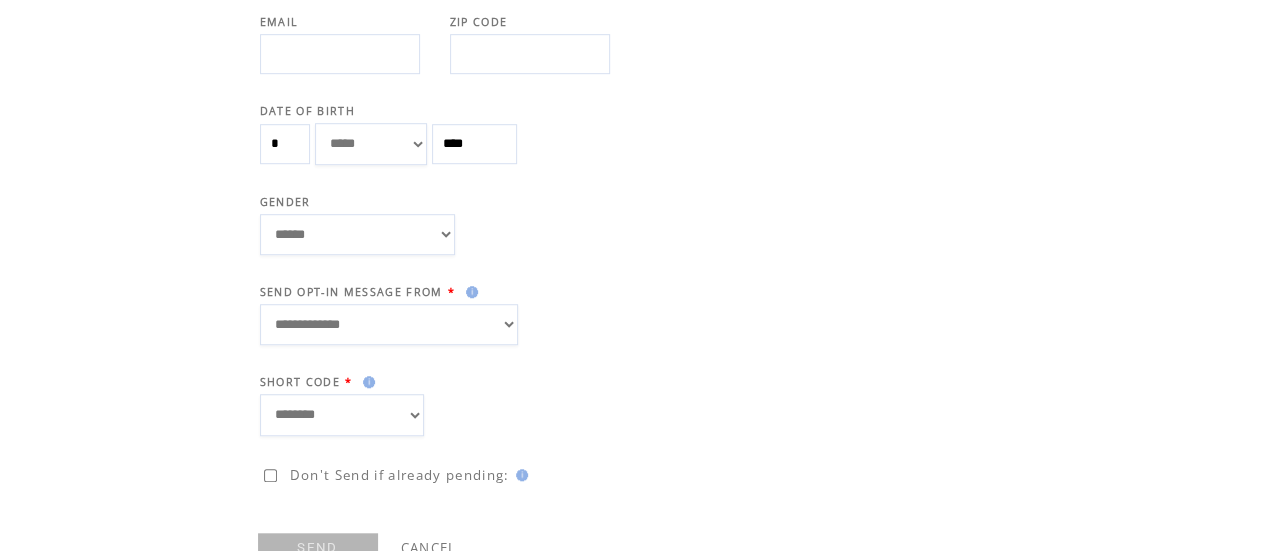 scroll, scrollTop: 670, scrollLeft: 0, axis: vertical 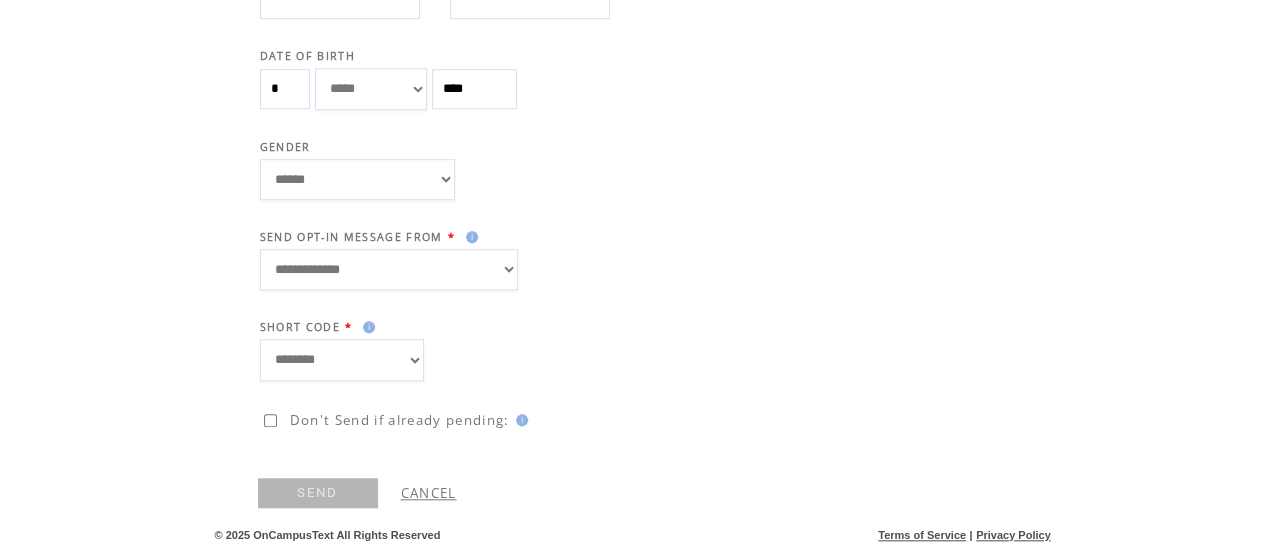 click on "**********" at bounding box center [389, 269] 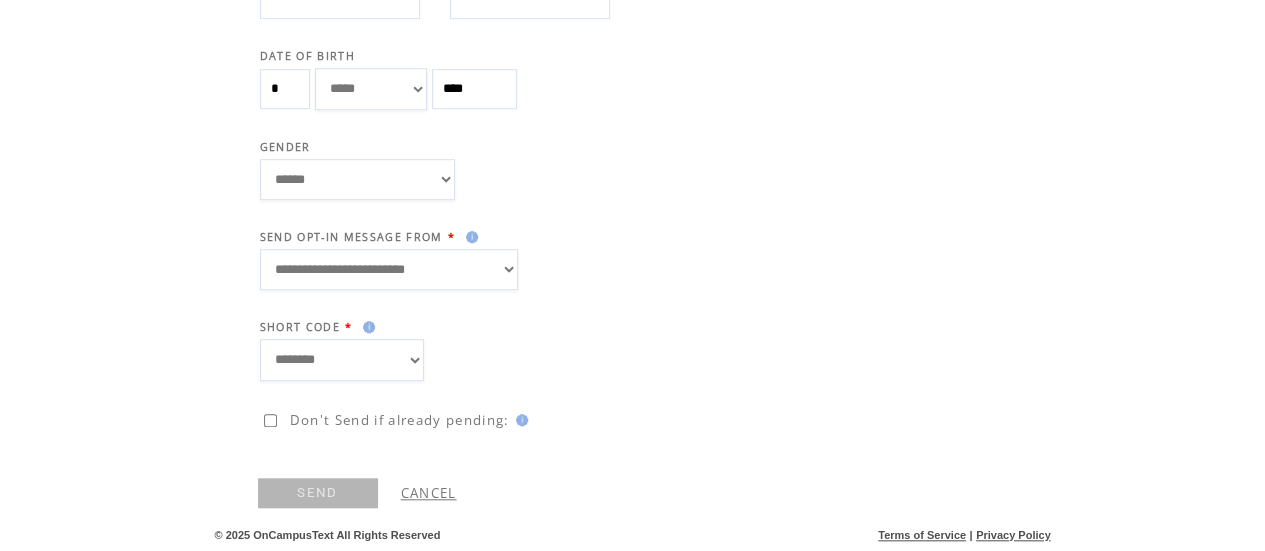 click on "SEND" at bounding box center (318, 493) 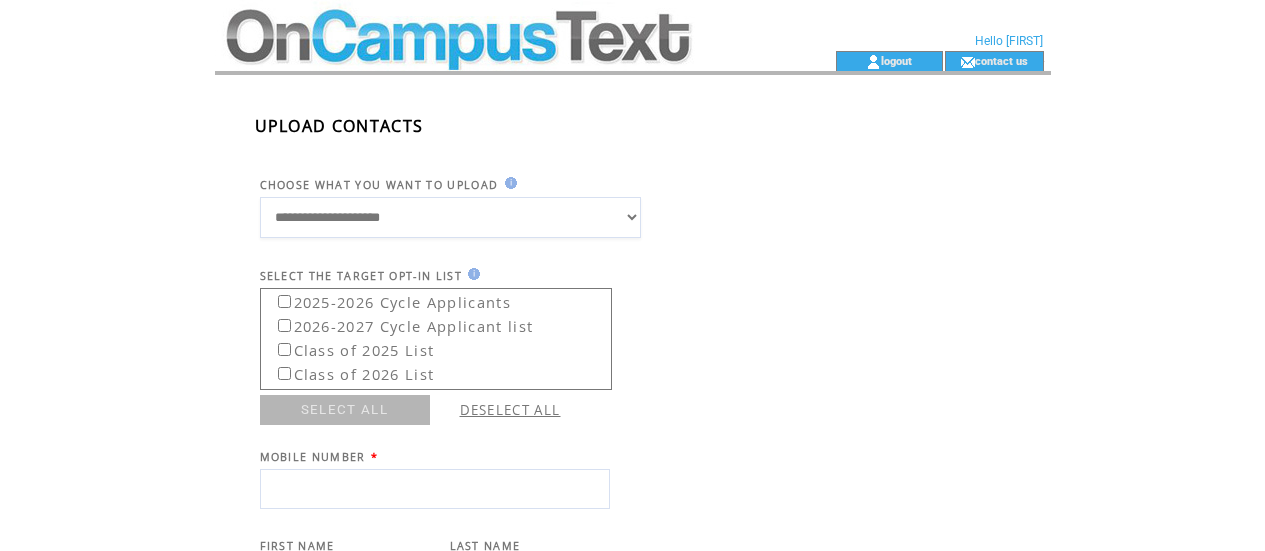 scroll, scrollTop: 700, scrollLeft: 0, axis: vertical 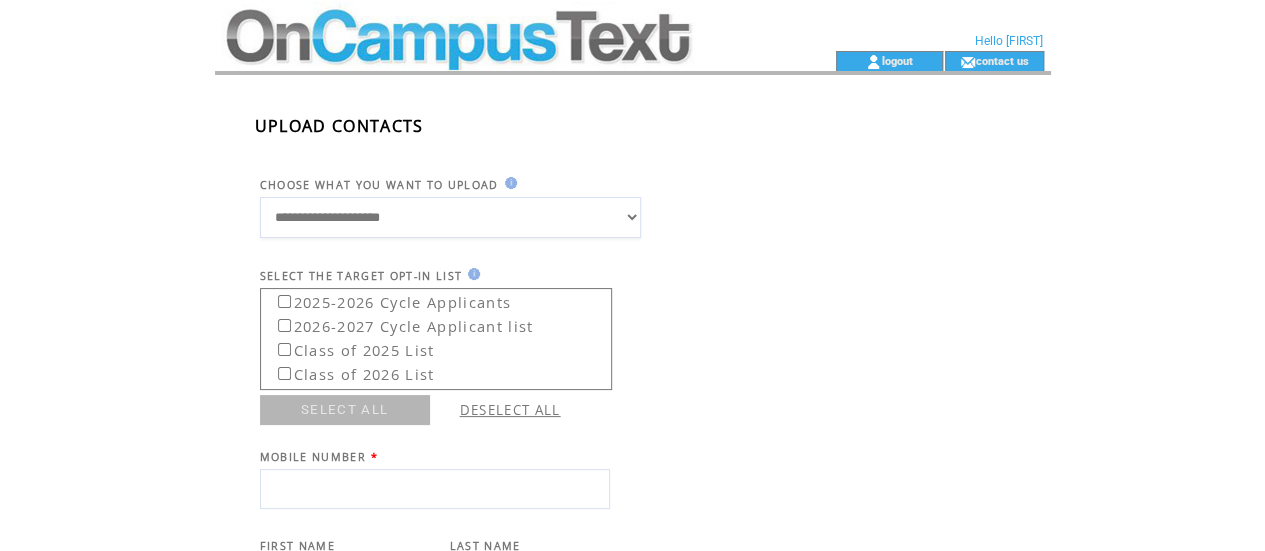 click at bounding box center [489, 25] 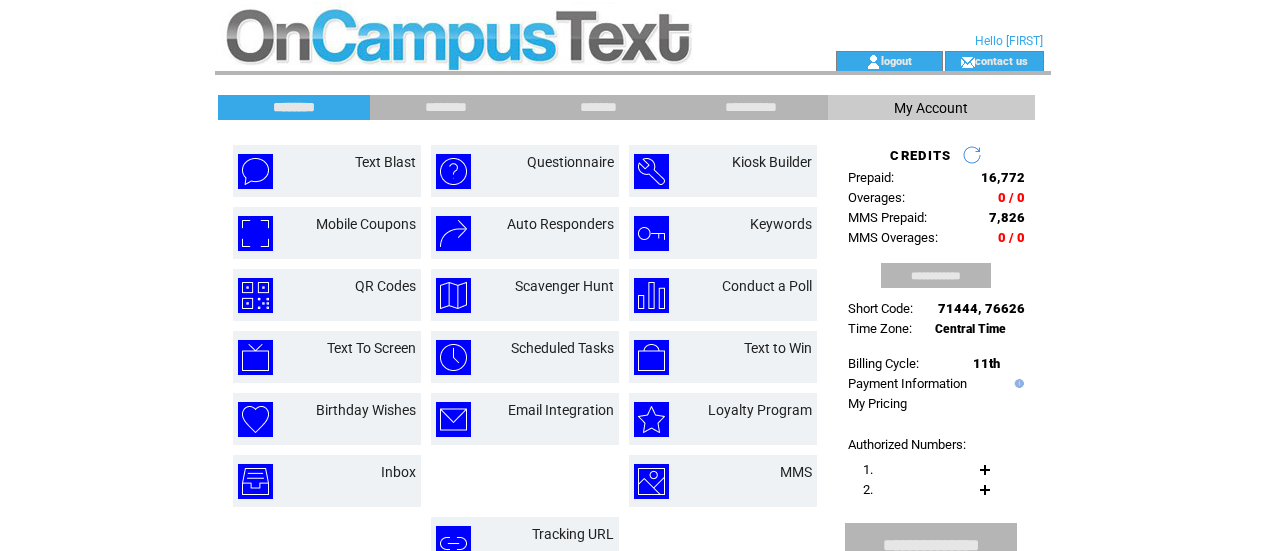 scroll, scrollTop: 0, scrollLeft: 0, axis: both 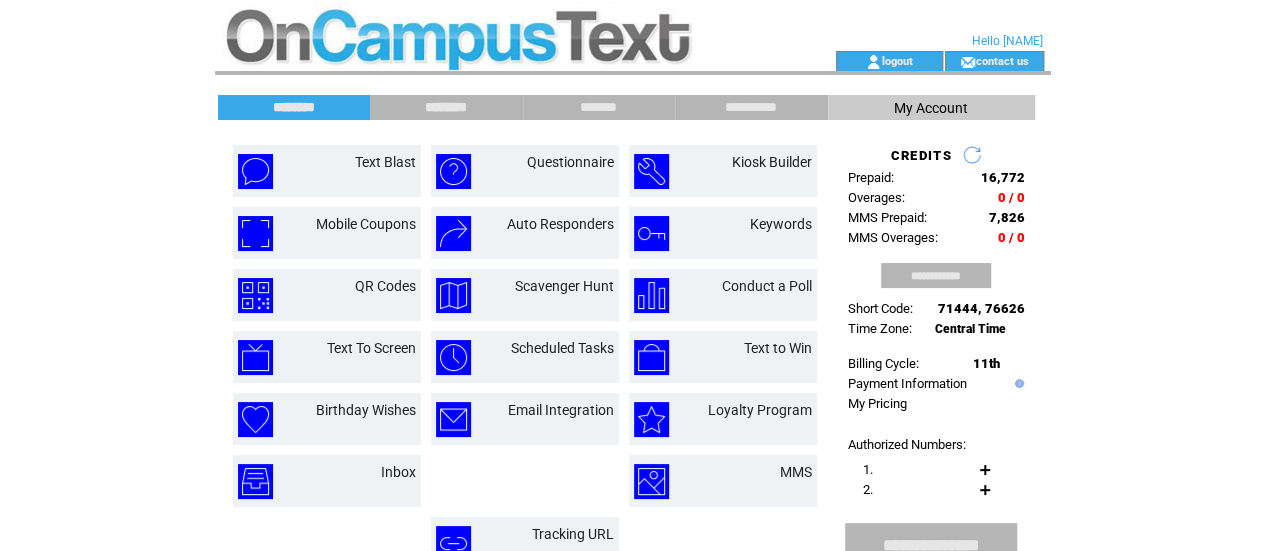 click on "********" at bounding box center (446, 107) 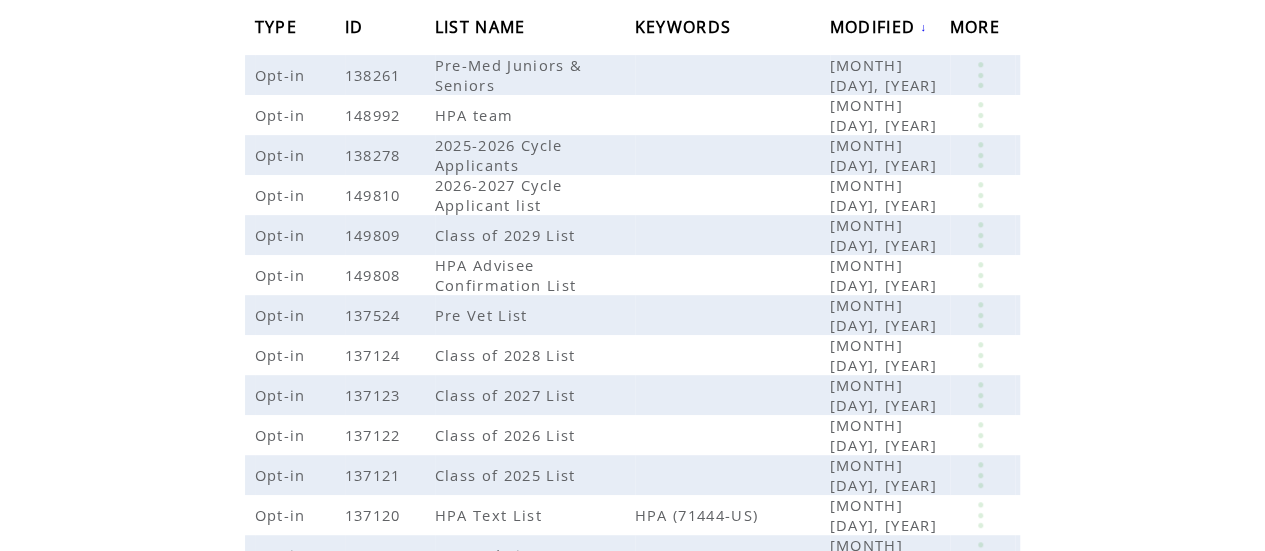 scroll, scrollTop: 362, scrollLeft: 0, axis: vertical 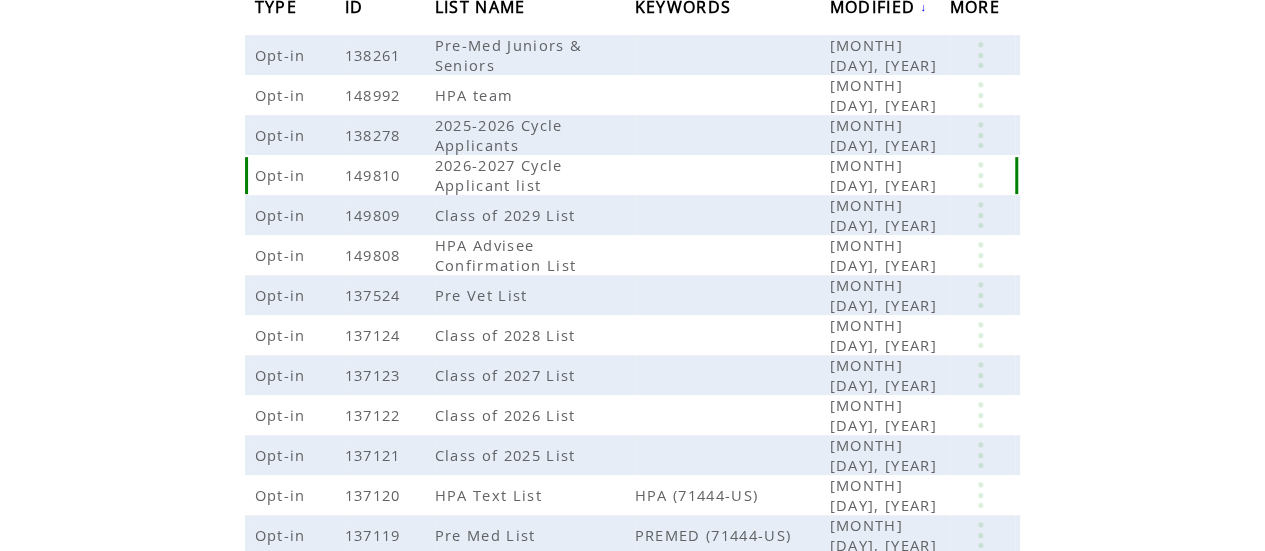 click at bounding box center (980, 175) 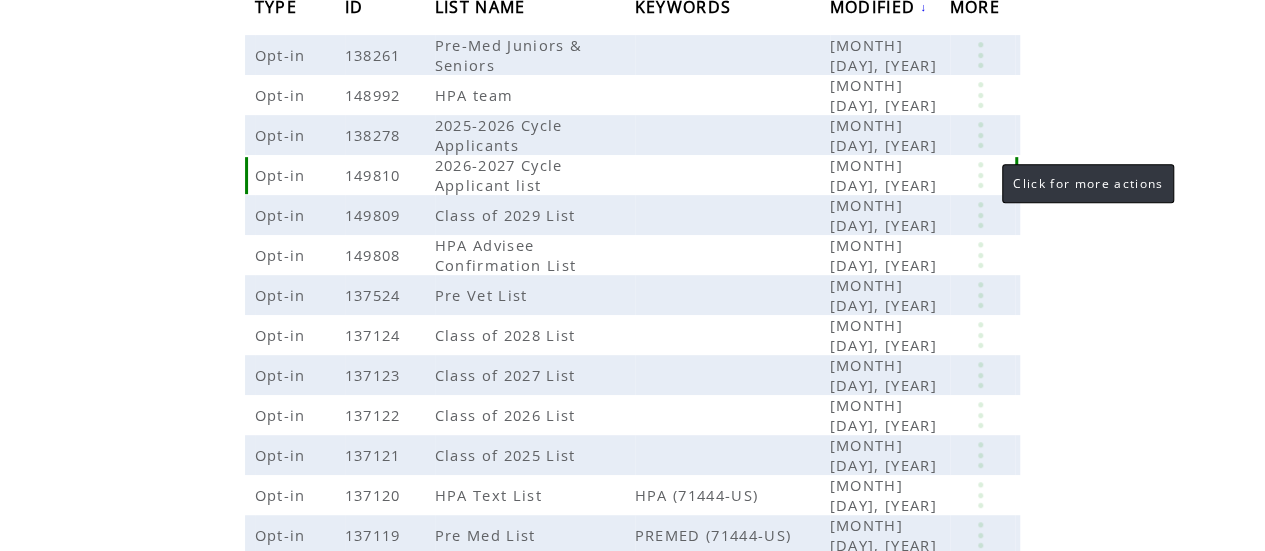click at bounding box center (980, 175) 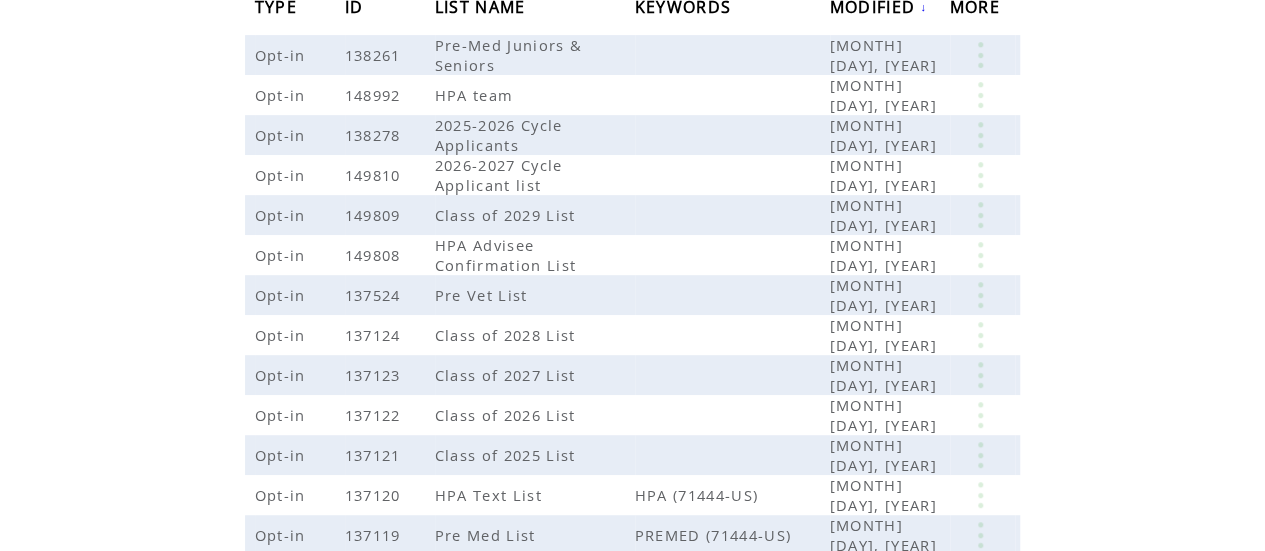 click on "**********" 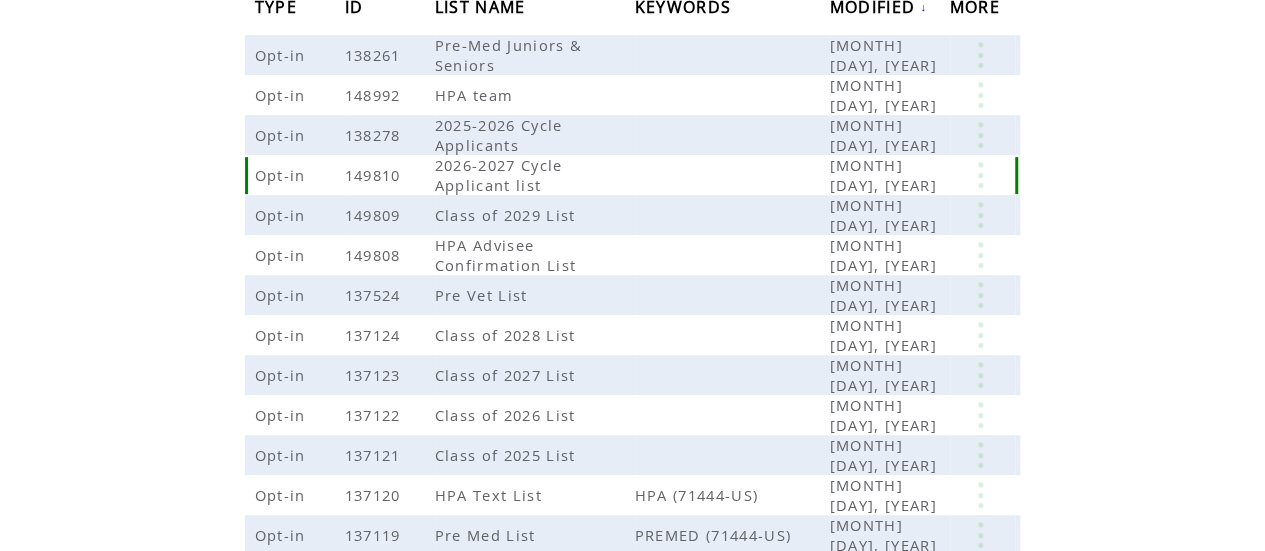 click at bounding box center [980, 175] 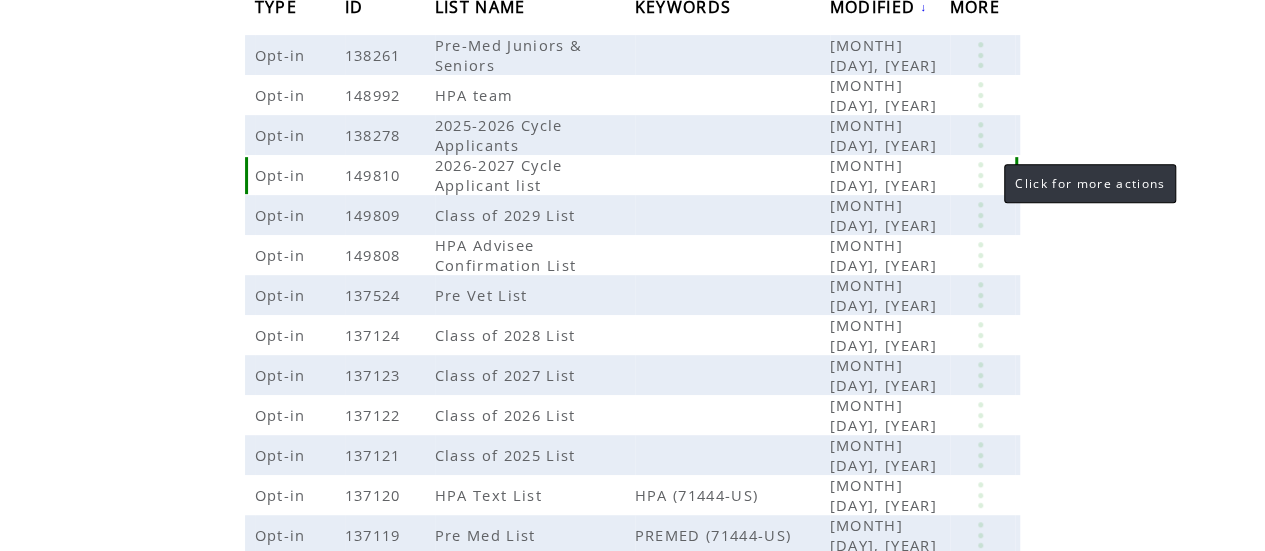 click at bounding box center [980, 175] 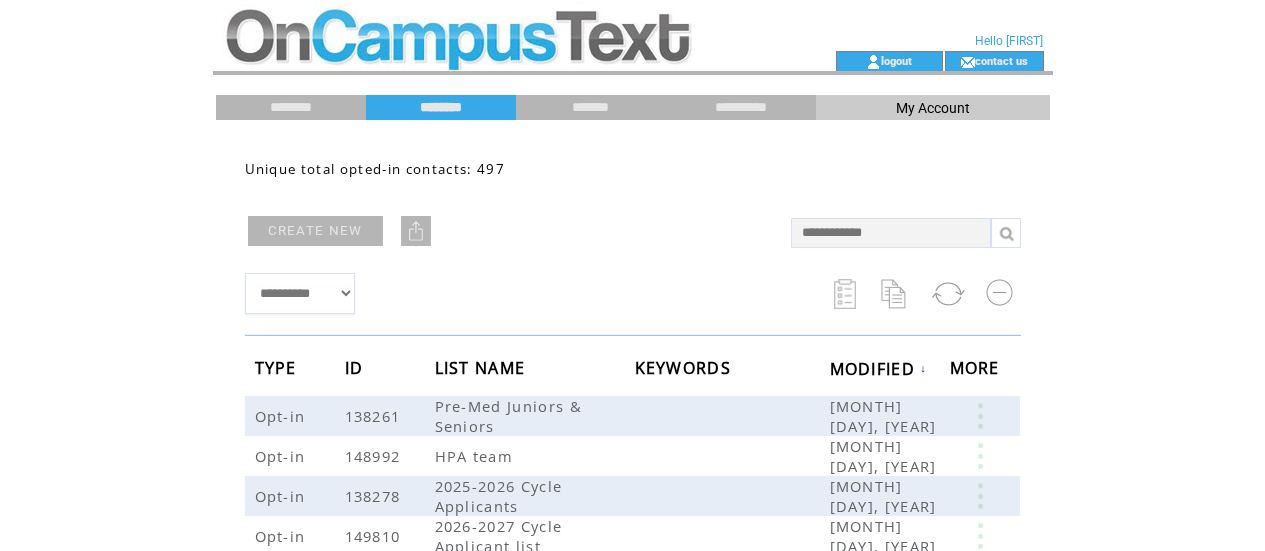 scroll, scrollTop: 362, scrollLeft: 0, axis: vertical 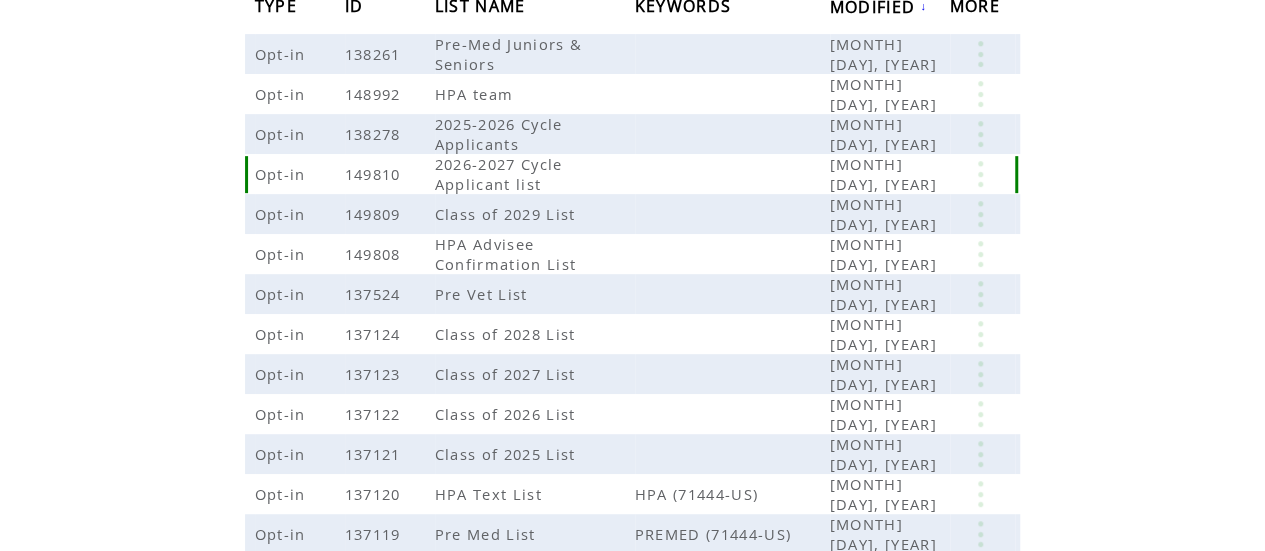 click at bounding box center (980, 174) 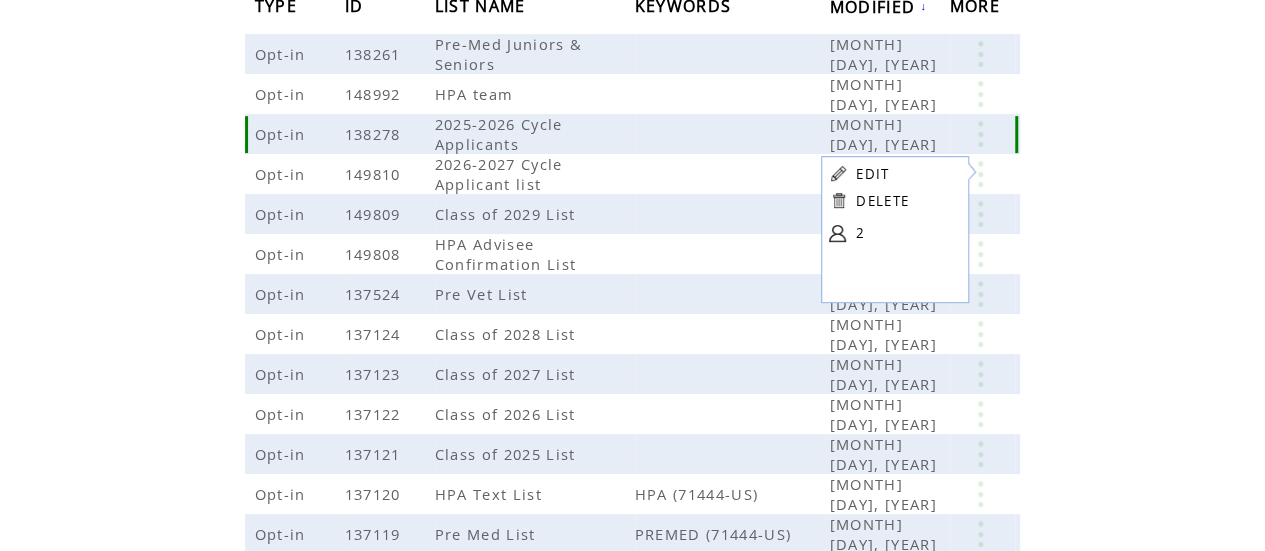 click at bounding box center (980, 134) 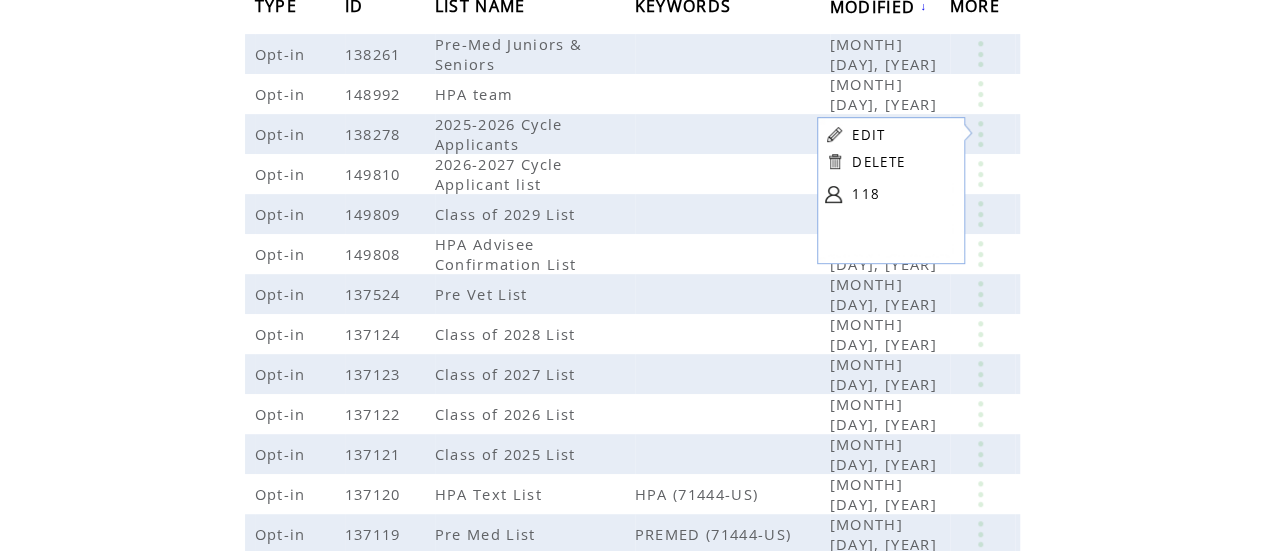 click on "118" at bounding box center (902, 194) 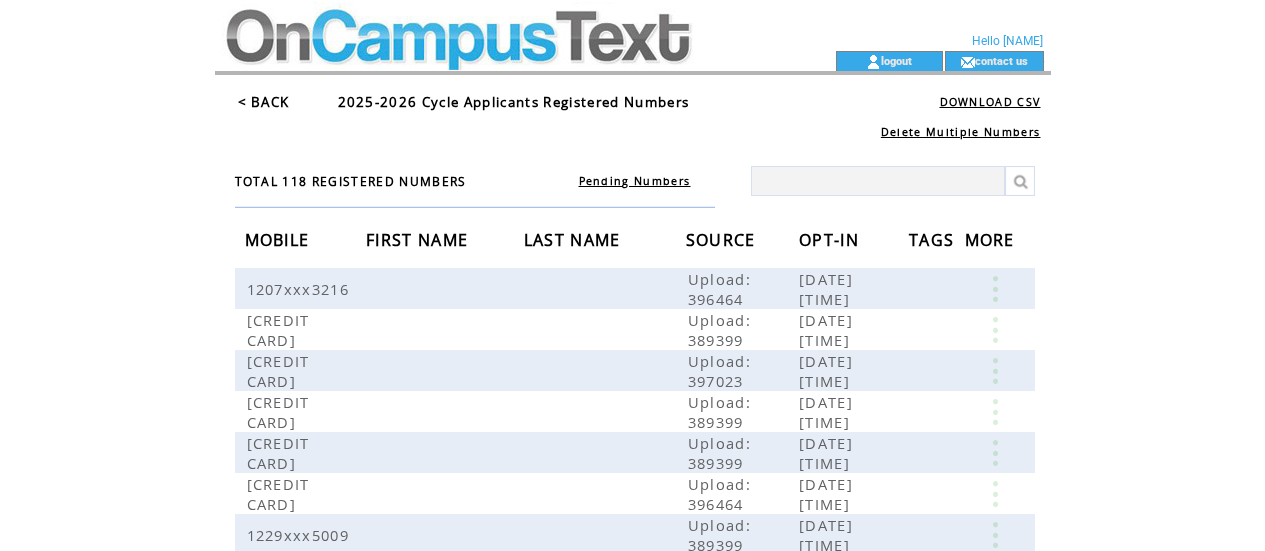 scroll, scrollTop: 0, scrollLeft: 0, axis: both 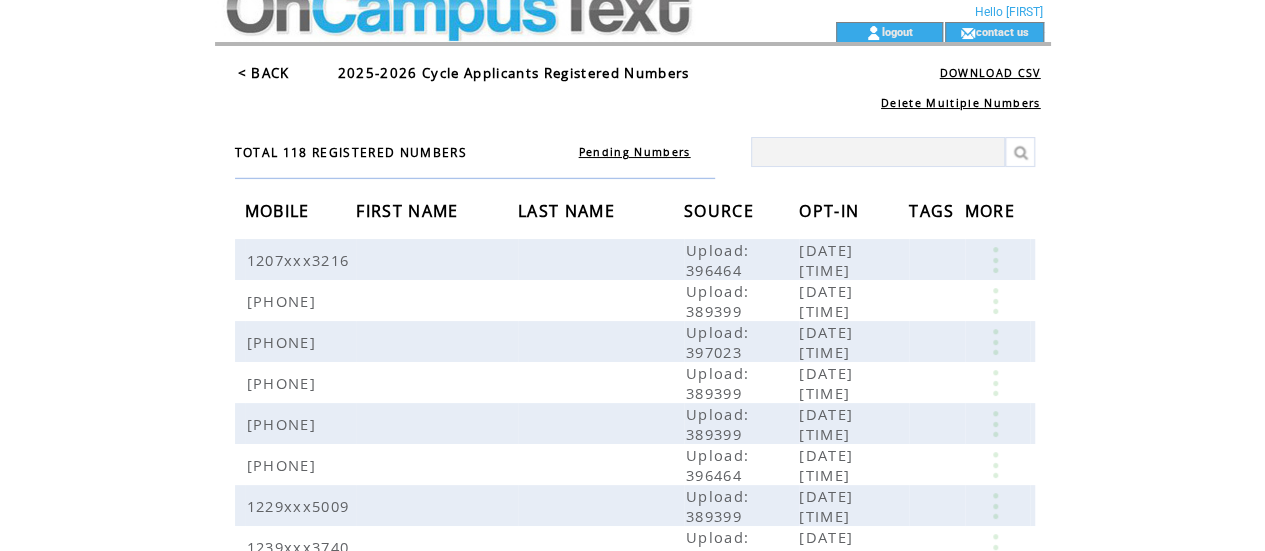click on "< BACK" at bounding box center (264, 73) 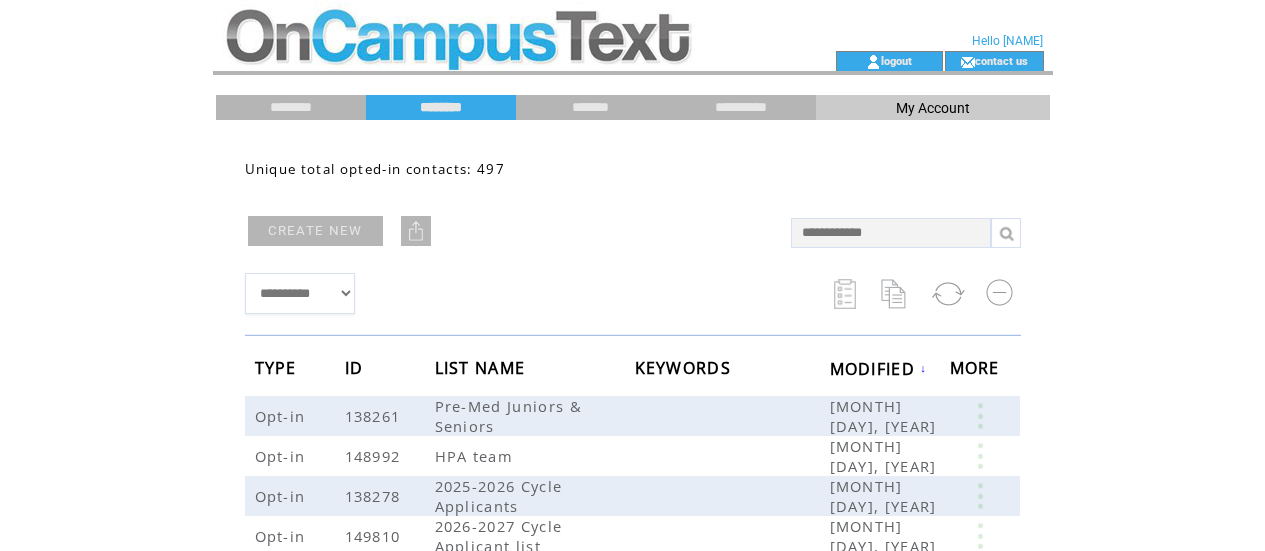 scroll, scrollTop: 0, scrollLeft: 0, axis: both 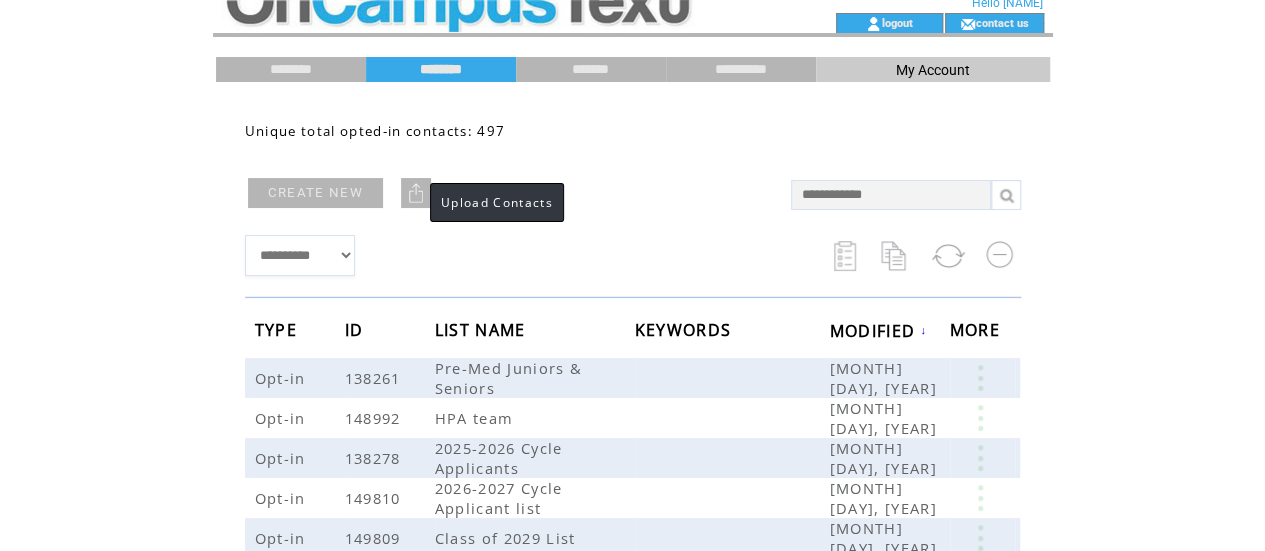 click at bounding box center [416, 193] 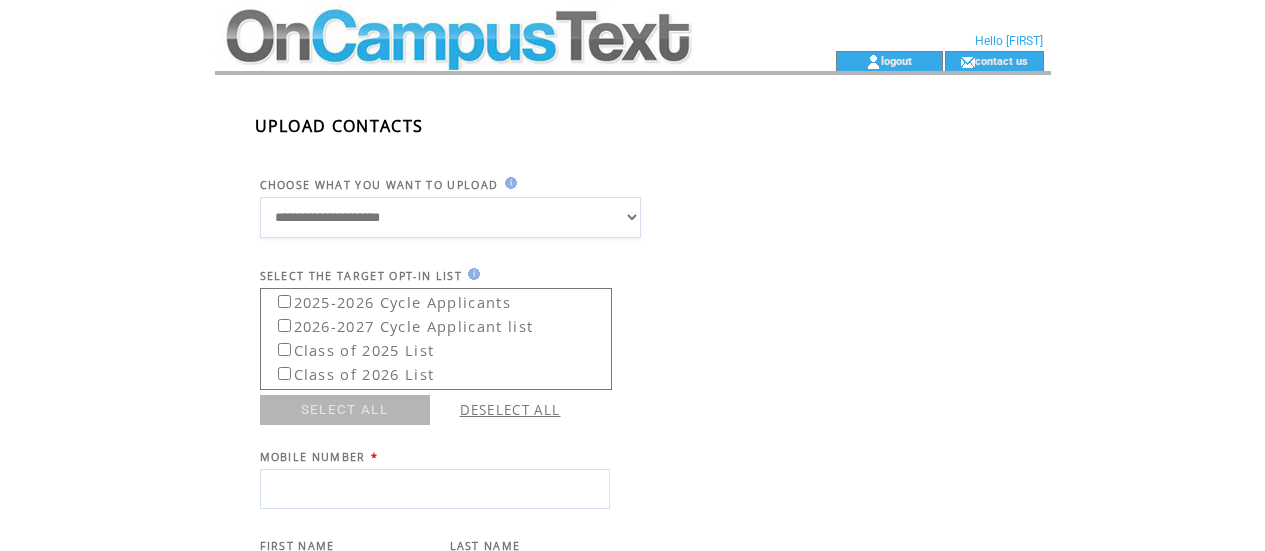 scroll, scrollTop: 0, scrollLeft: 0, axis: both 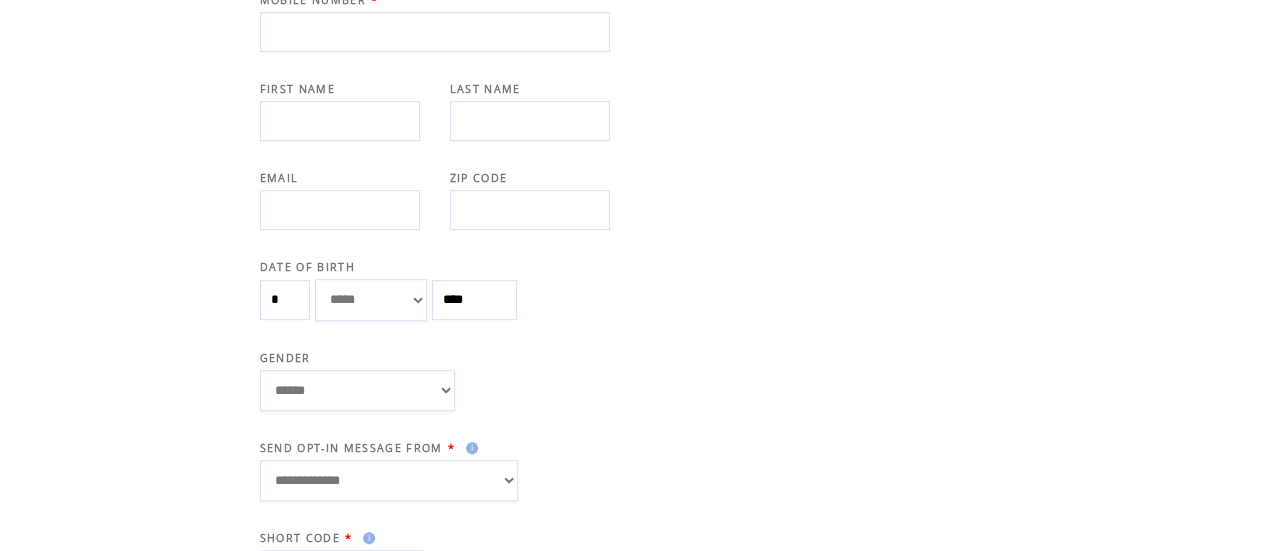 click at bounding box center (435, 32) 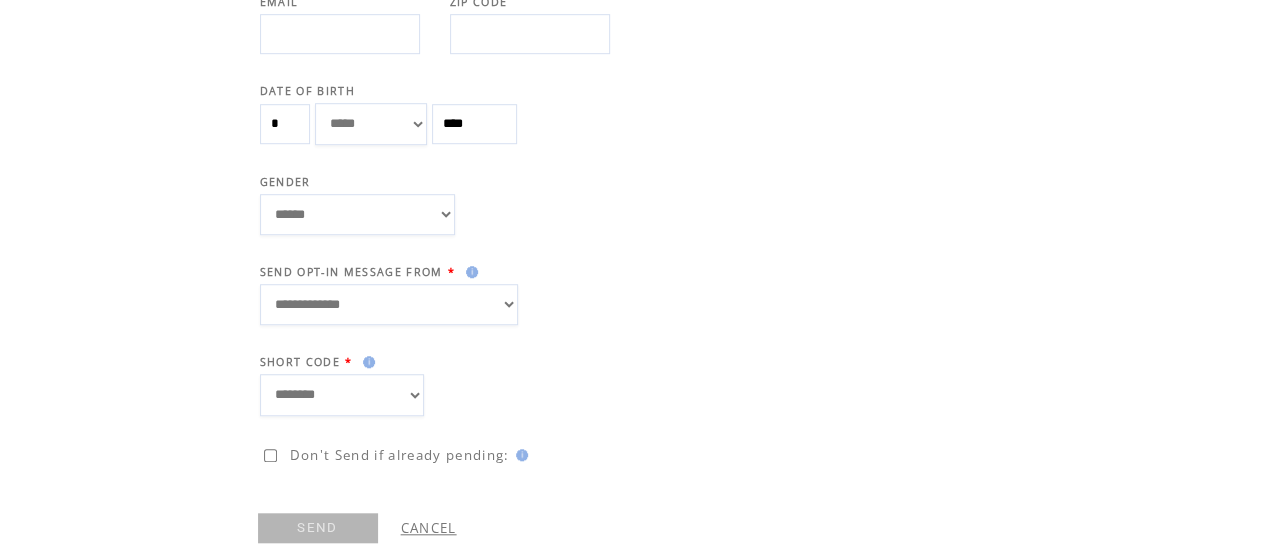 scroll, scrollTop: 657, scrollLeft: 0, axis: vertical 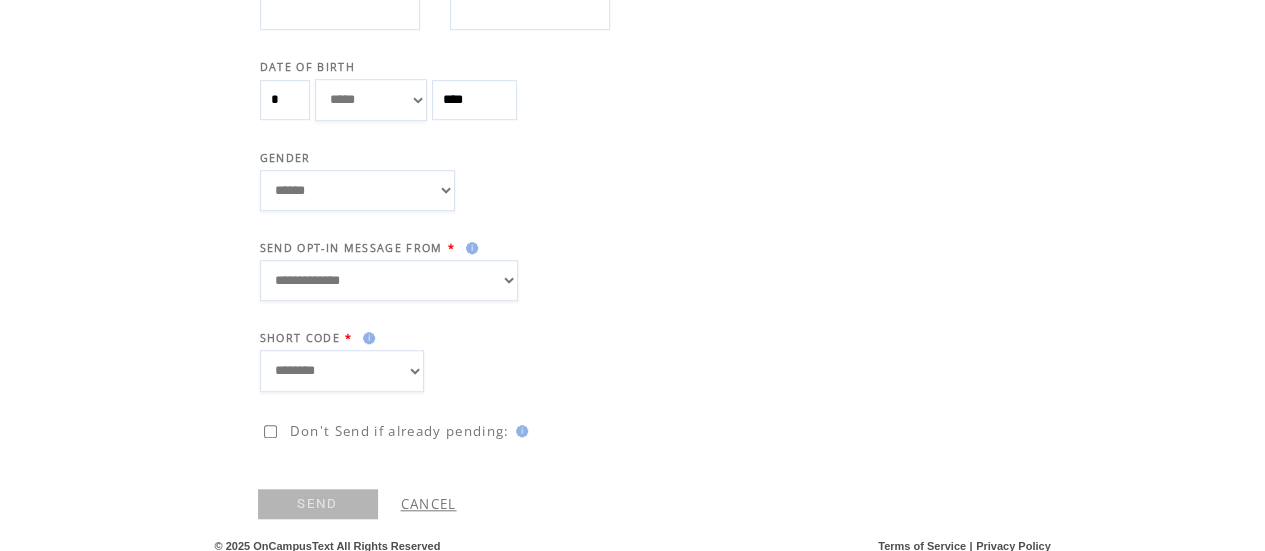 type on "**********" 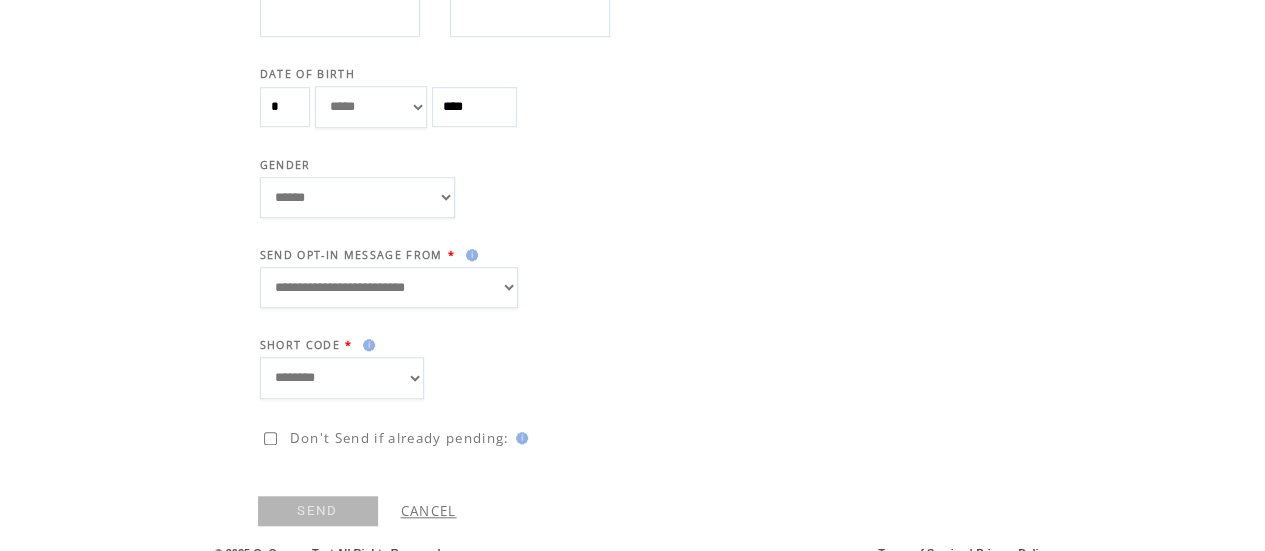 scroll, scrollTop: 670, scrollLeft: 0, axis: vertical 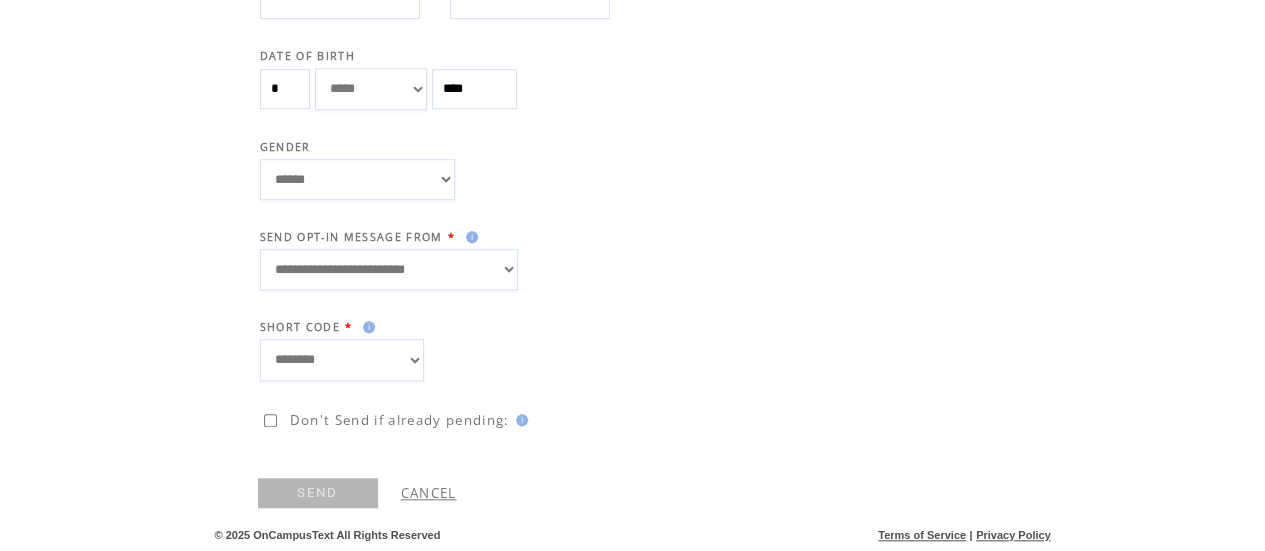 click on "SEND" at bounding box center (318, 493) 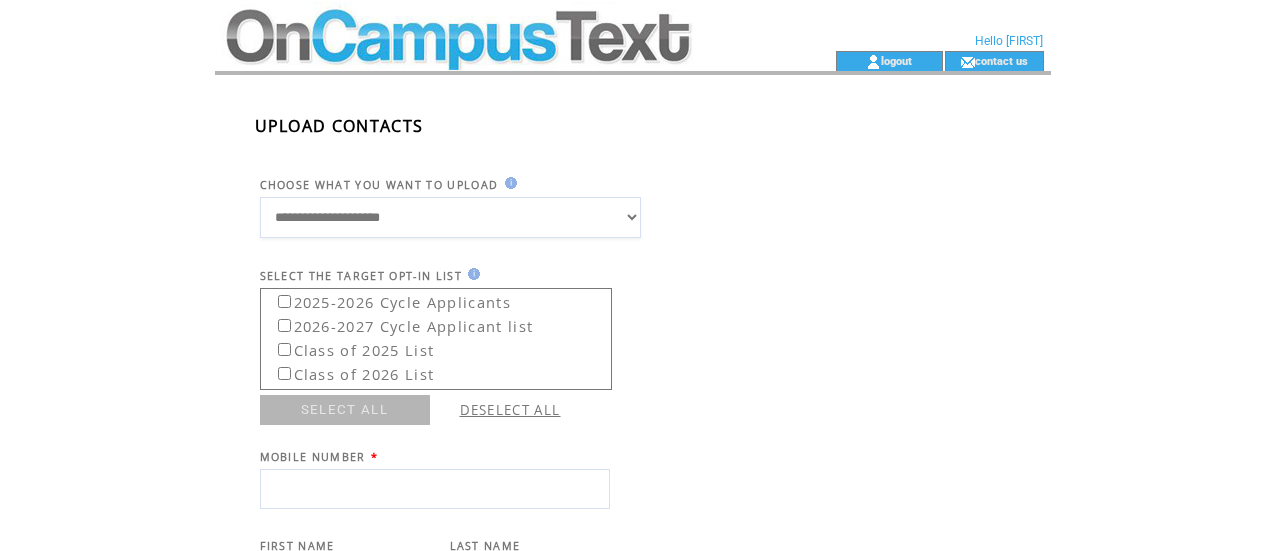 scroll, scrollTop: 700, scrollLeft: 0, axis: vertical 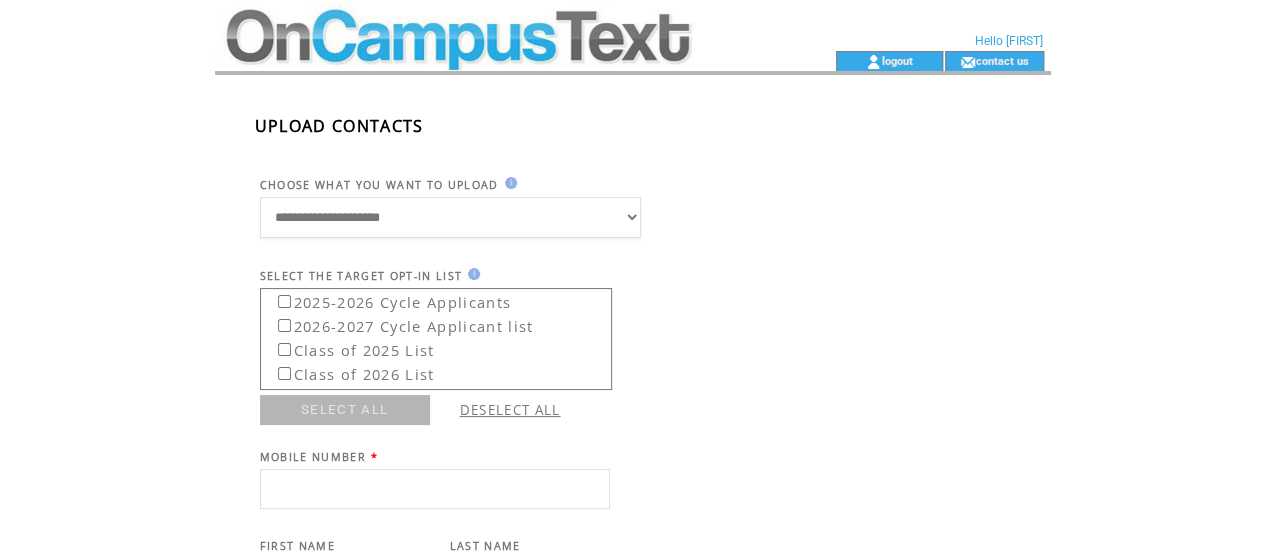 click at bounding box center [489, 25] 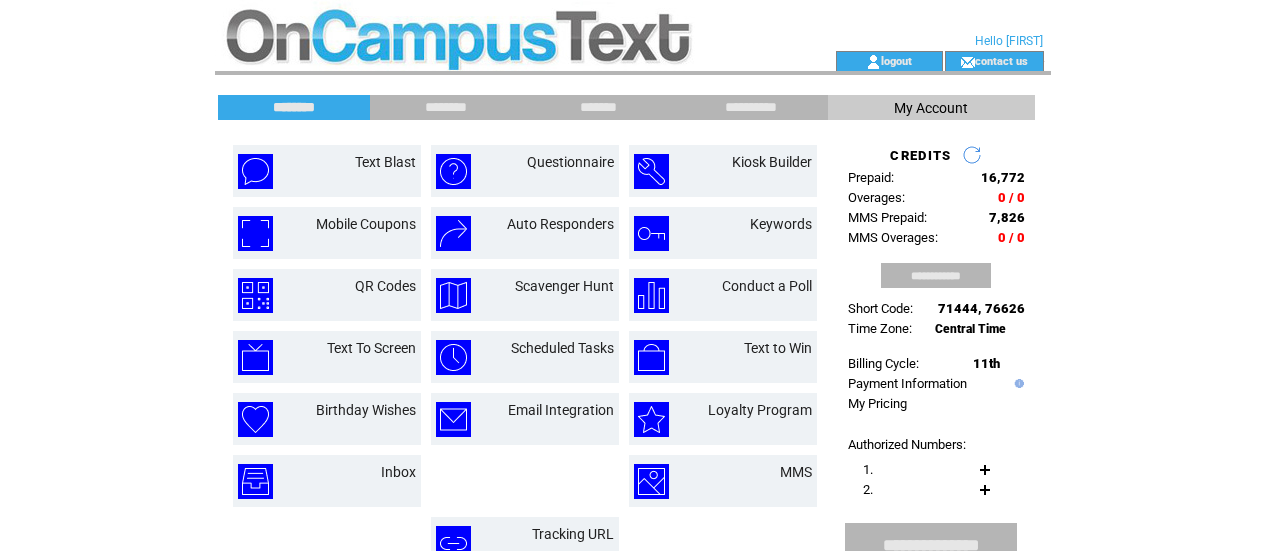 scroll, scrollTop: 0, scrollLeft: 0, axis: both 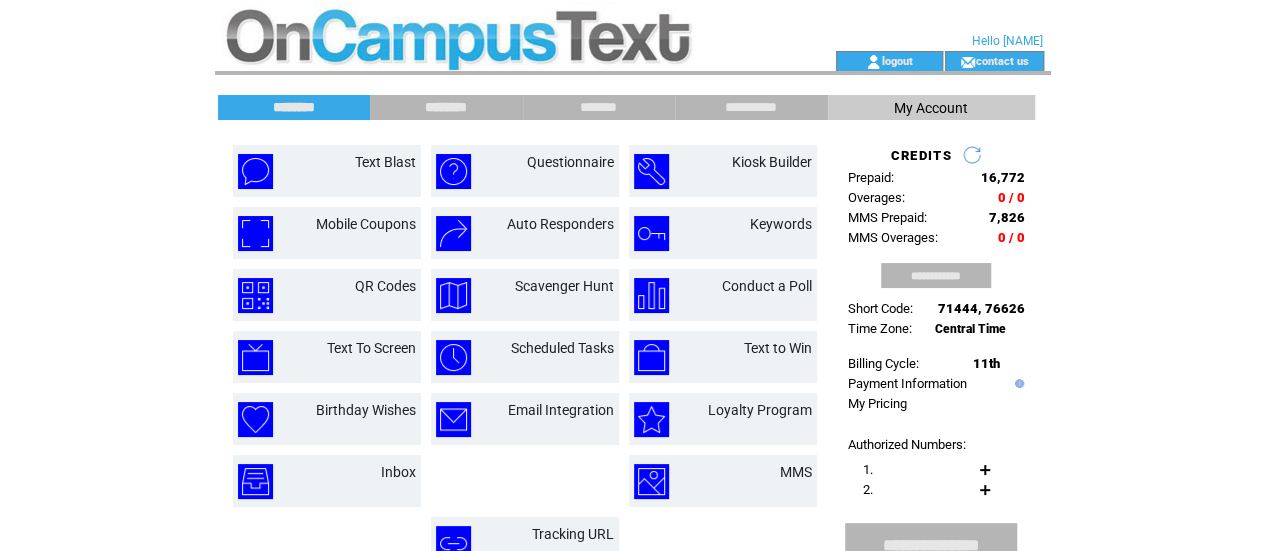 click on "********" at bounding box center (446, 107) 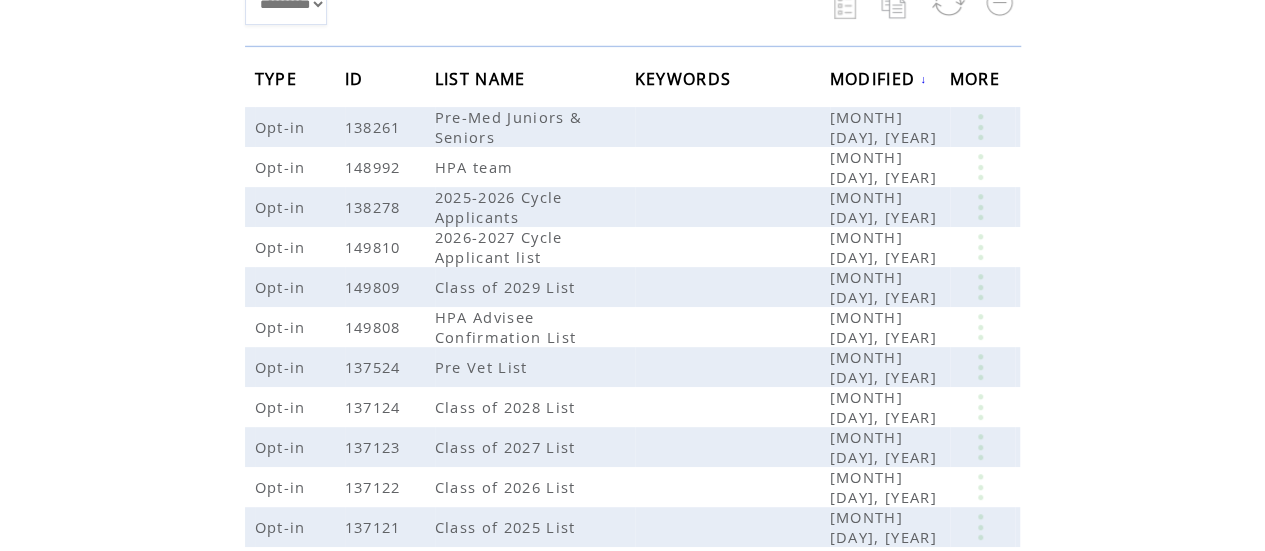 scroll, scrollTop: 311, scrollLeft: 0, axis: vertical 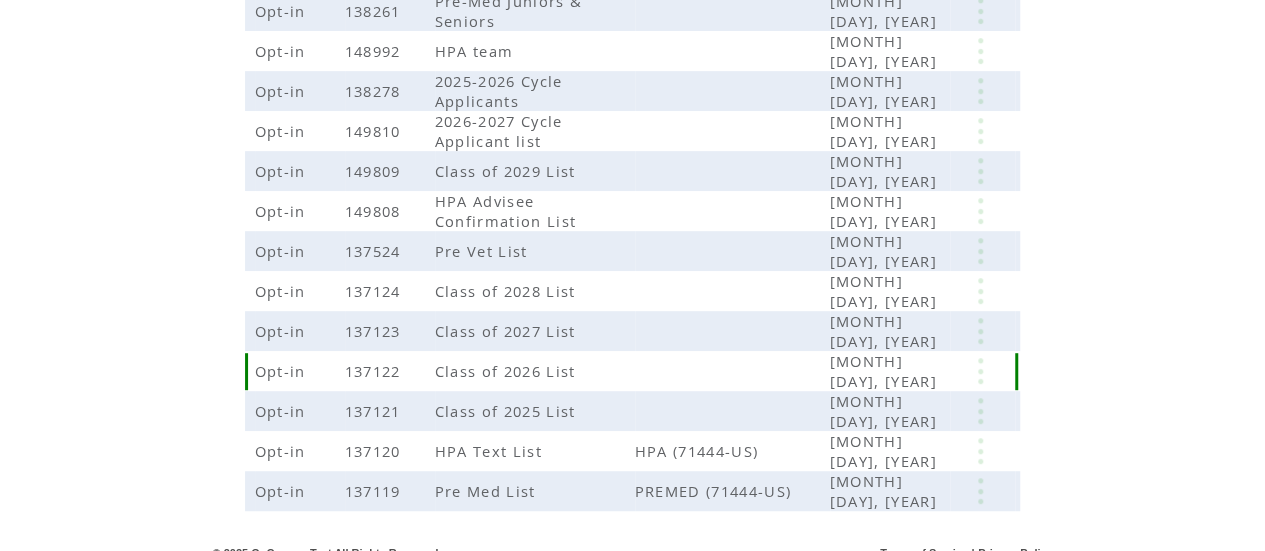 click at bounding box center (980, 371) 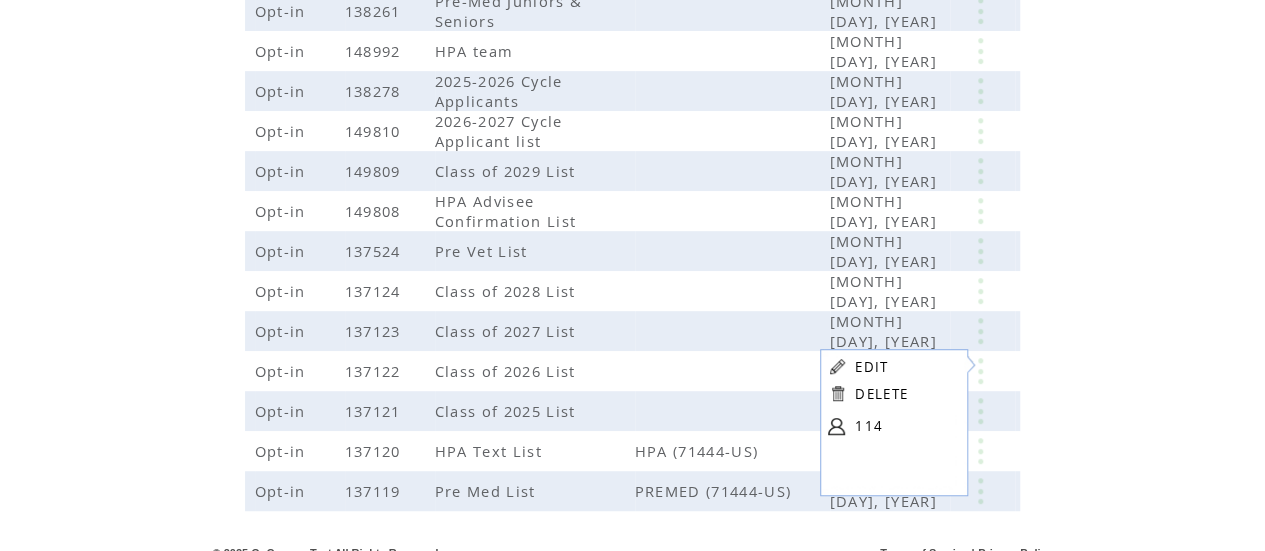 click on "114" at bounding box center [905, 426] 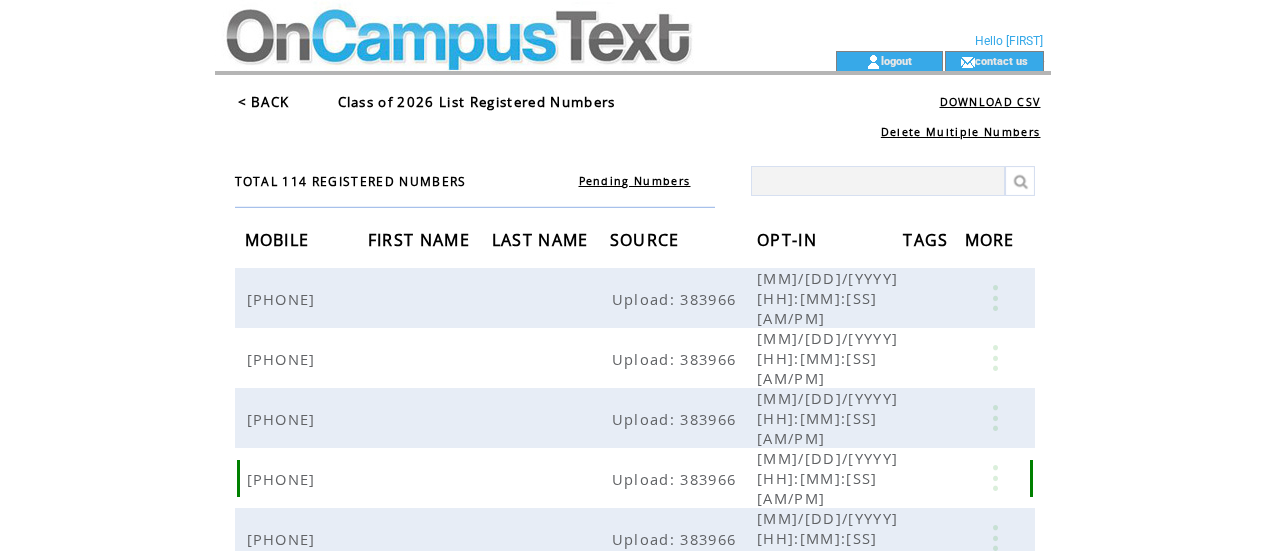 scroll, scrollTop: 0, scrollLeft: 0, axis: both 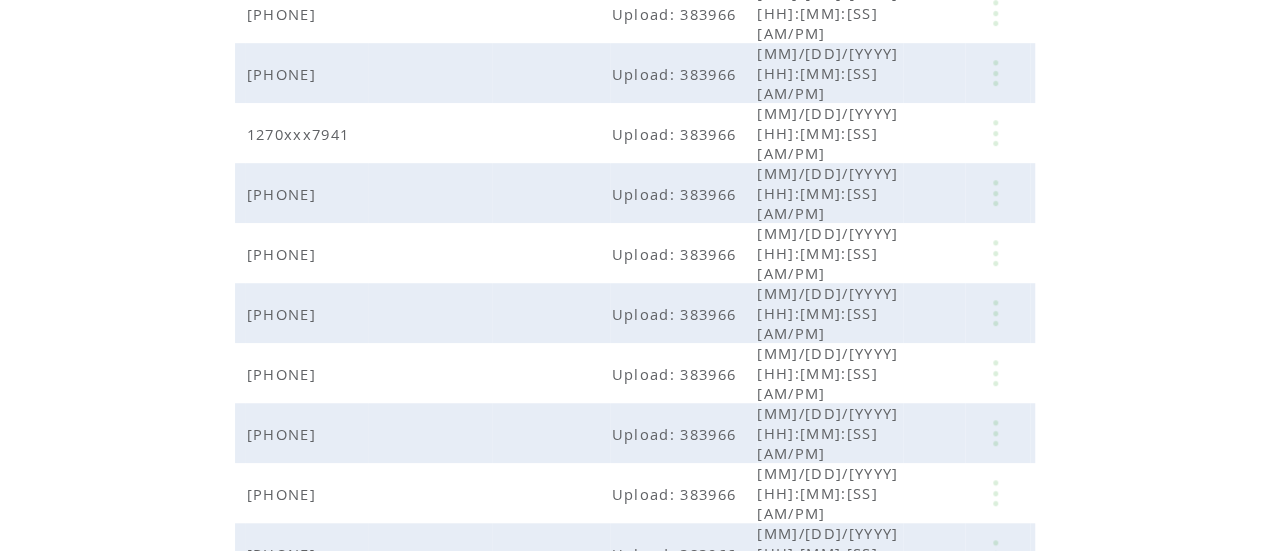 click on "6" at bounding box center (665, 833) 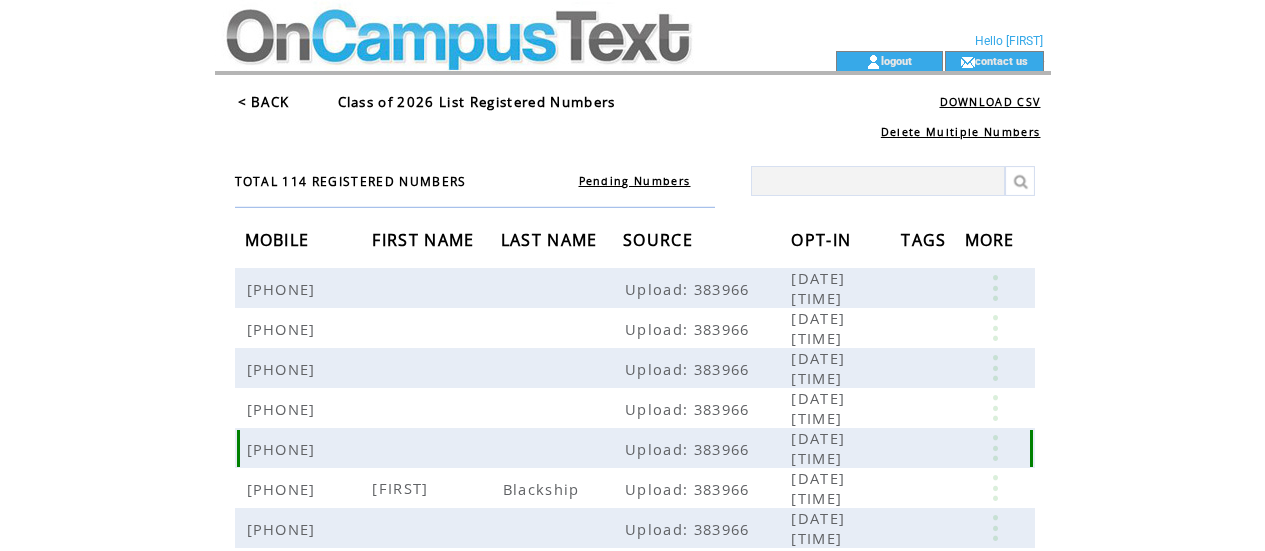 scroll, scrollTop: 0, scrollLeft: 0, axis: both 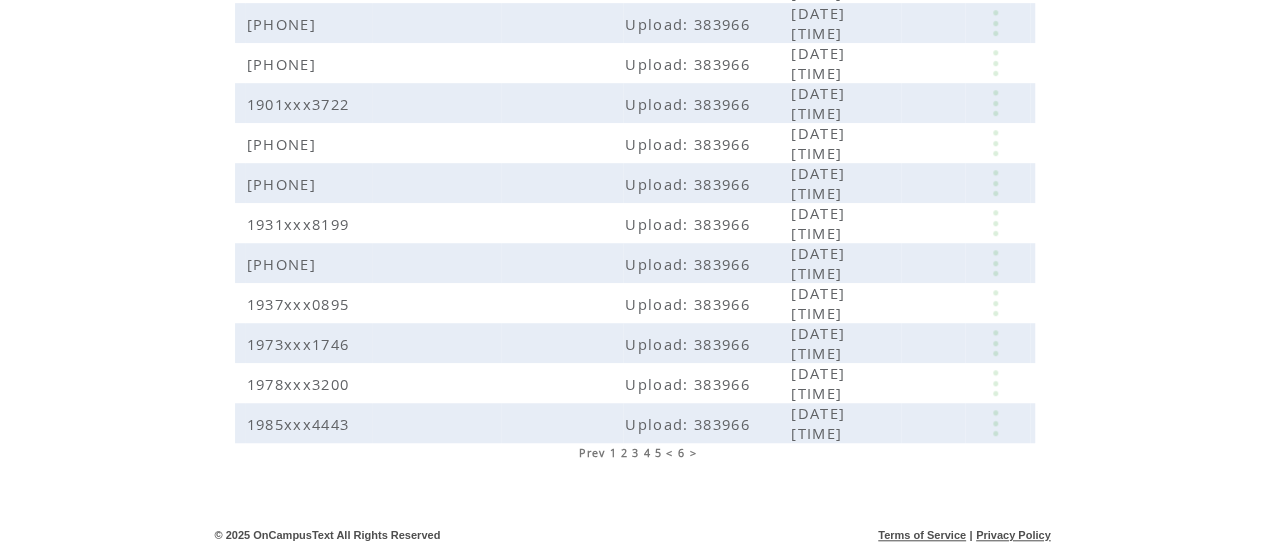 click on "1" at bounding box center [612, 453] 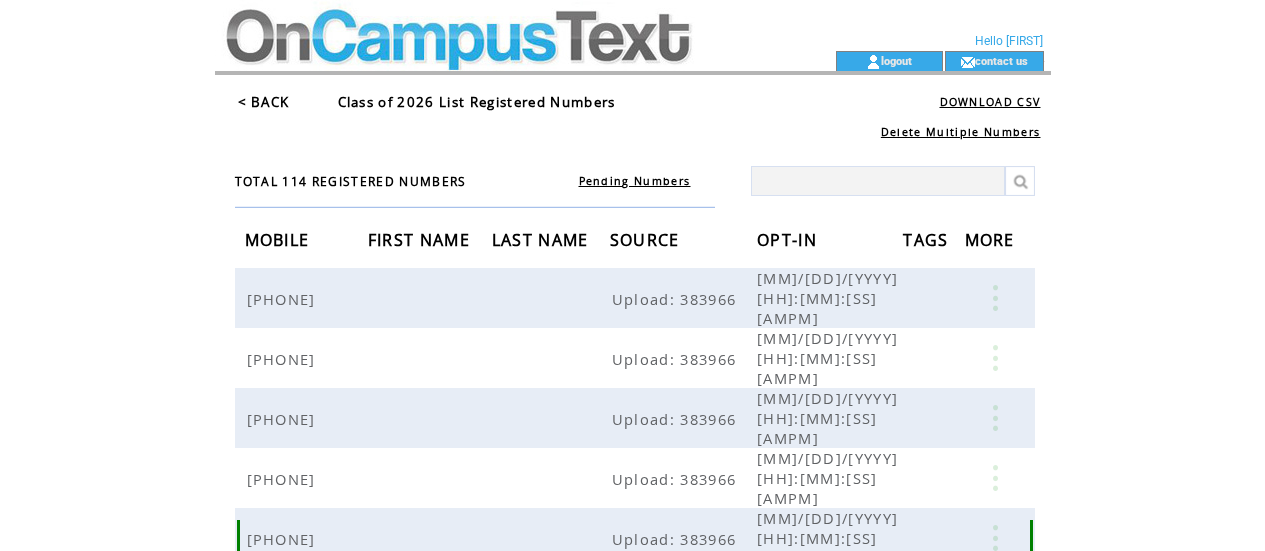 scroll, scrollTop: 0, scrollLeft: 0, axis: both 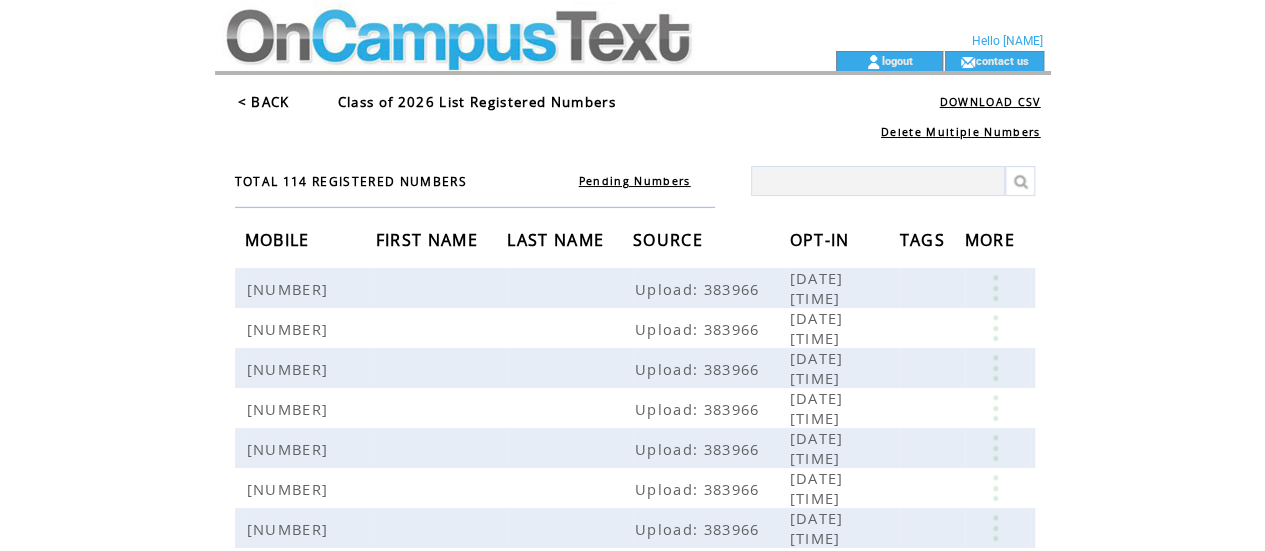 click at bounding box center [489, 25] 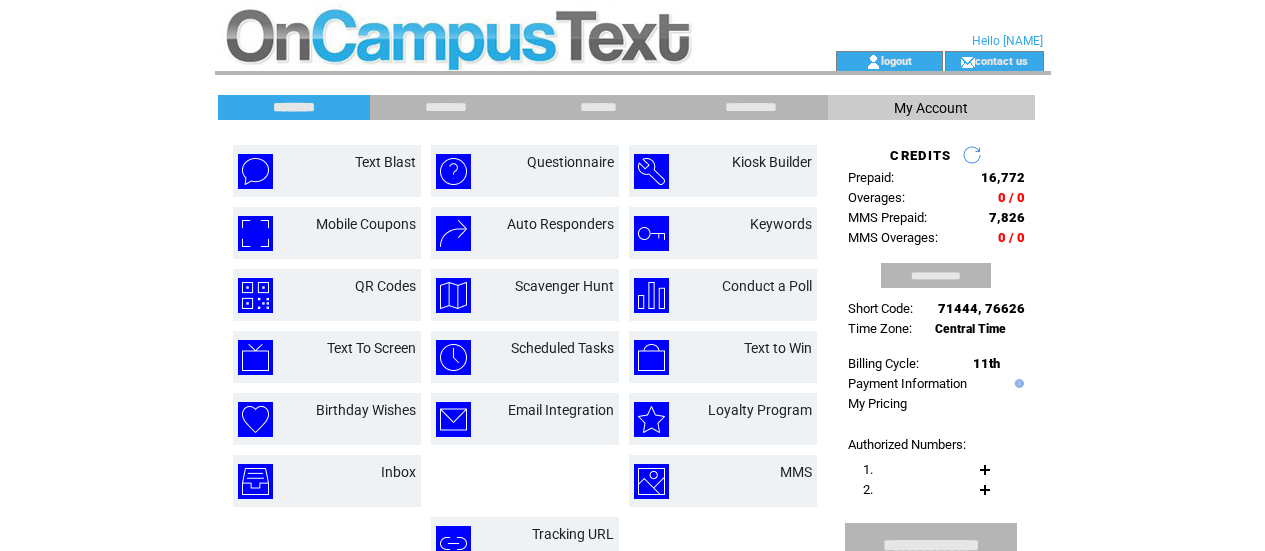 scroll, scrollTop: 0, scrollLeft: 0, axis: both 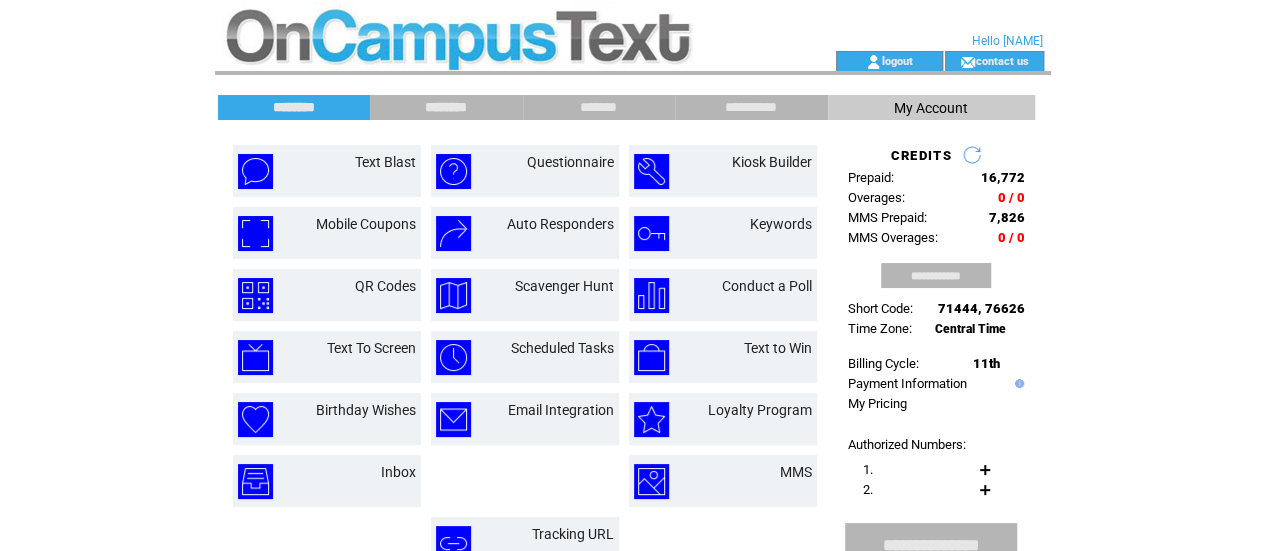 click on "********" at bounding box center [446, 107] 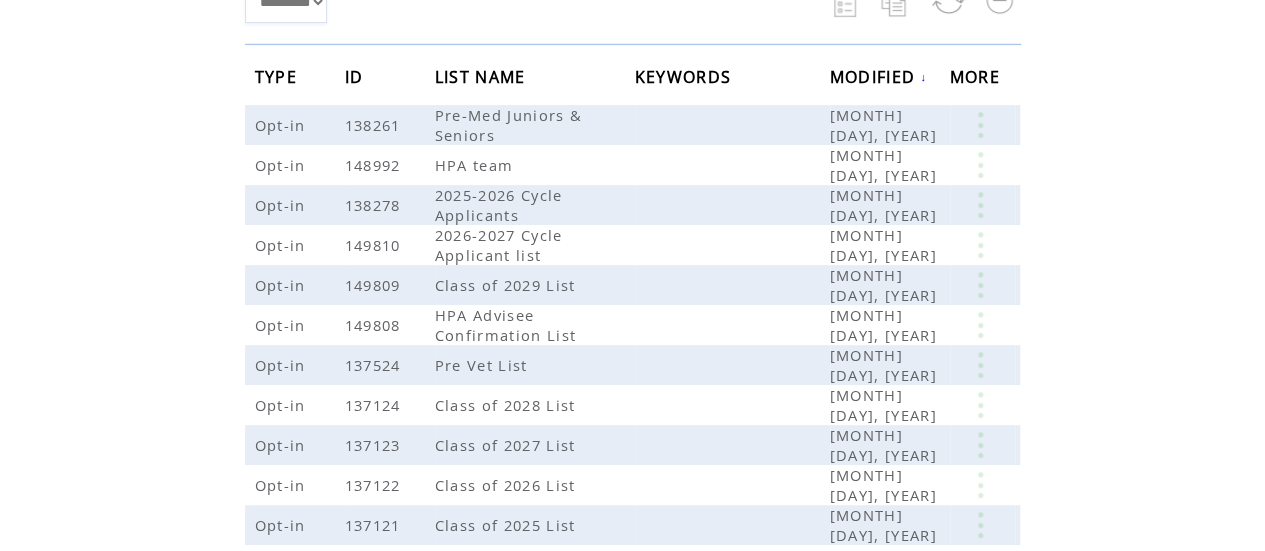 scroll, scrollTop: 333, scrollLeft: 0, axis: vertical 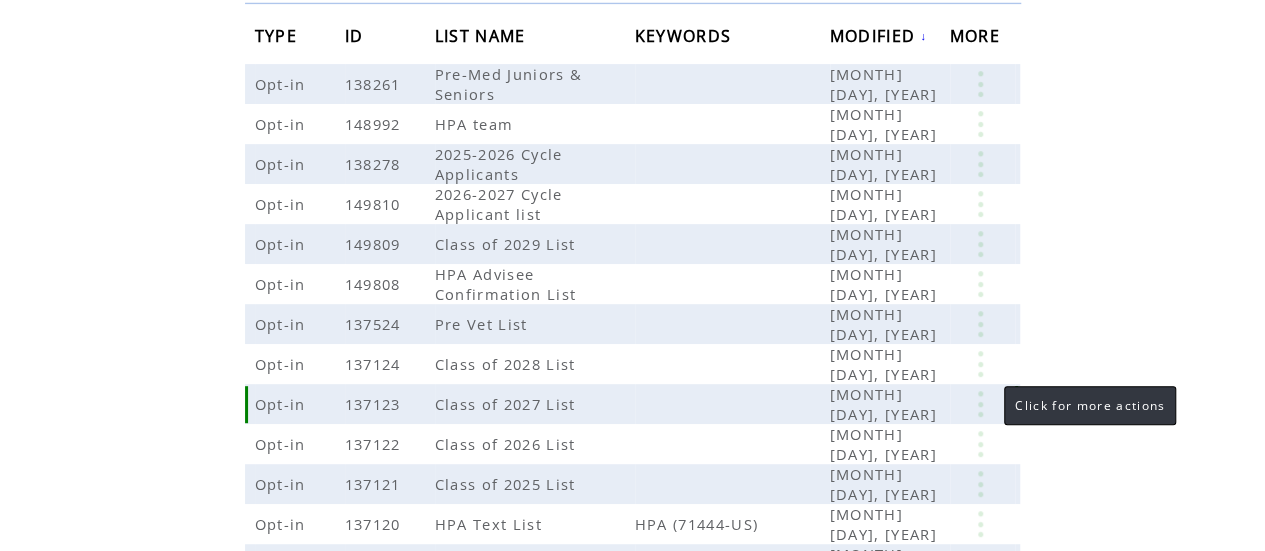 click at bounding box center [980, 404] 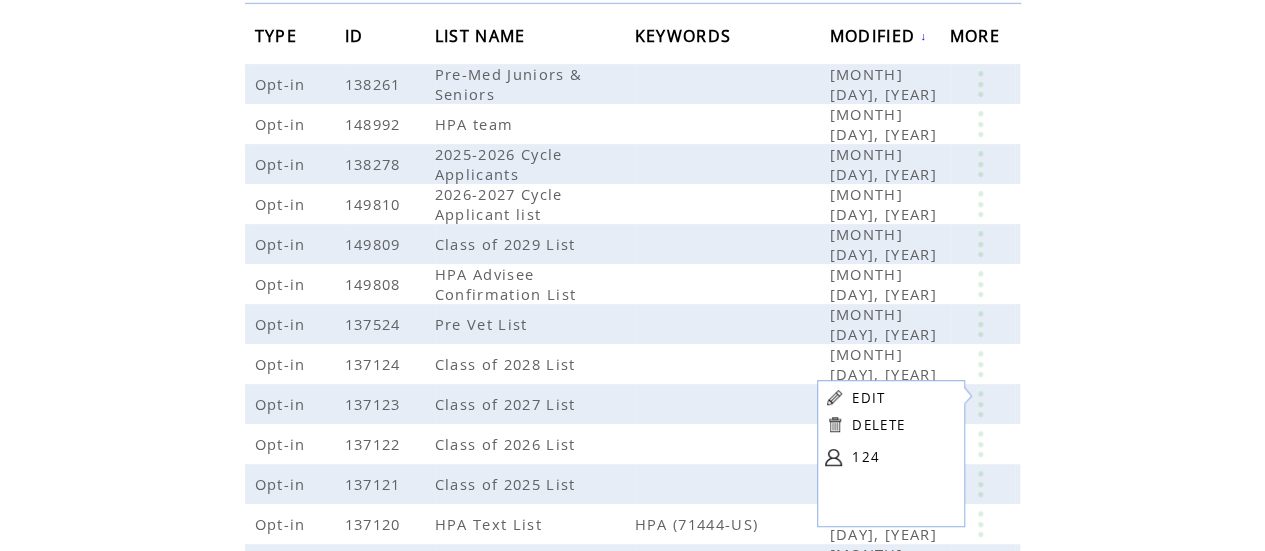 click on "124" at bounding box center (902, 457) 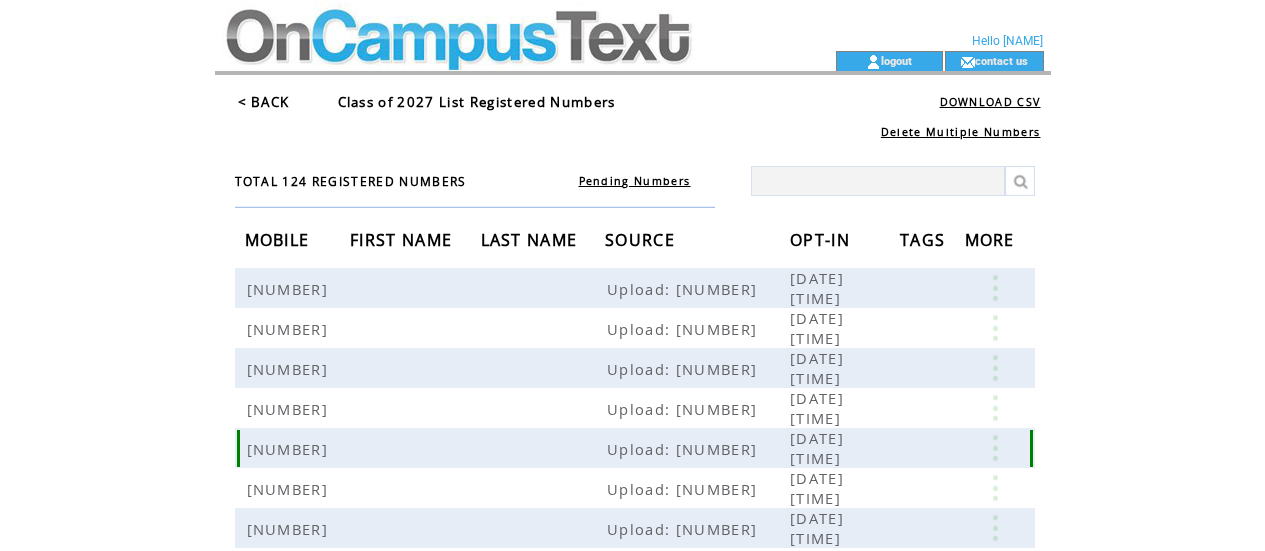 scroll, scrollTop: 0, scrollLeft: 0, axis: both 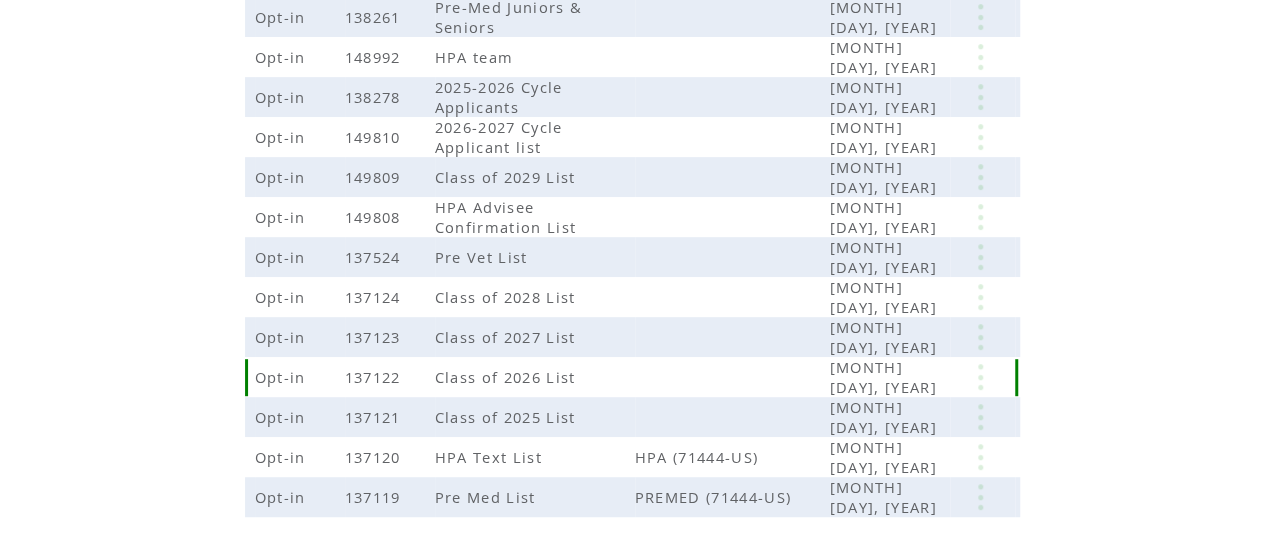 click at bounding box center (980, 377) 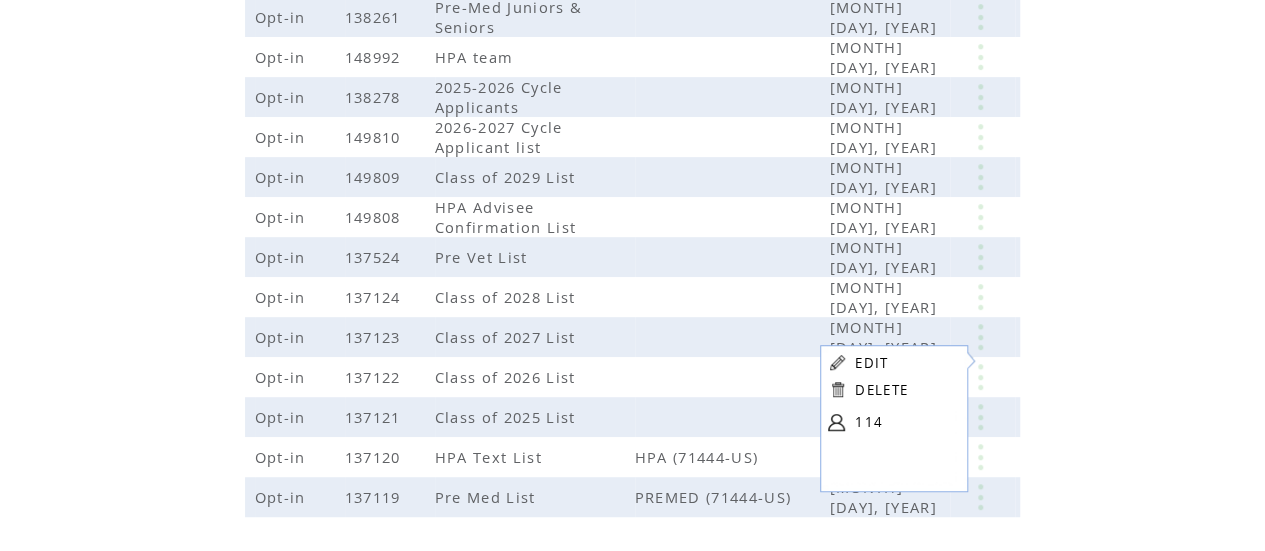 click on "EDIT" at bounding box center (871, 363) 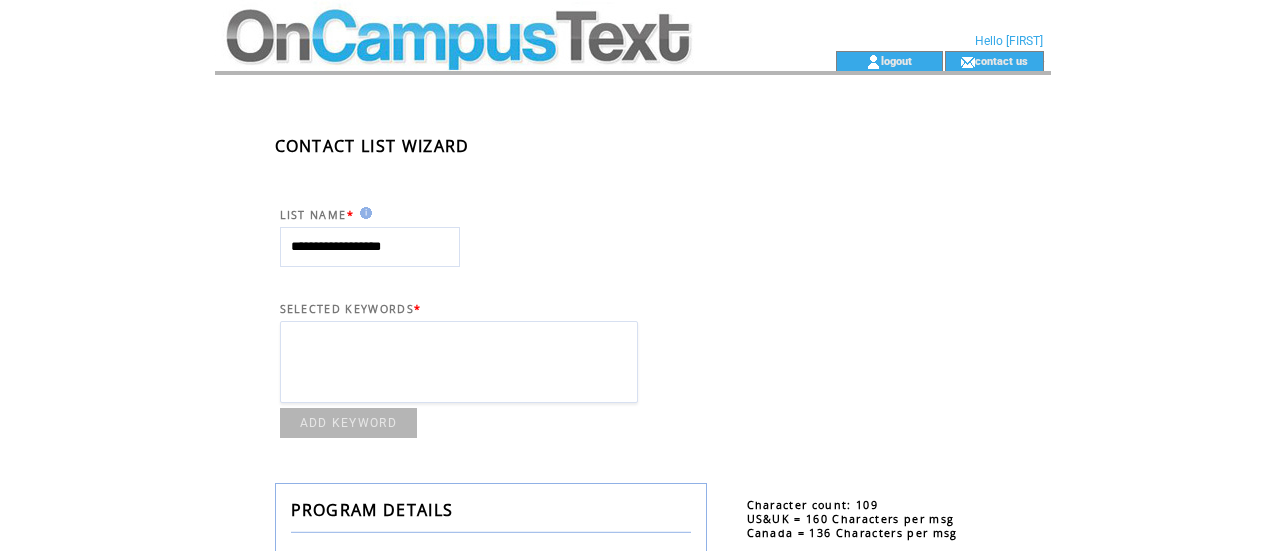scroll, scrollTop: 0, scrollLeft: 0, axis: both 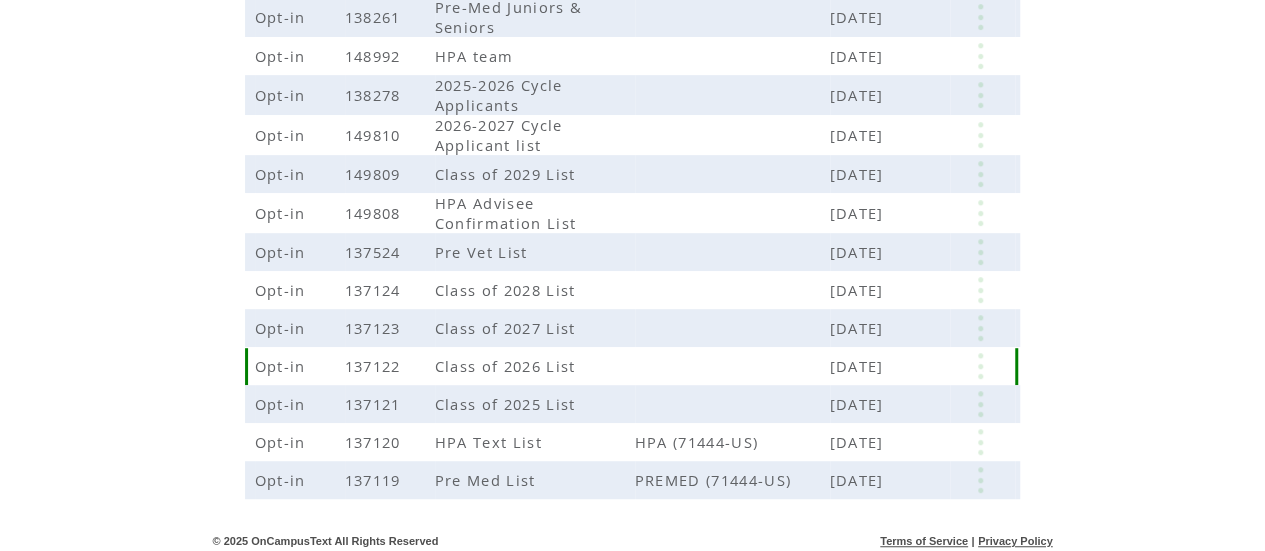 click at bounding box center [980, 366] 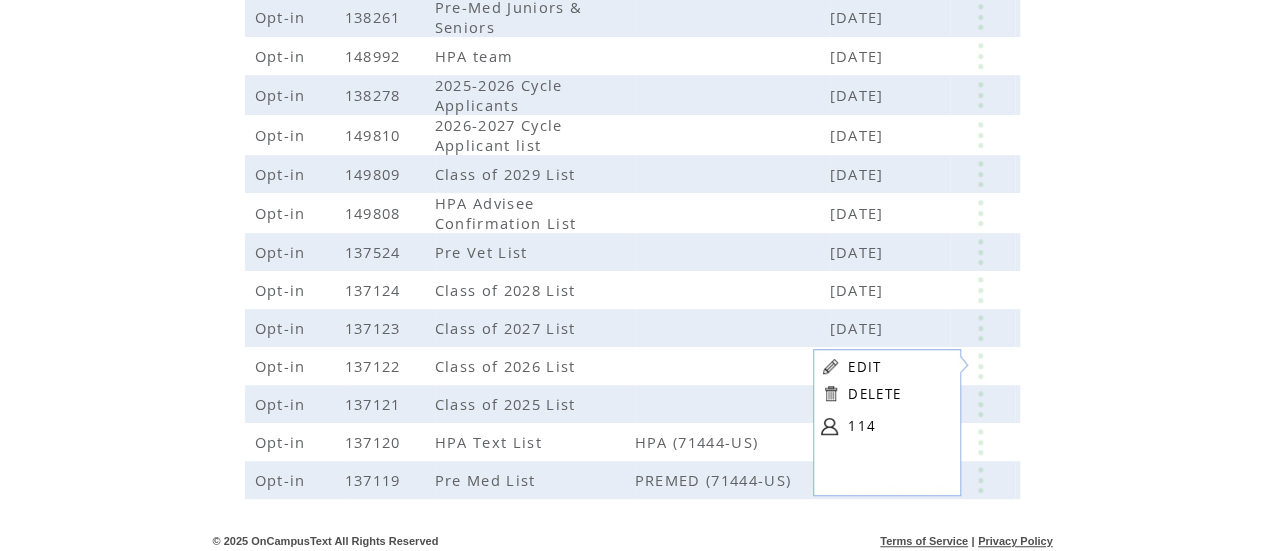 click on "114" at bounding box center (898, 426) 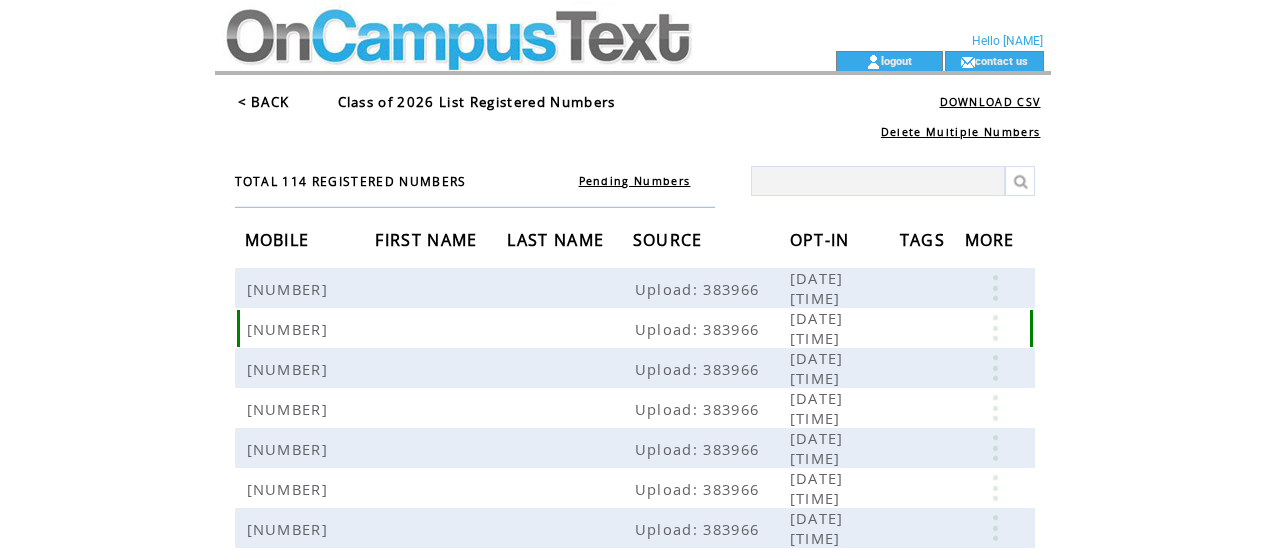 scroll, scrollTop: 0, scrollLeft: 0, axis: both 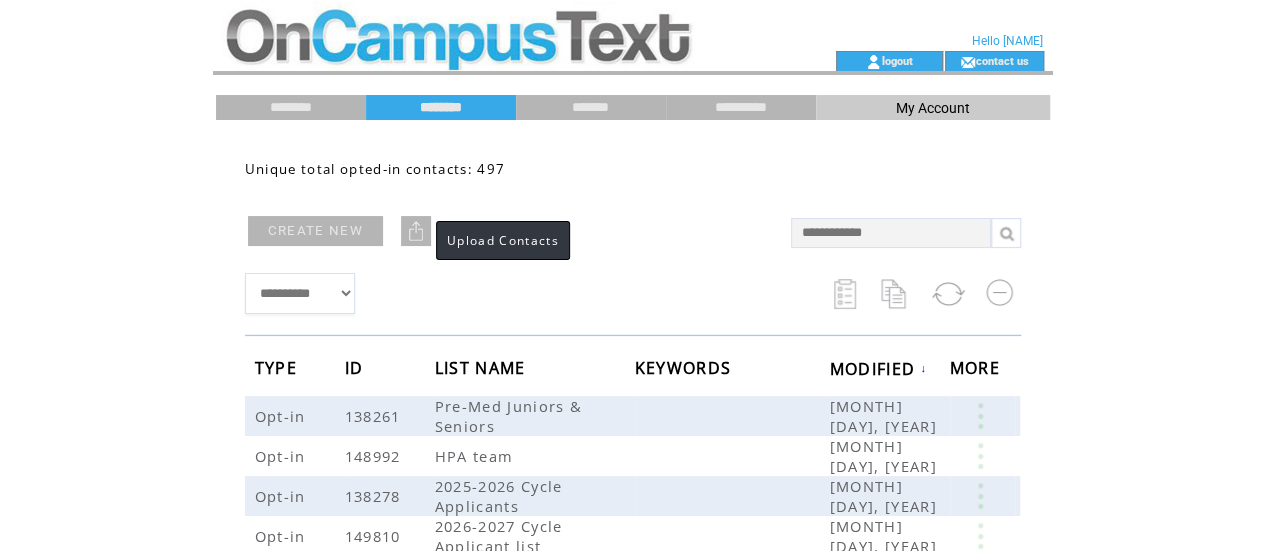 click at bounding box center (416, 231) 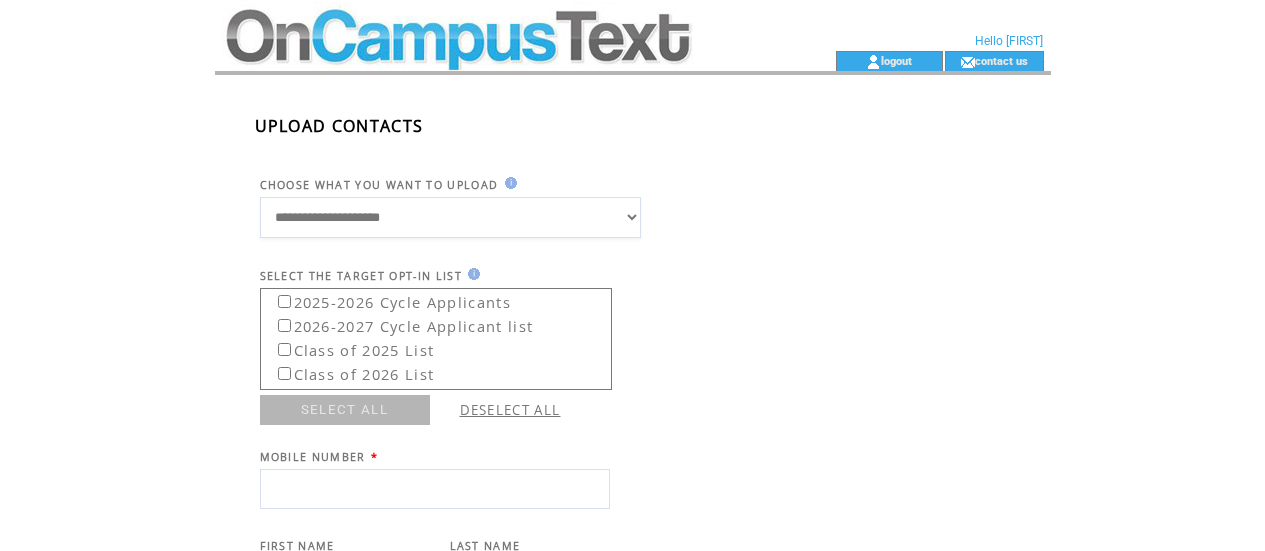 scroll, scrollTop: 0, scrollLeft: 0, axis: both 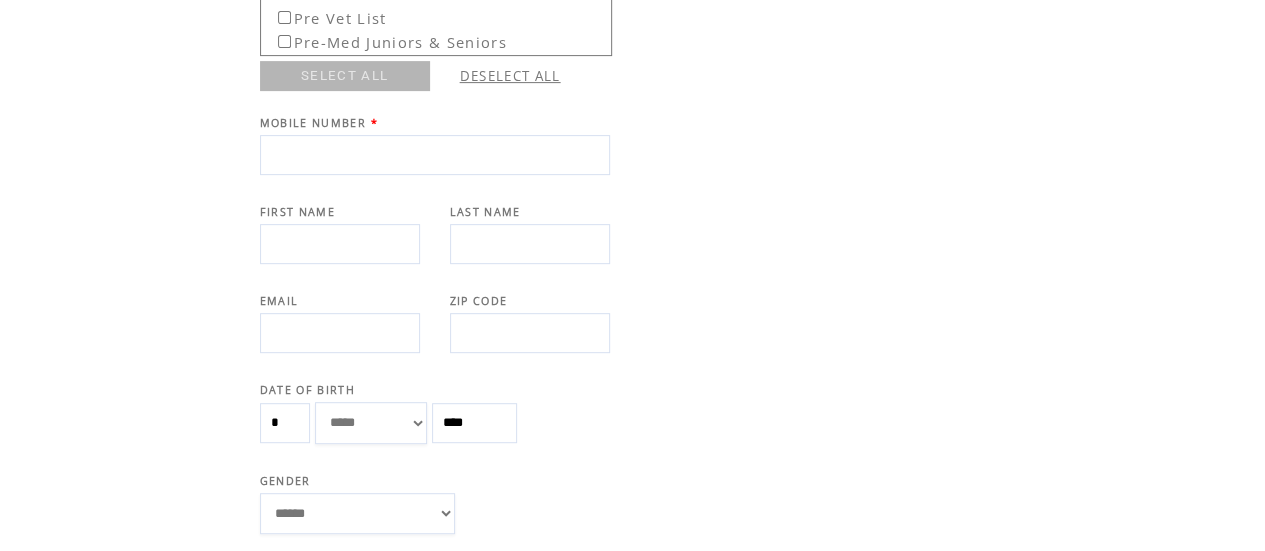 click at bounding box center [435, 155] 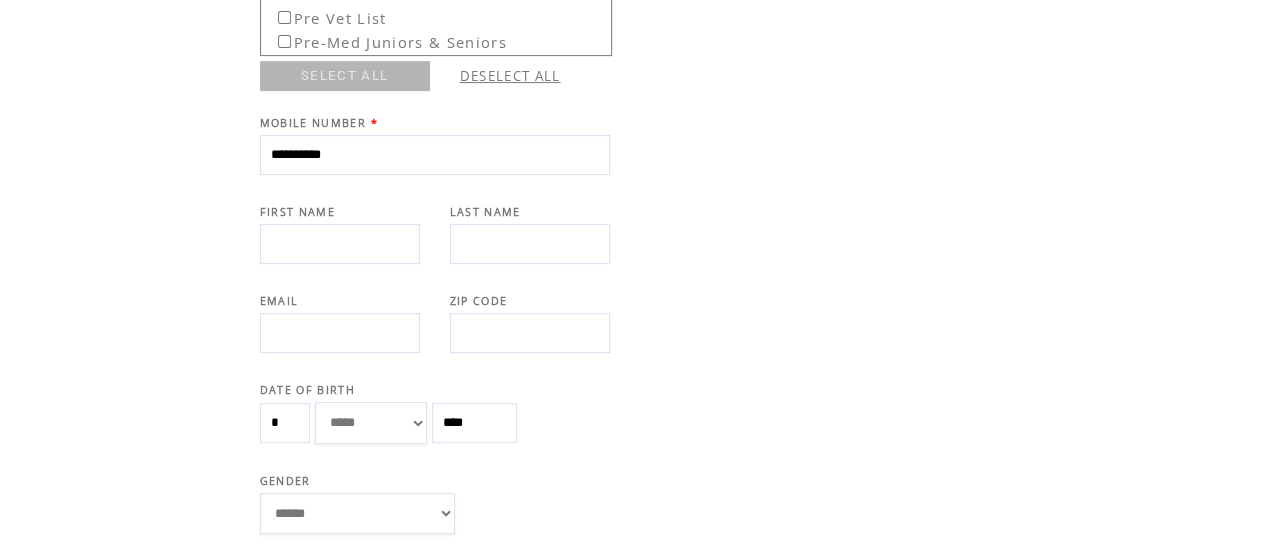 type on "******" 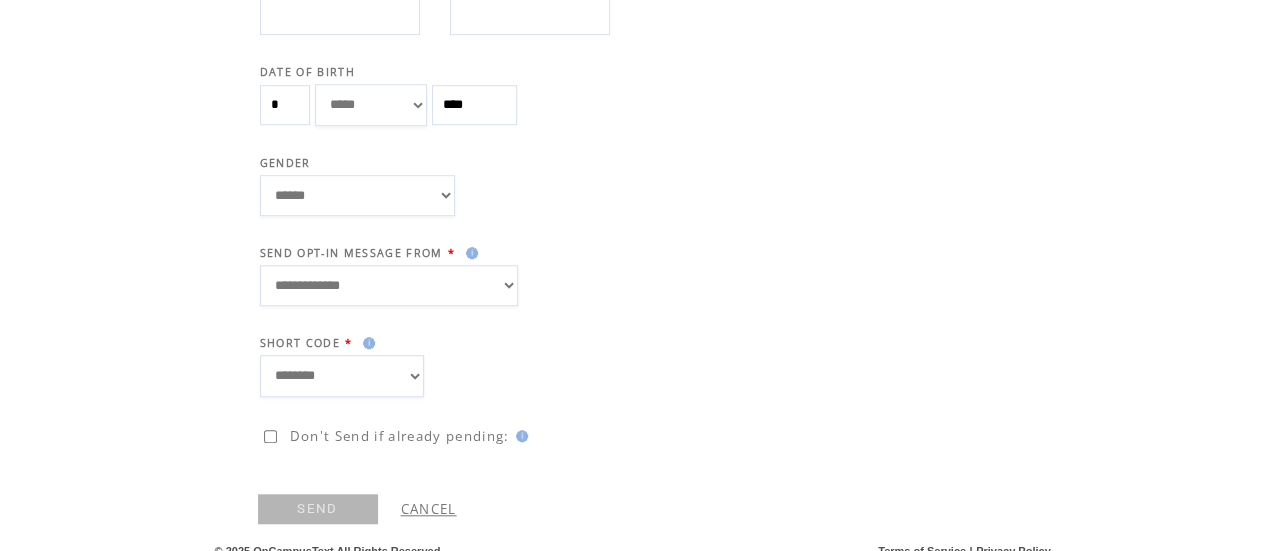 scroll, scrollTop: 670, scrollLeft: 0, axis: vertical 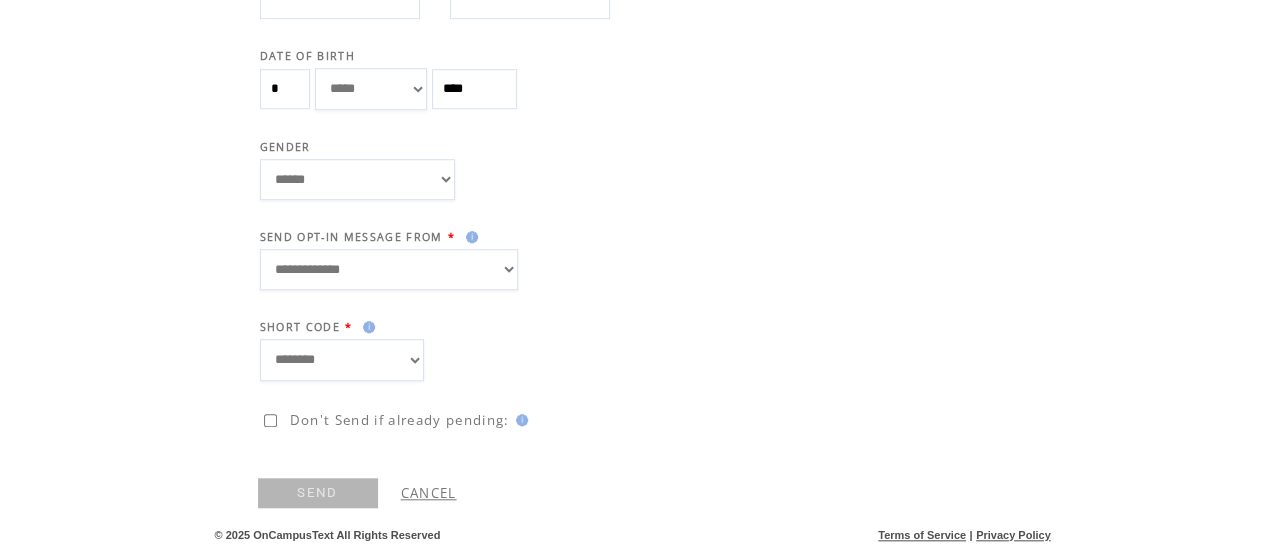 click on "**********" at bounding box center (389, 269) 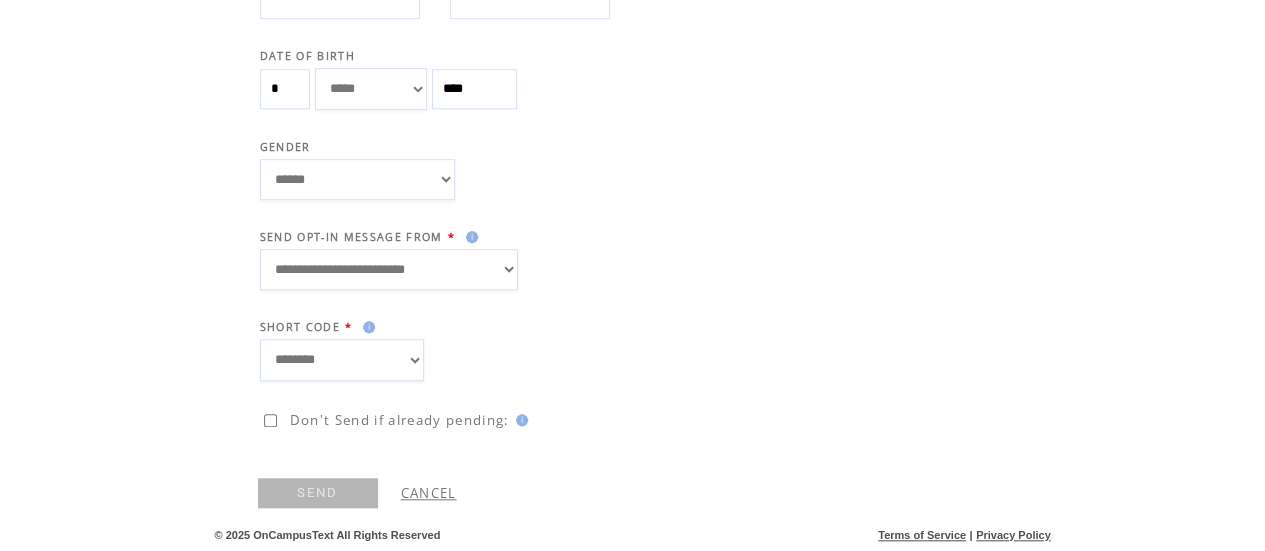 click on "**********" at bounding box center [389, 269] 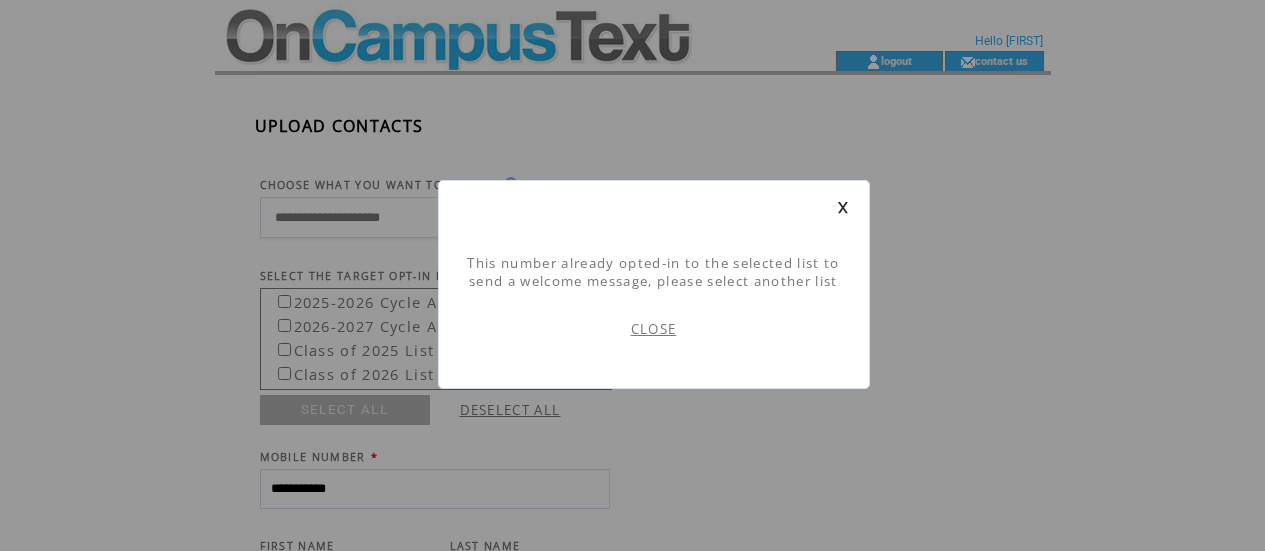 scroll, scrollTop: 1, scrollLeft: 0, axis: vertical 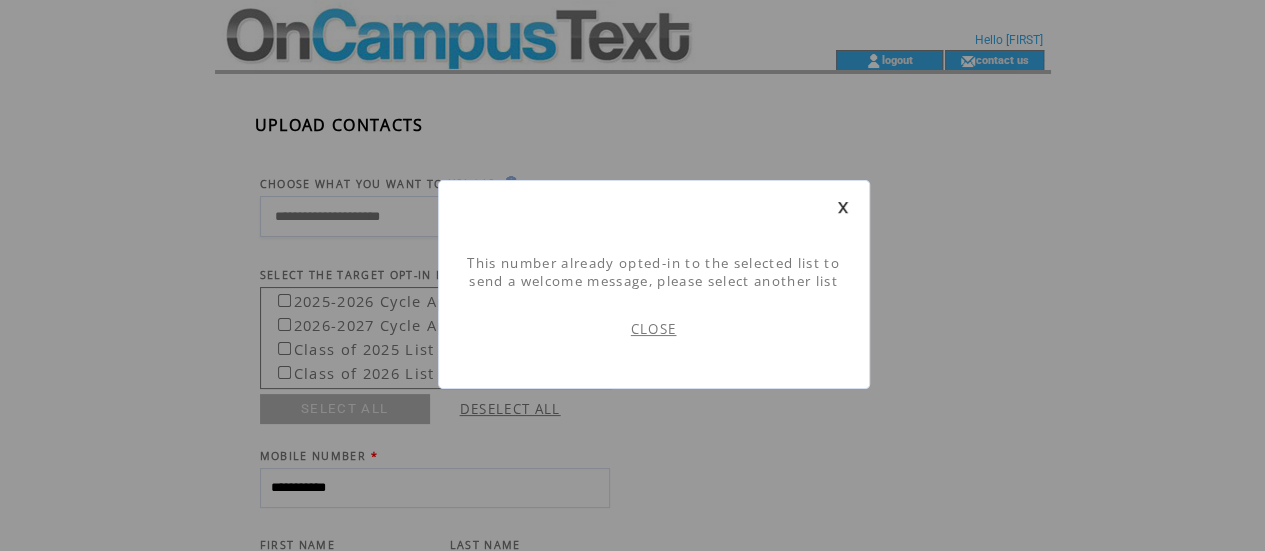 click on "CLOSE" at bounding box center [654, 329] 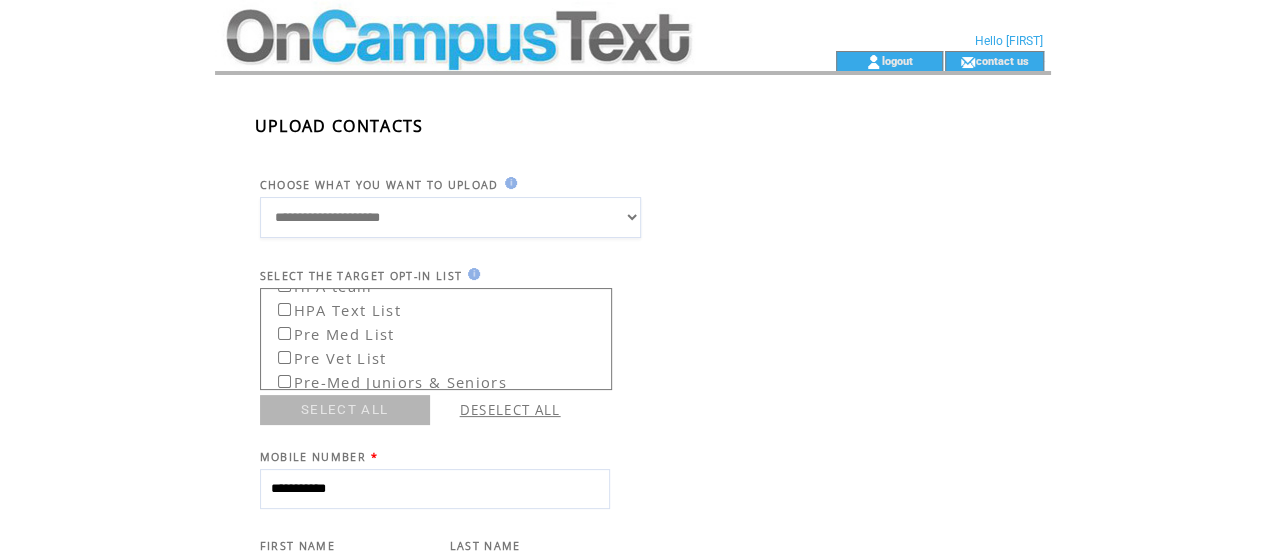 scroll, scrollTop: 214, scrollLeft: 0, axis: vertical 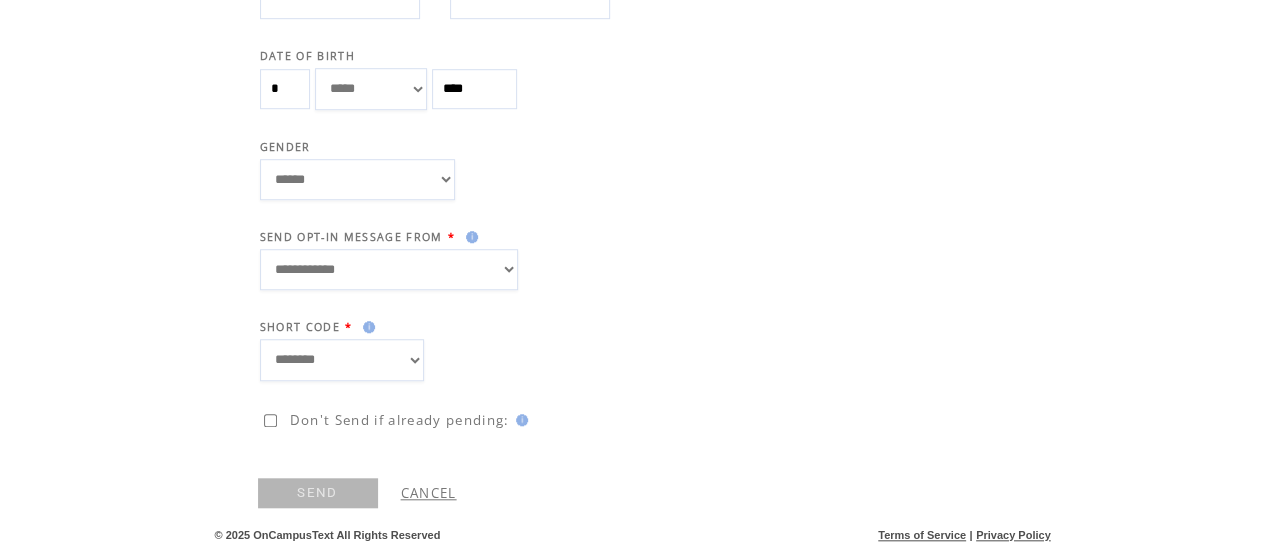 click on "**********" at bounding box center (389, 269) 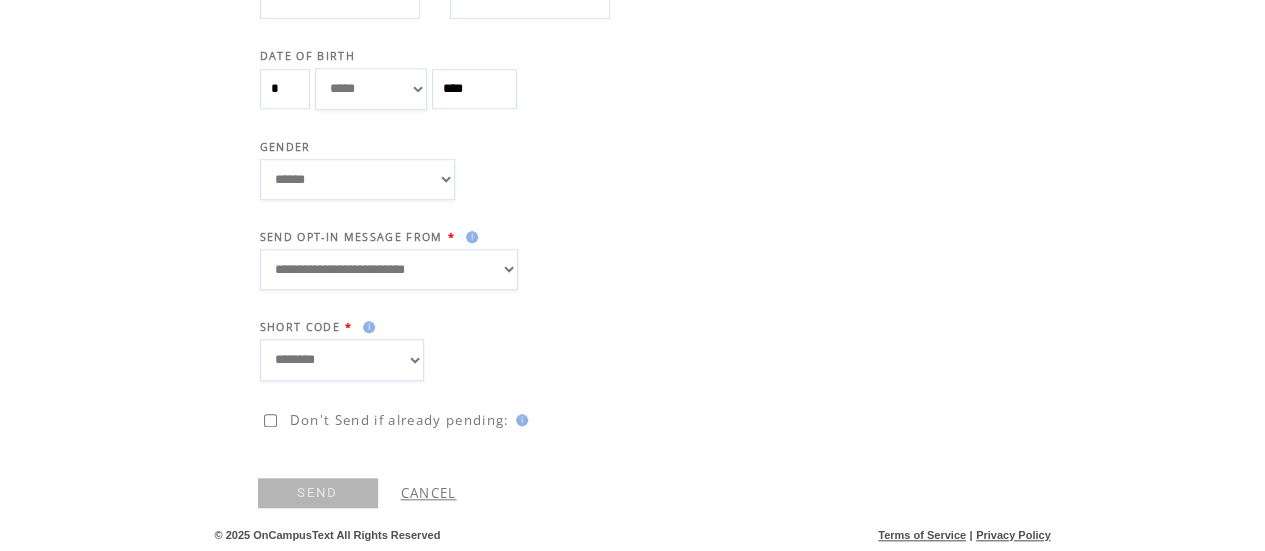 click on "SEND" at bounding box center (318, 493) 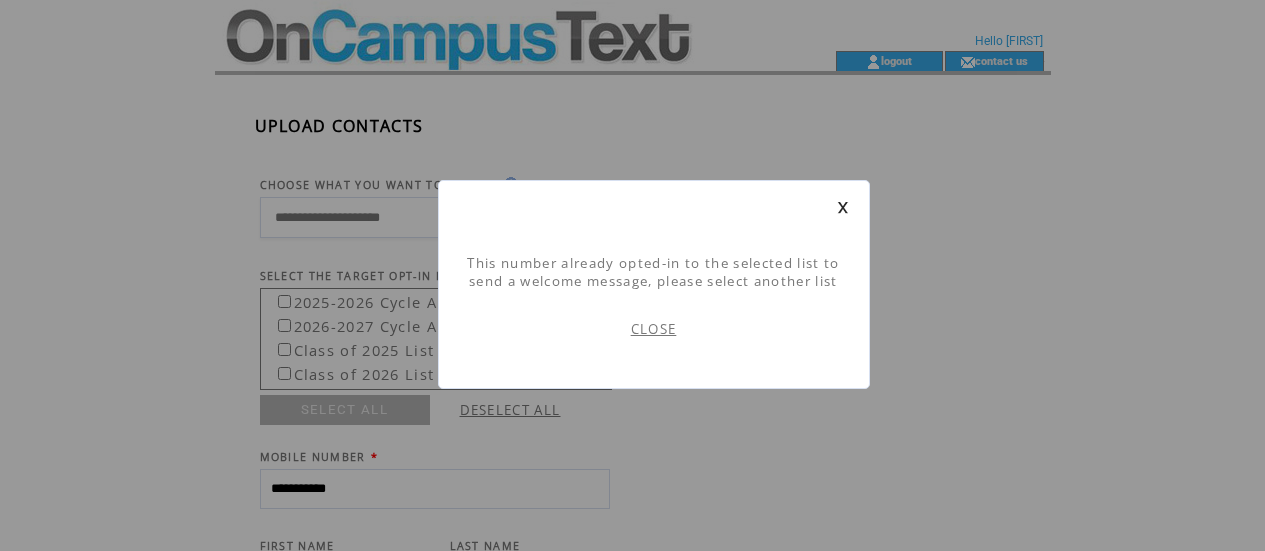 scroll, scrollTop: 1, scrollLeft: 0, axis: vertical 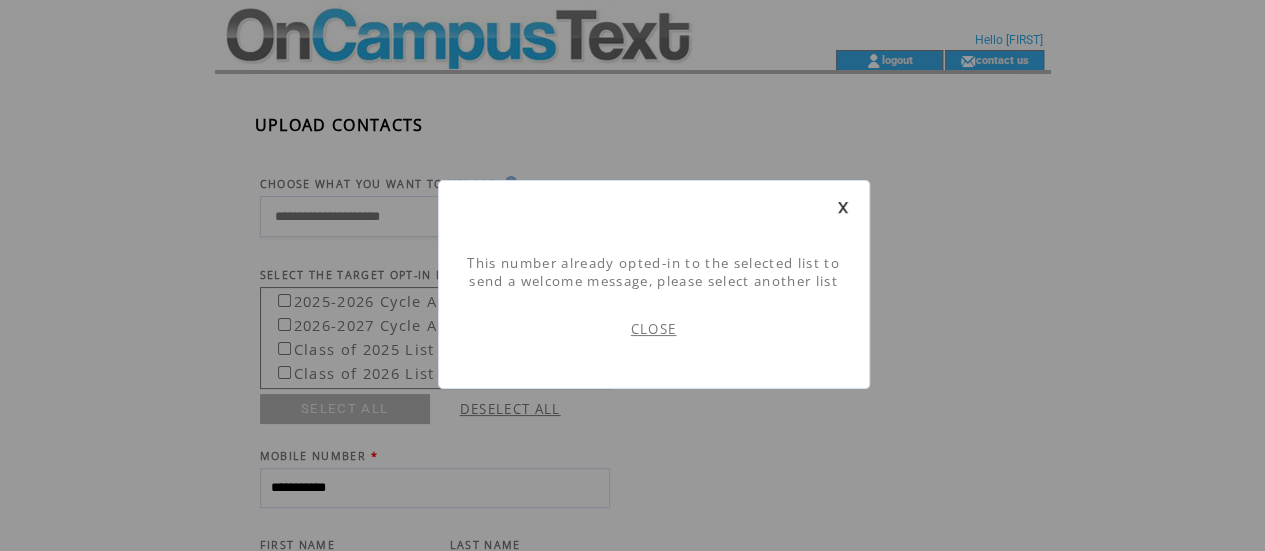 click on "CLOSE" at bounding box center [654, 329] 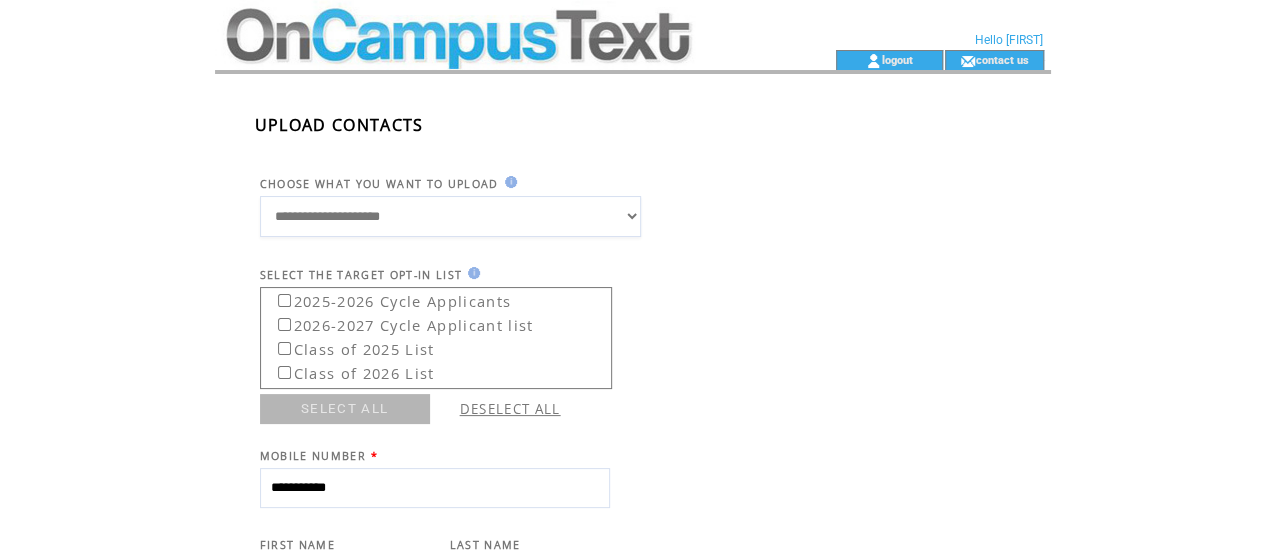 scroll, scrollTop: 0, scrollLeft: 0, axis: both 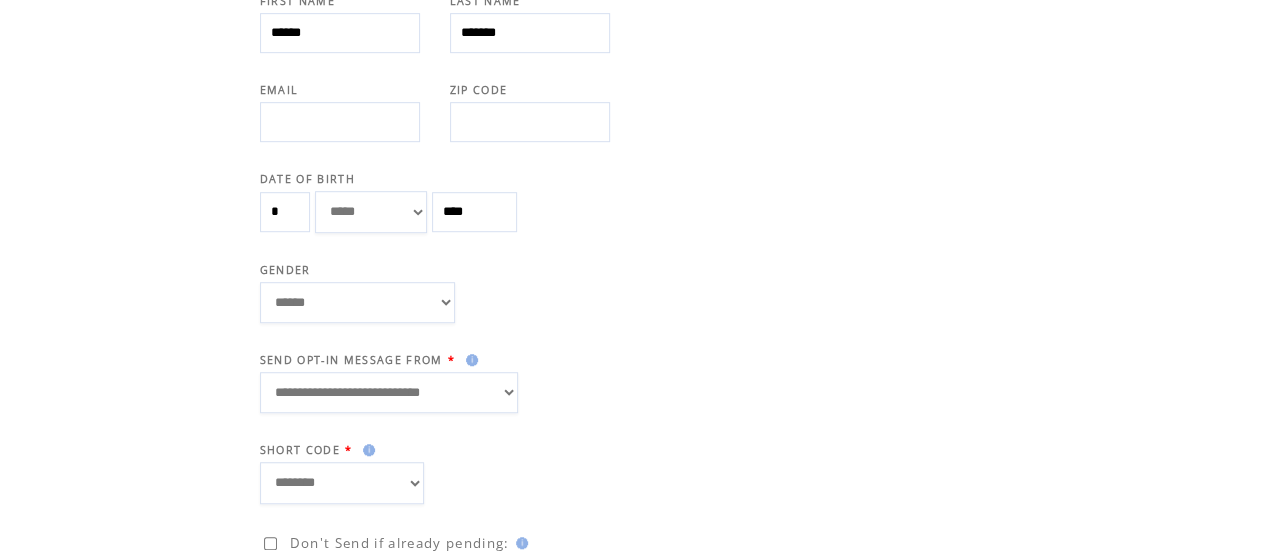 click on "**********" at bounding box center (389, 392) 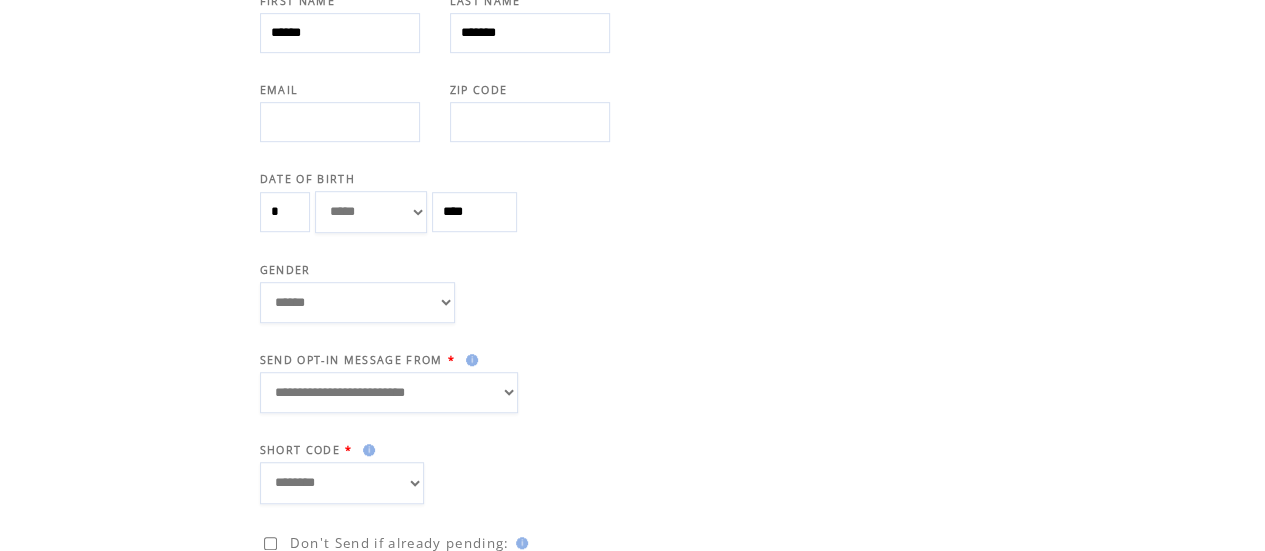 click on "**********" at bounding box center (389, 392) 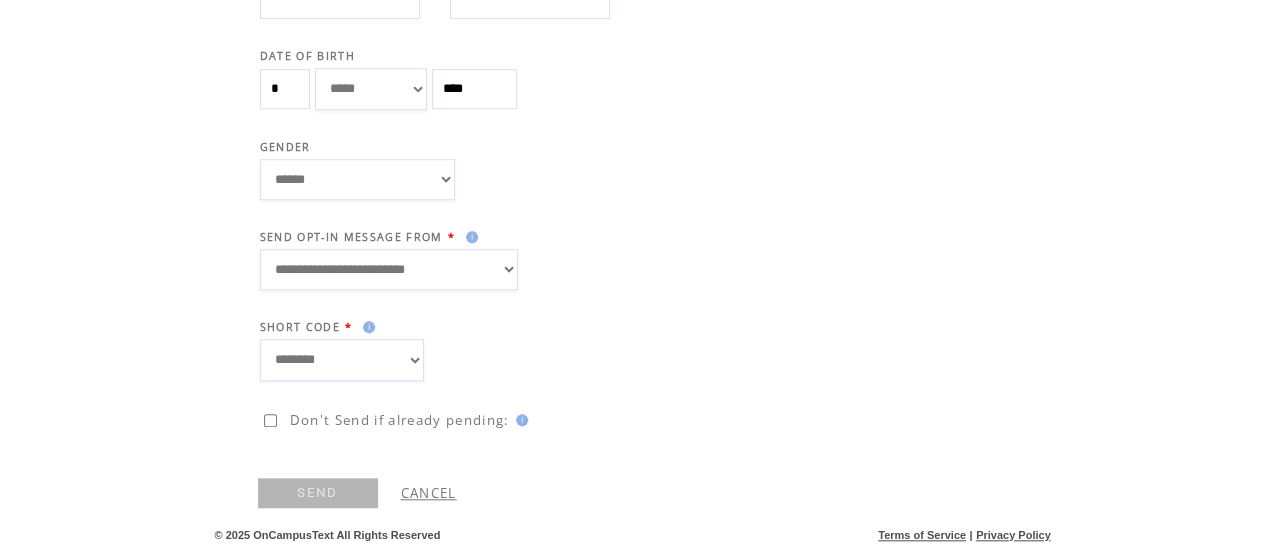 click on "SEND" at bounding box center [318, 493] 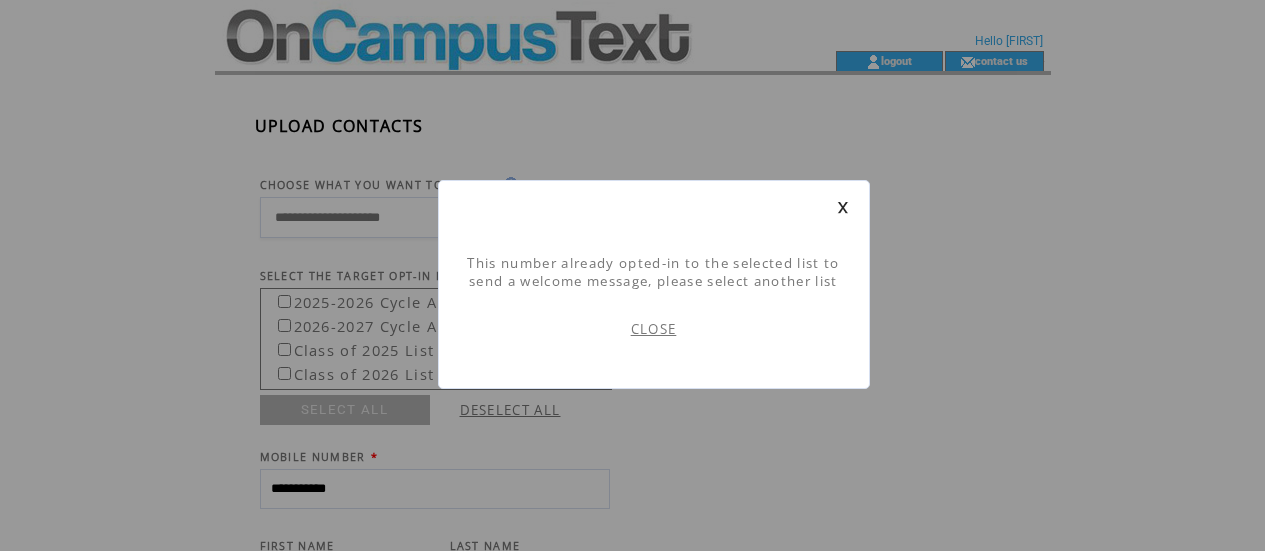 scroll, scrollTop: 1, scrollLeft: 0, axis: vertical 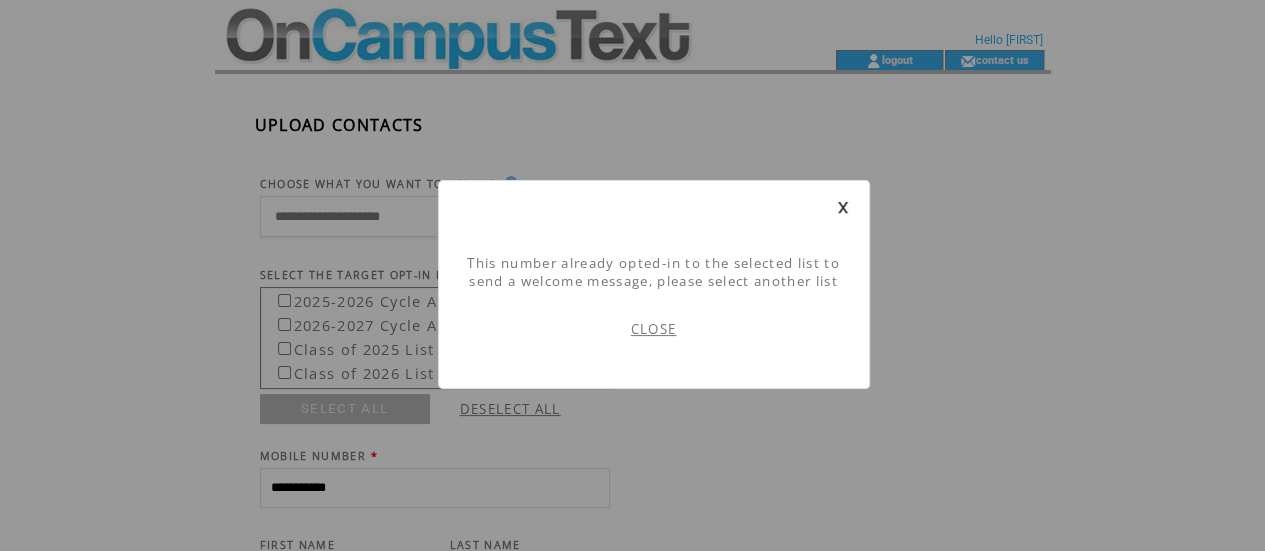 click on "CLOSE" at bounding box center (654, 329) 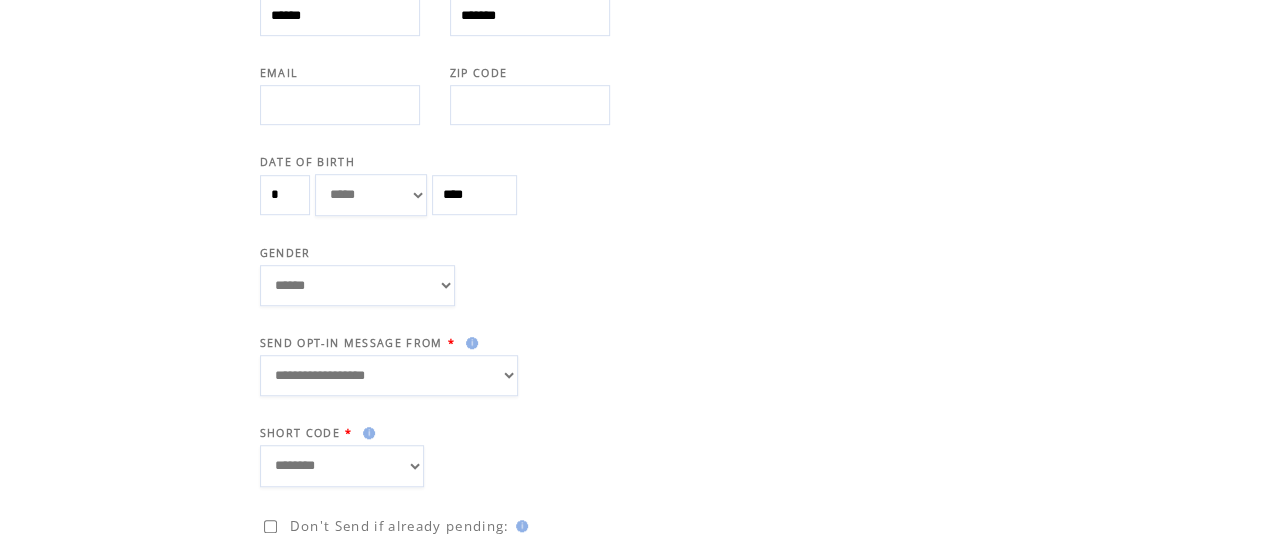 scroll, scrollTop: 568, scrollLeft: 0, axis: vertical 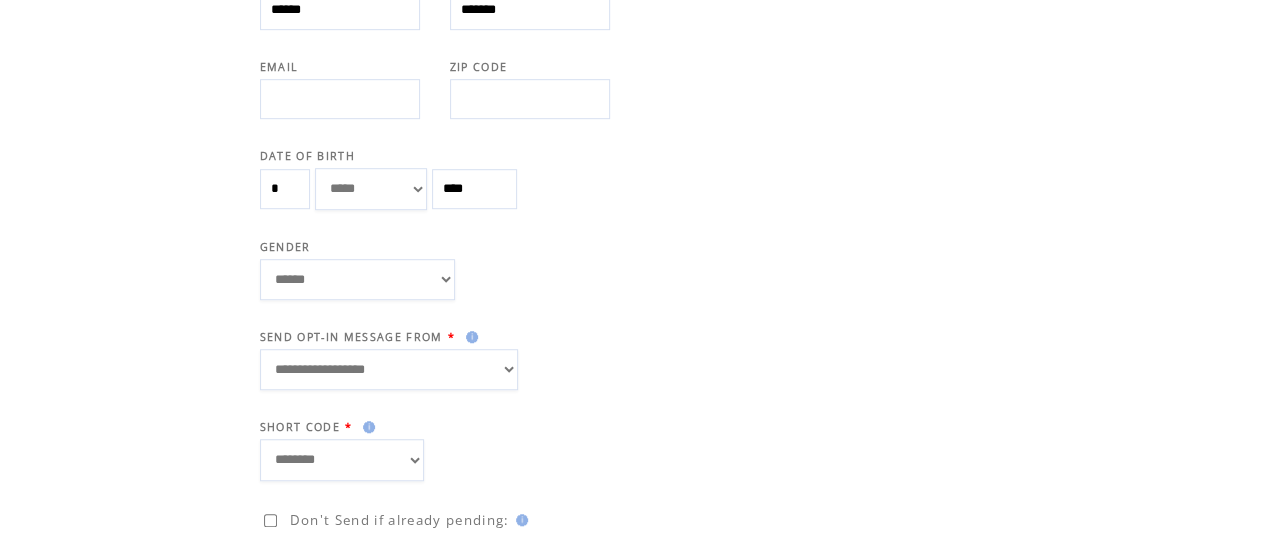 click on "**********" at bounding box center [389, 369] 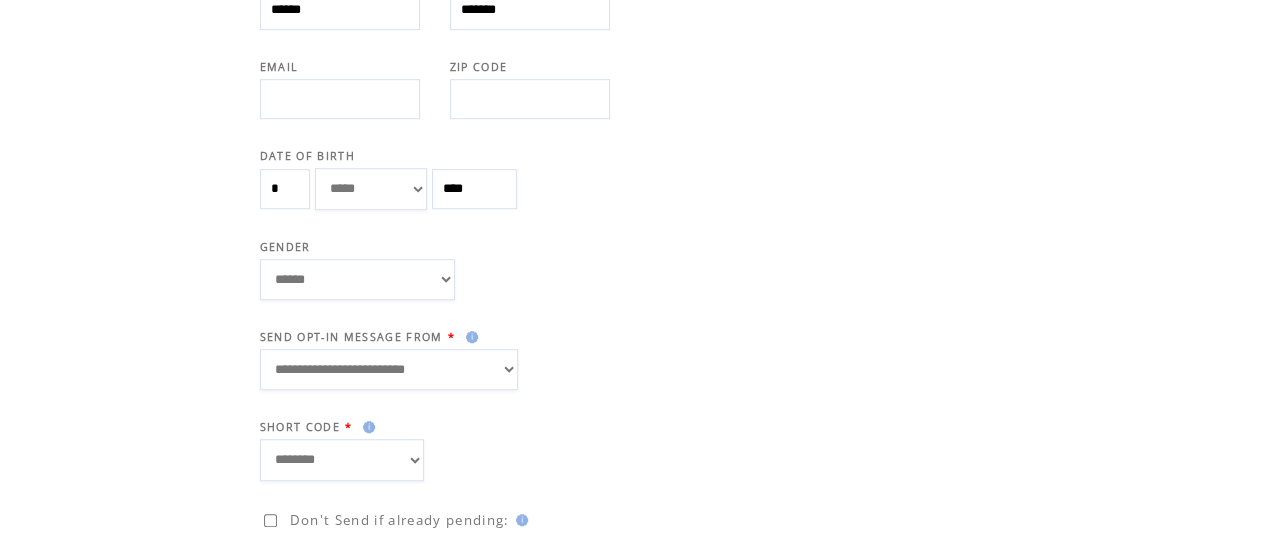 scroll, scrollTop: 670, scrollLeft: 0, axis: vertical 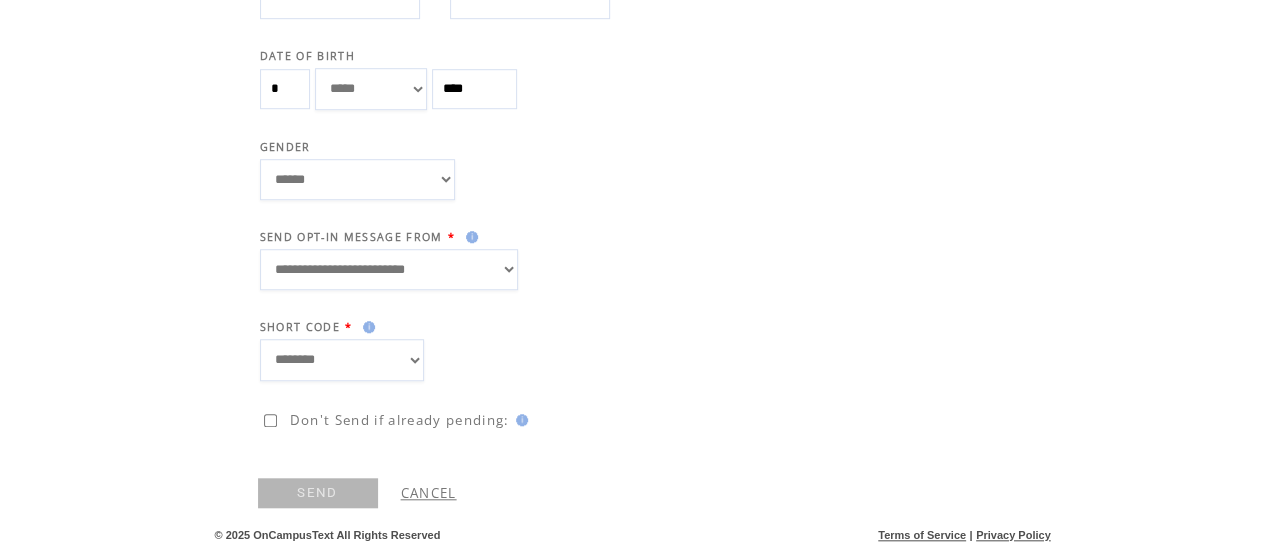 click on "SEND" at bounding box center [318, 493] 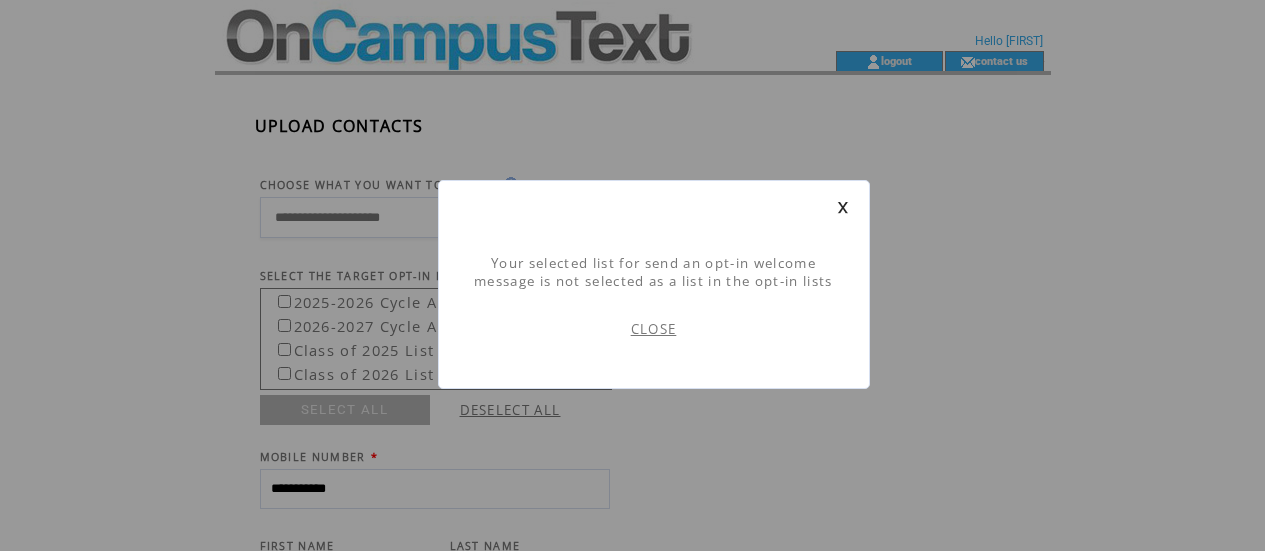 scroll, scrollTop: 1, scrollLeft: 0, axis: vertical 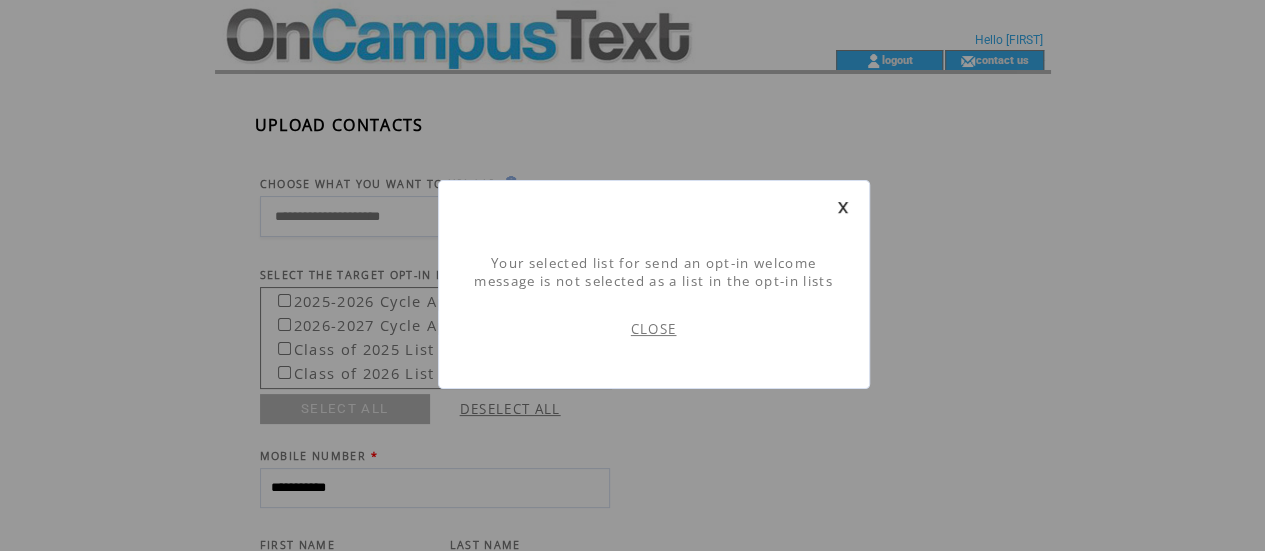 click on "CLOSE" at bounding box center (654, 329) 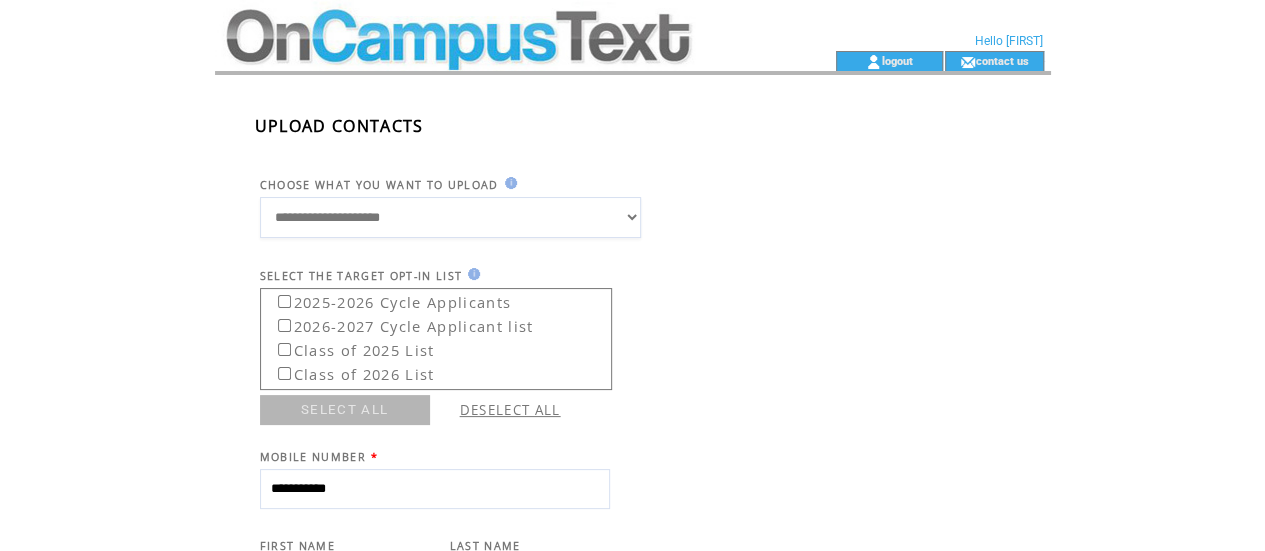 scroll, scrollTop: 6, scrollLeft: 0, axis: vertical 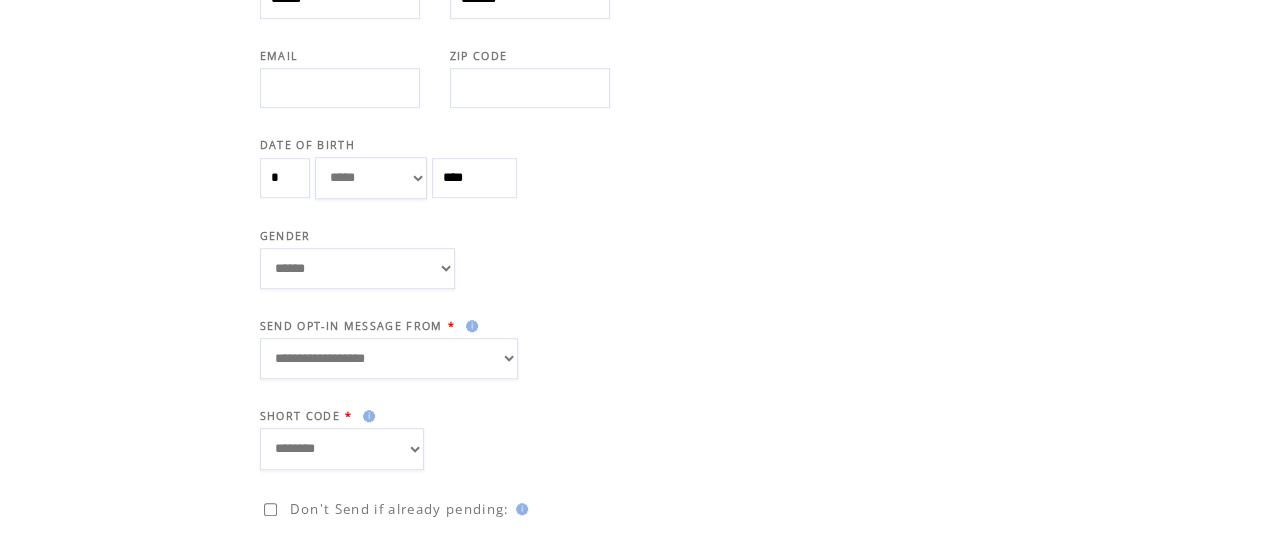 click on "**********" at bounding box center [389, 358] 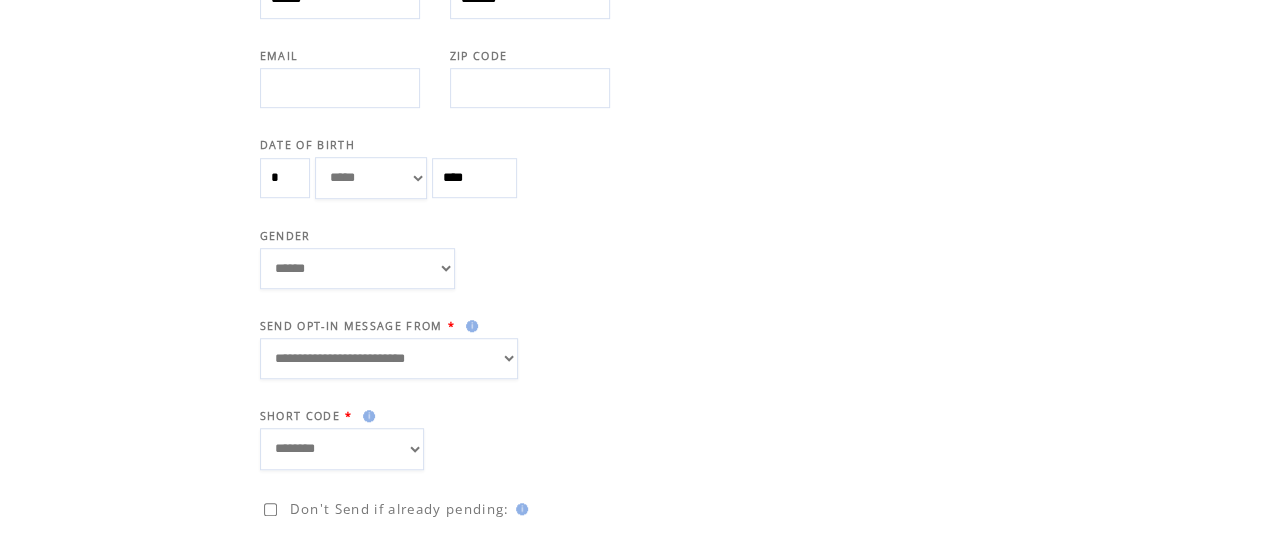 scroll, scrollTop: 670, scrollLeft: 0, axis: vertical 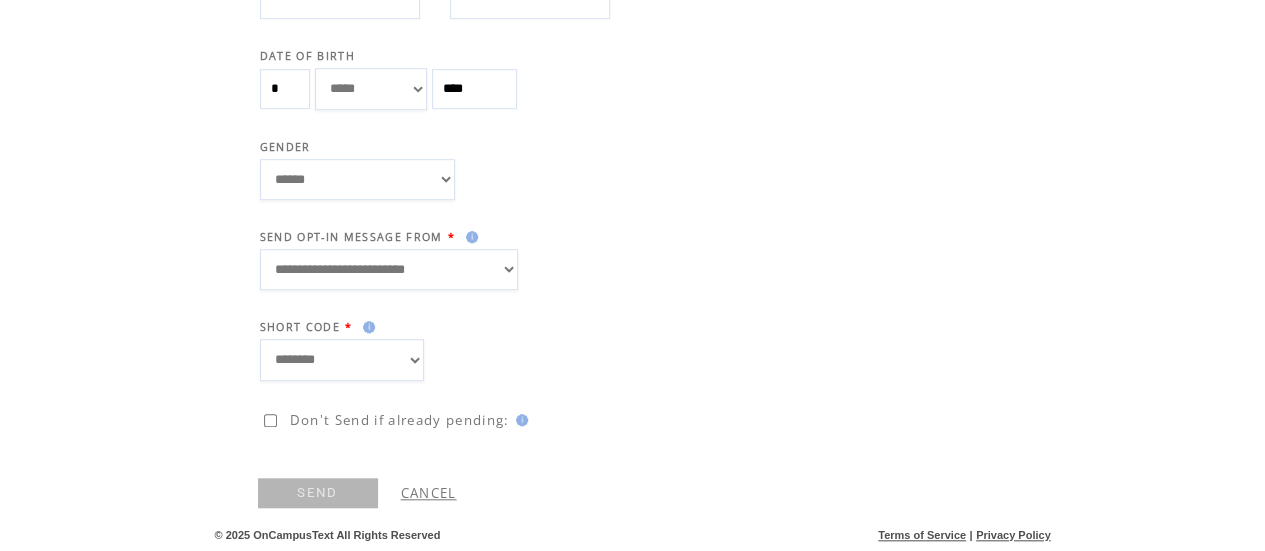 click on "SEND" at bounding box center (318, 493) 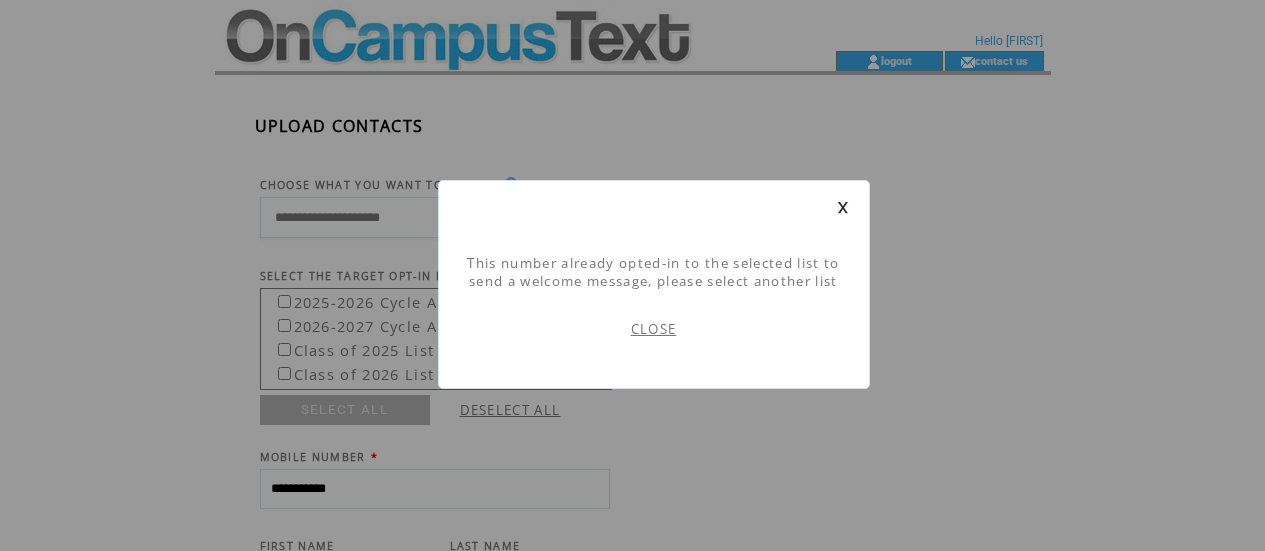 scroll, scrollTop: 1, scrollLeft: 0, axis: vertical 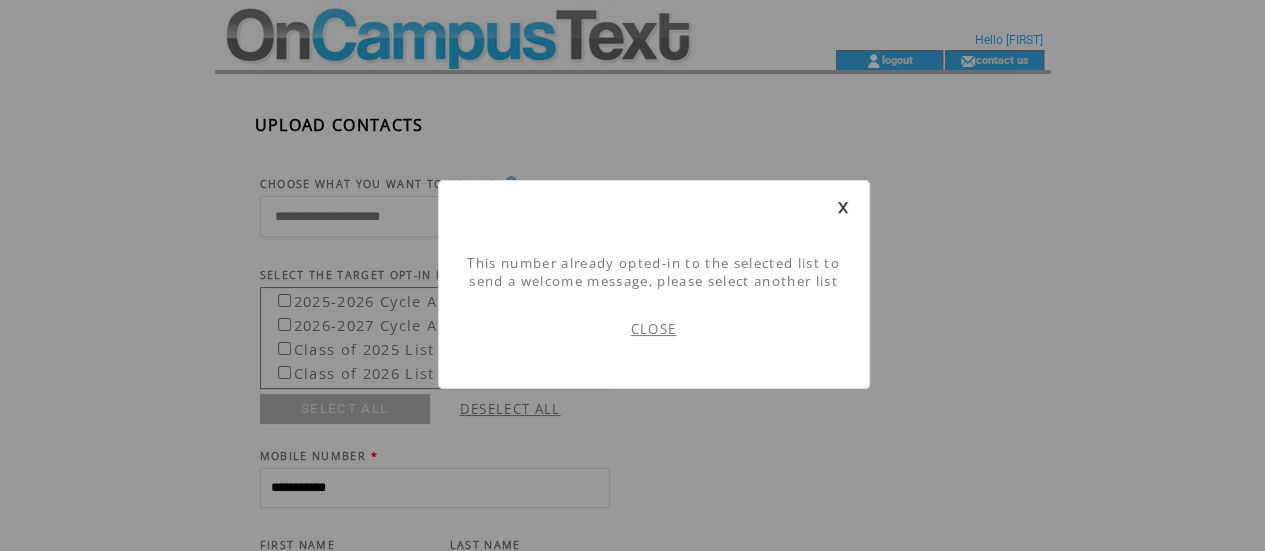click on "CLOSE" at bounding box center [654, 329] 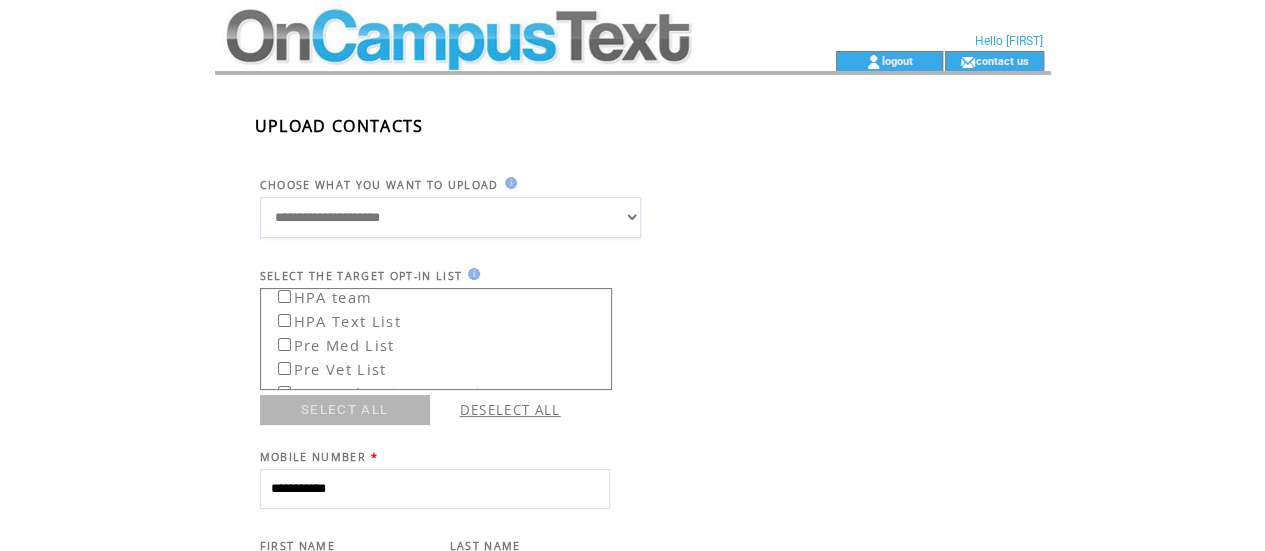 scroll, scrollTop: 214, scrollLeft: 0, axis: vertical 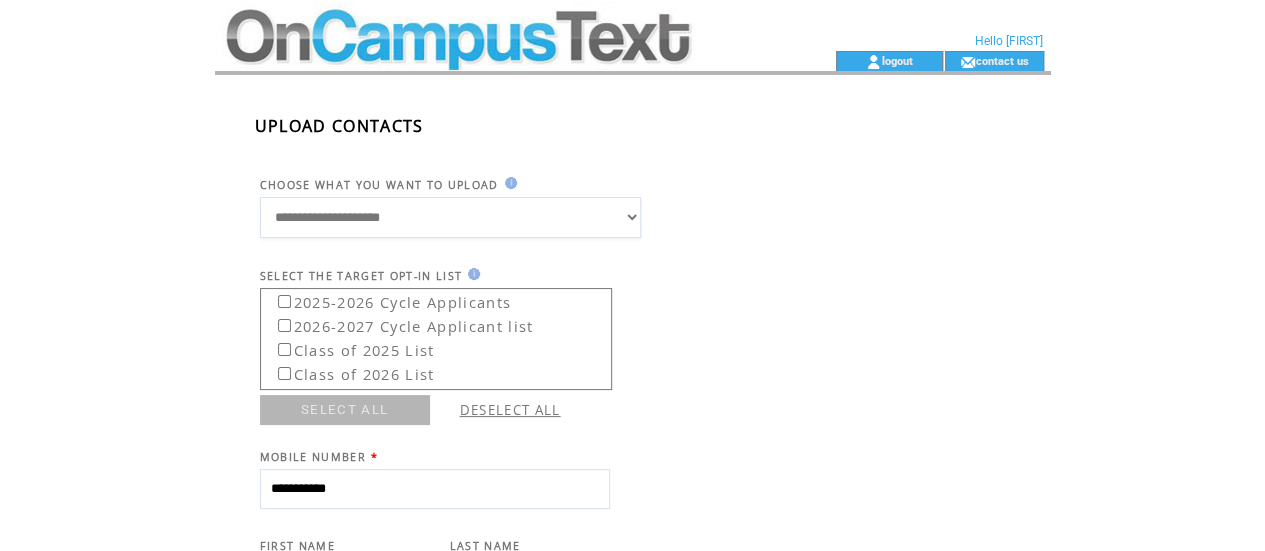 click at bounding box center [489, 25] 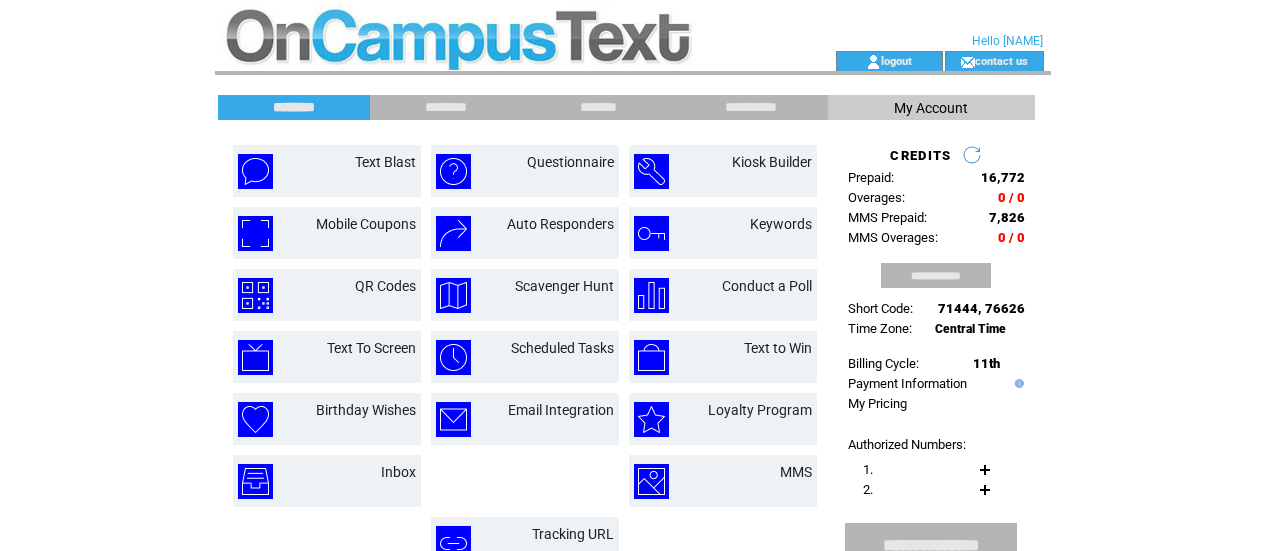 scroll, scrollTop: 0, scrollLeft: 0, axis: both 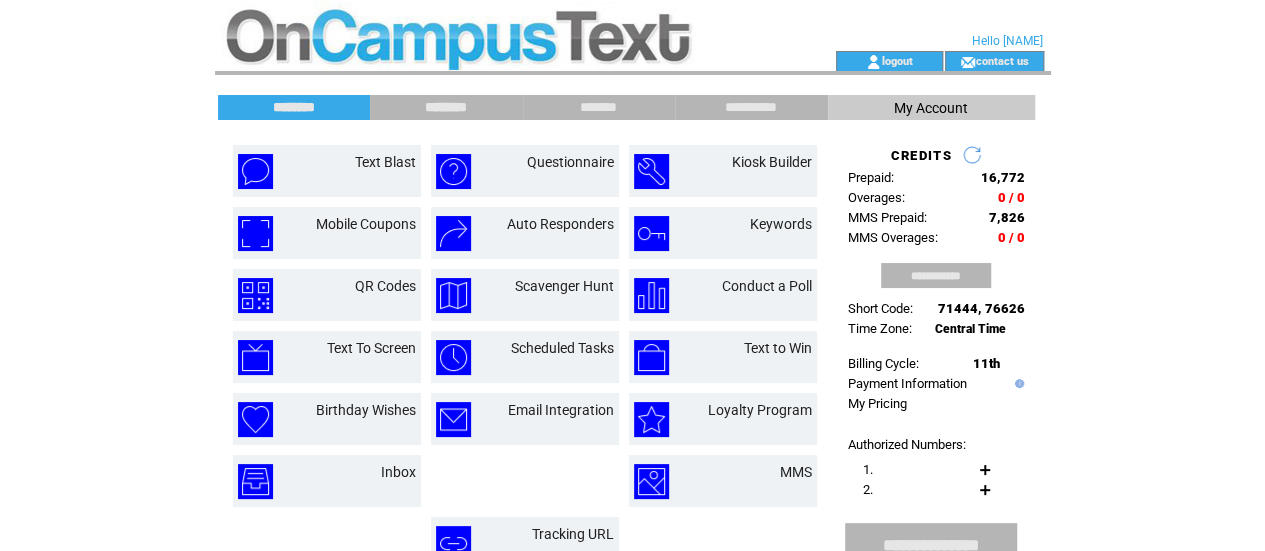 click on "********" at bounding box center (446, 107) 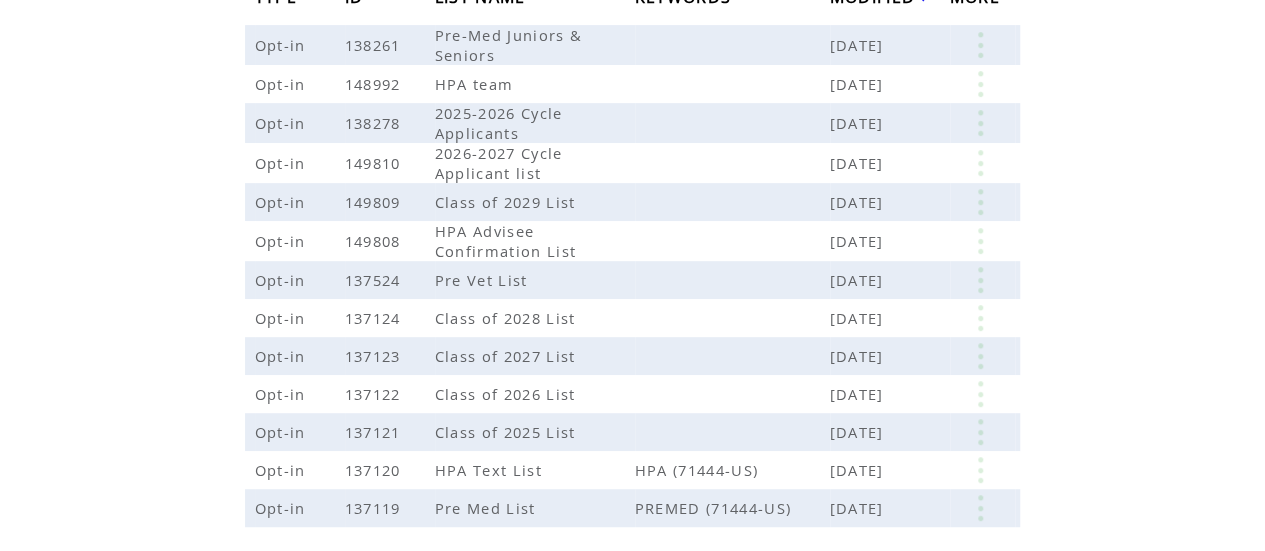 scroll, scrollTop: 406, scrollLeft: 0, axis: vertical 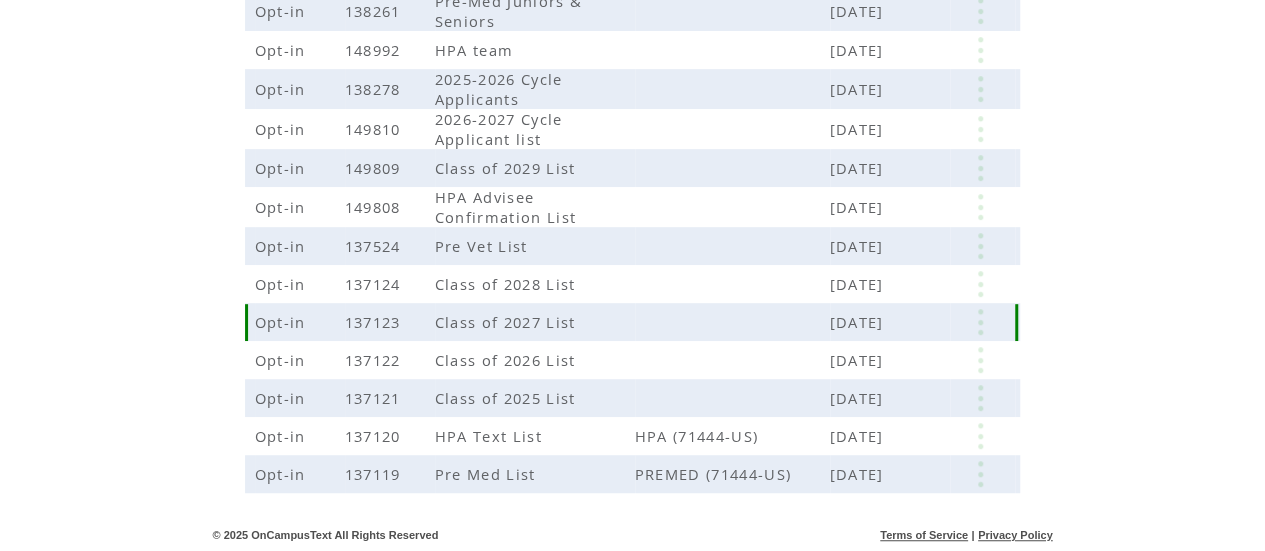 click at bounding box center [980, 322] 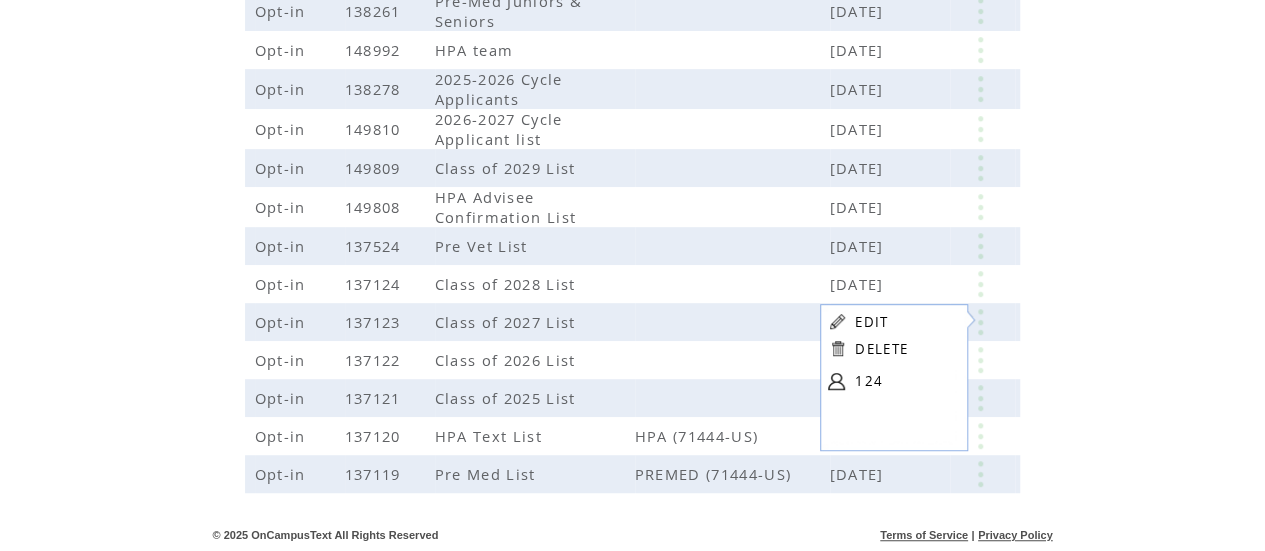 click on "124" at bounding box center (905, 381) 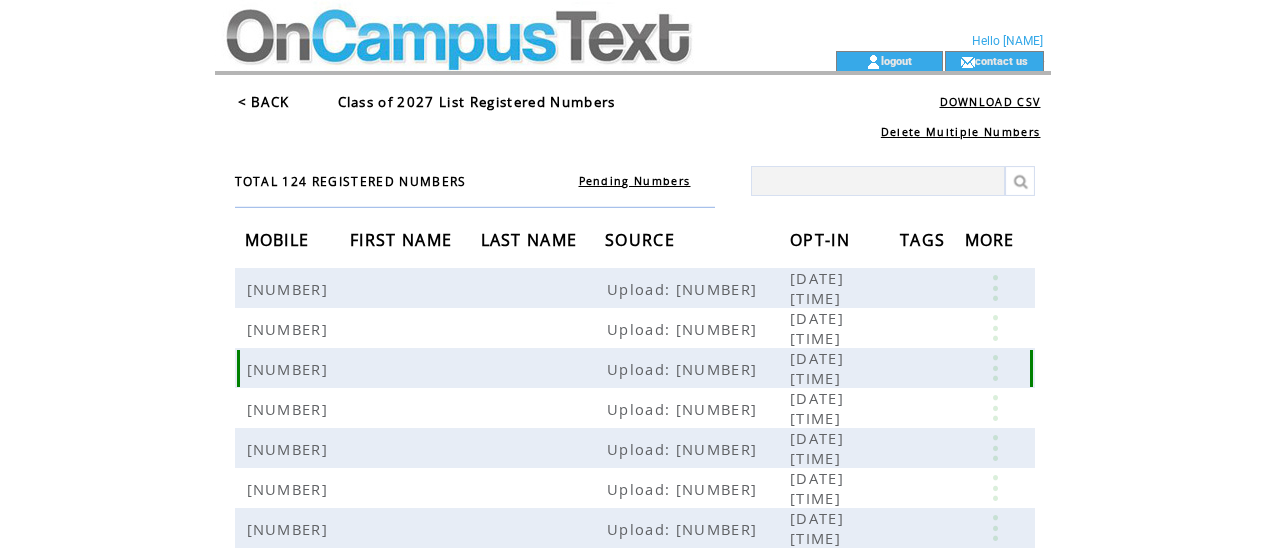 scroll, scrollTop: 0, scrollLeft: 0, axis: both 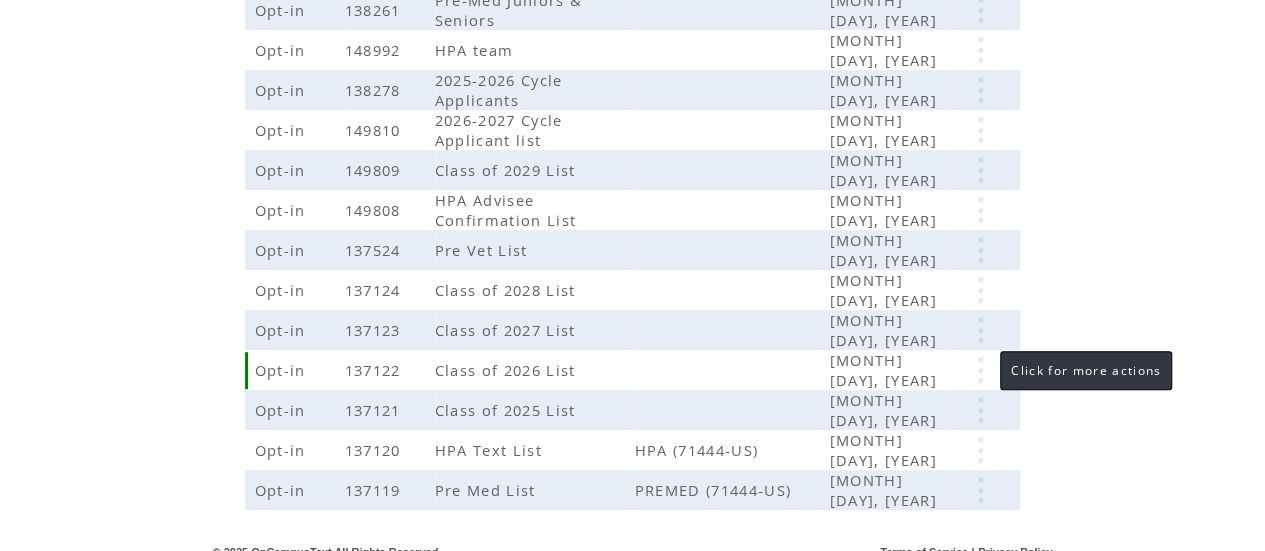 click at bounding box center (980, 370) 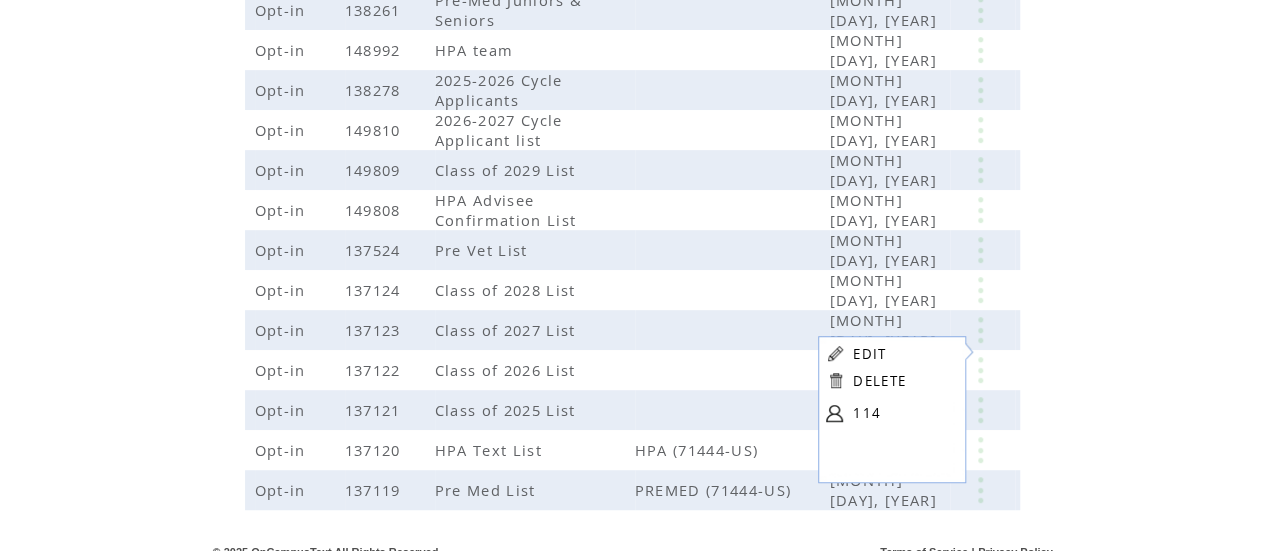 click on "EDIT" at bounding box center [869, 354] 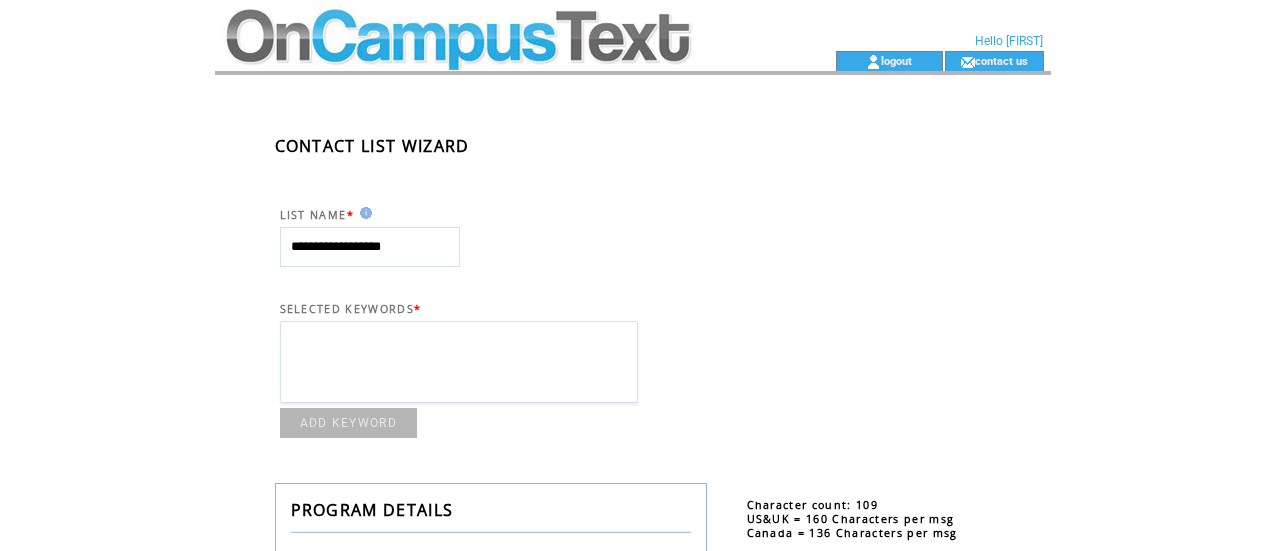 scroll, scrollTop: 0, scrollLeft: 0, axis: both 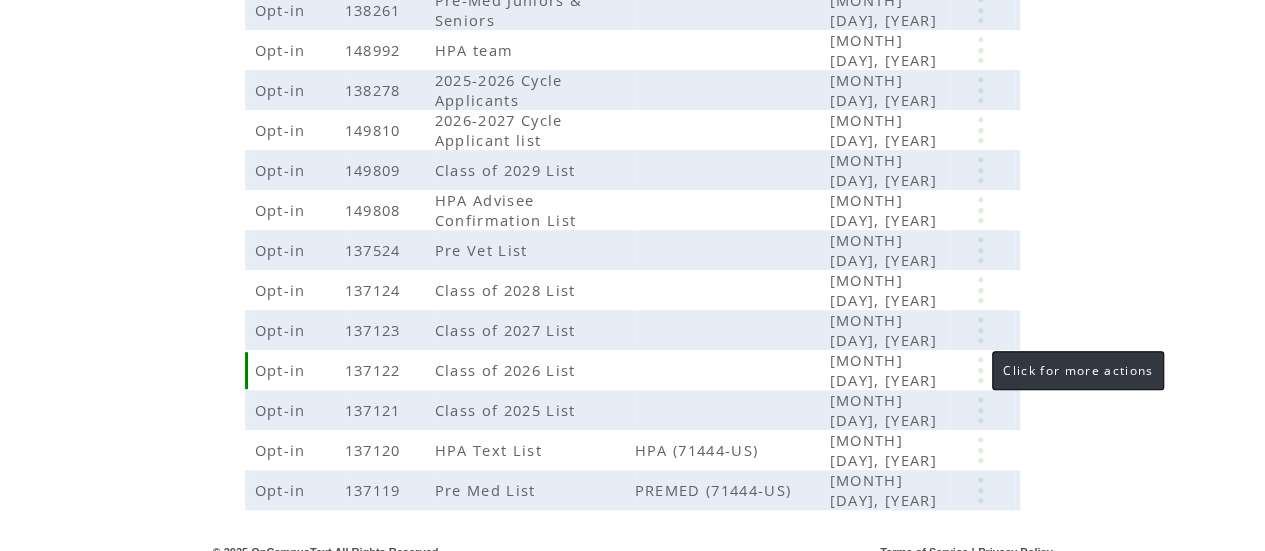 click at bounding box center (980, 370) 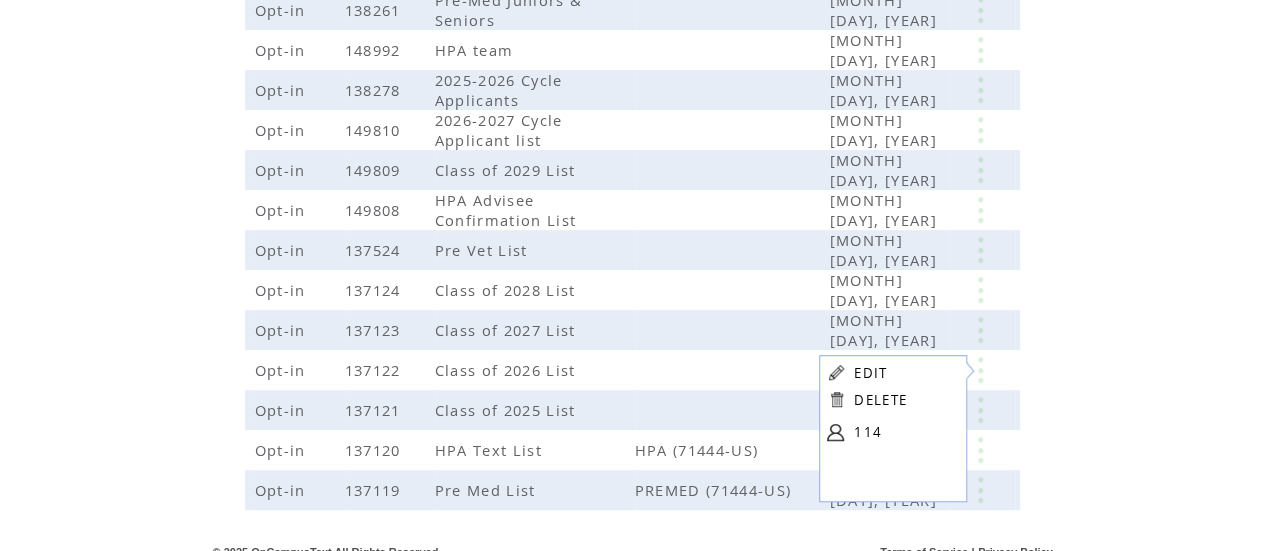 click on "114" at bounding box center (904, 432) 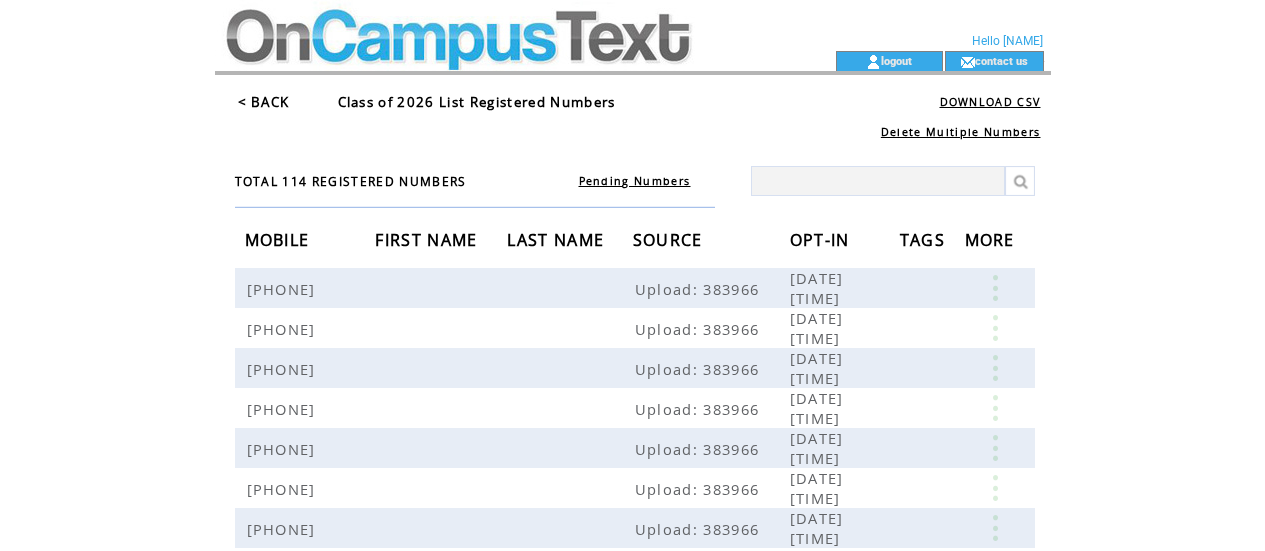 click at bounding box center [878, 181] 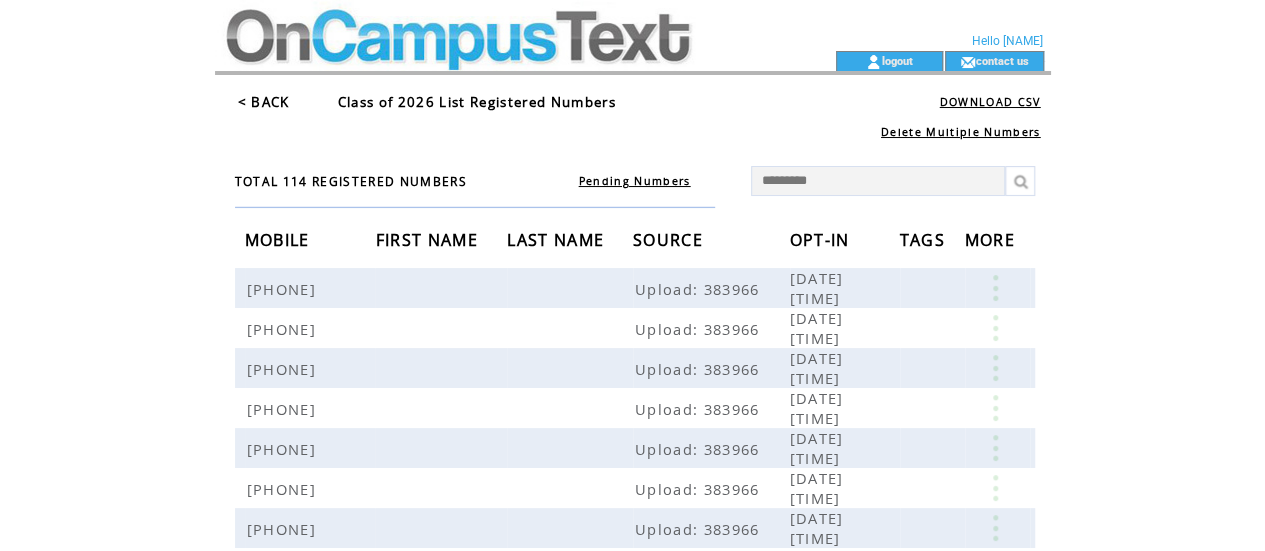 type on "**********" 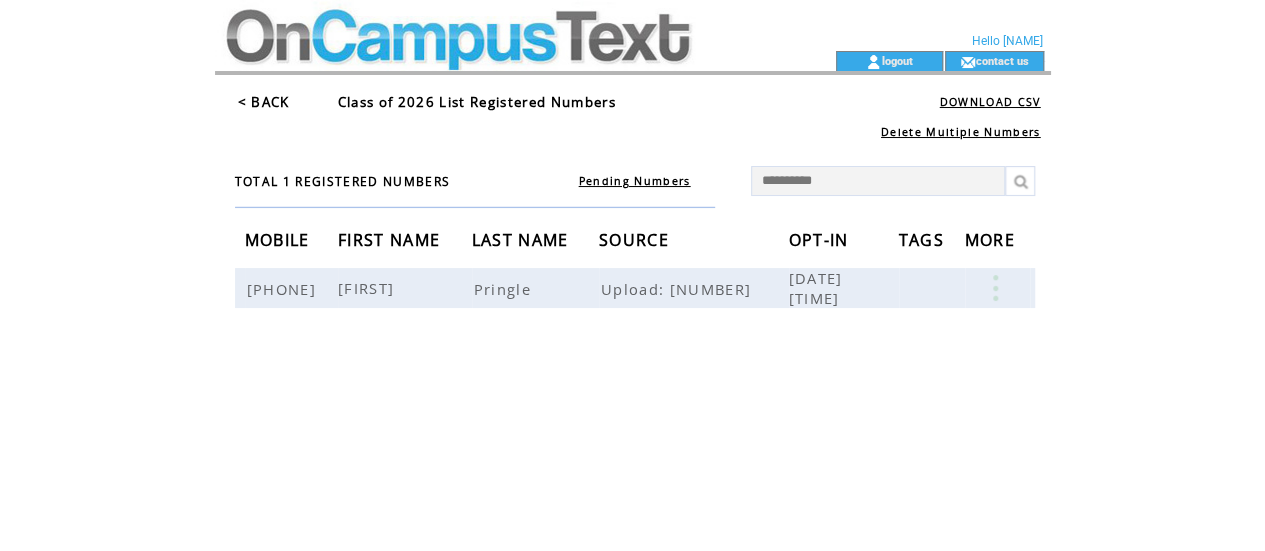 click on "< BACK" at bounding box center (264, 102) 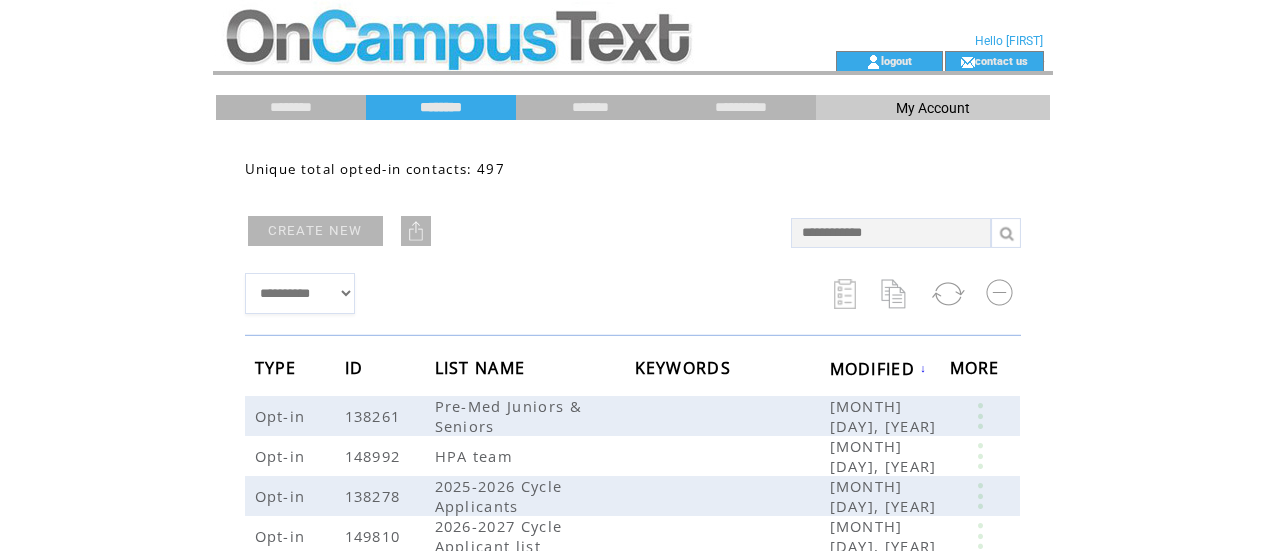 scroll, scrollTop: 0, scrollLeft: 0, axis: both 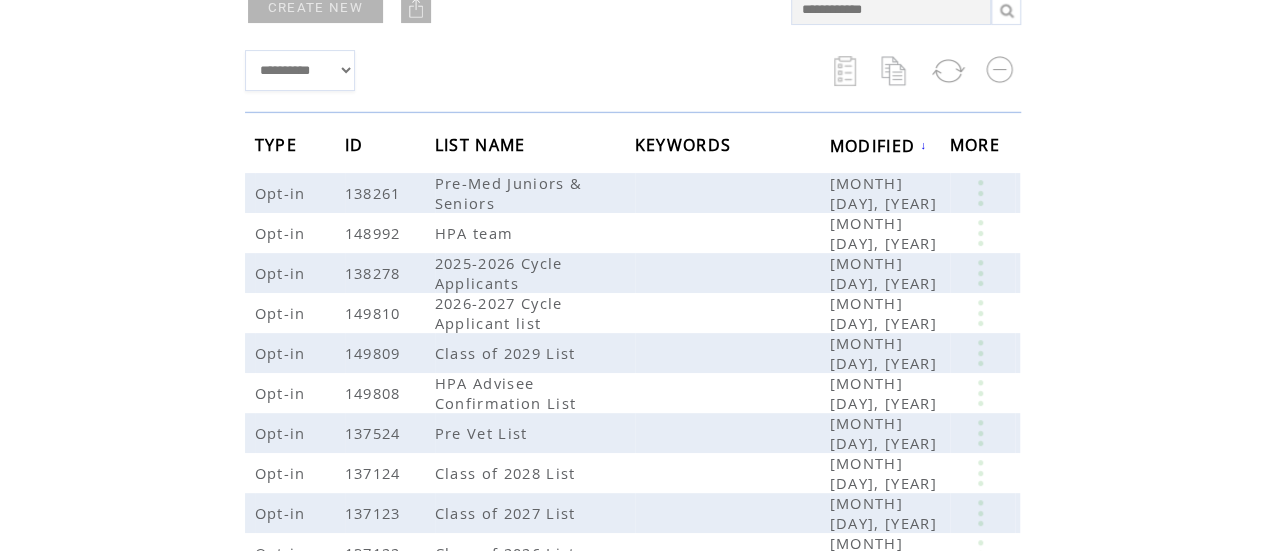 drag, startPoint x: 1279, startPoint y: 167, endPoint x: 1279, endPoint y: 303, distance: 136 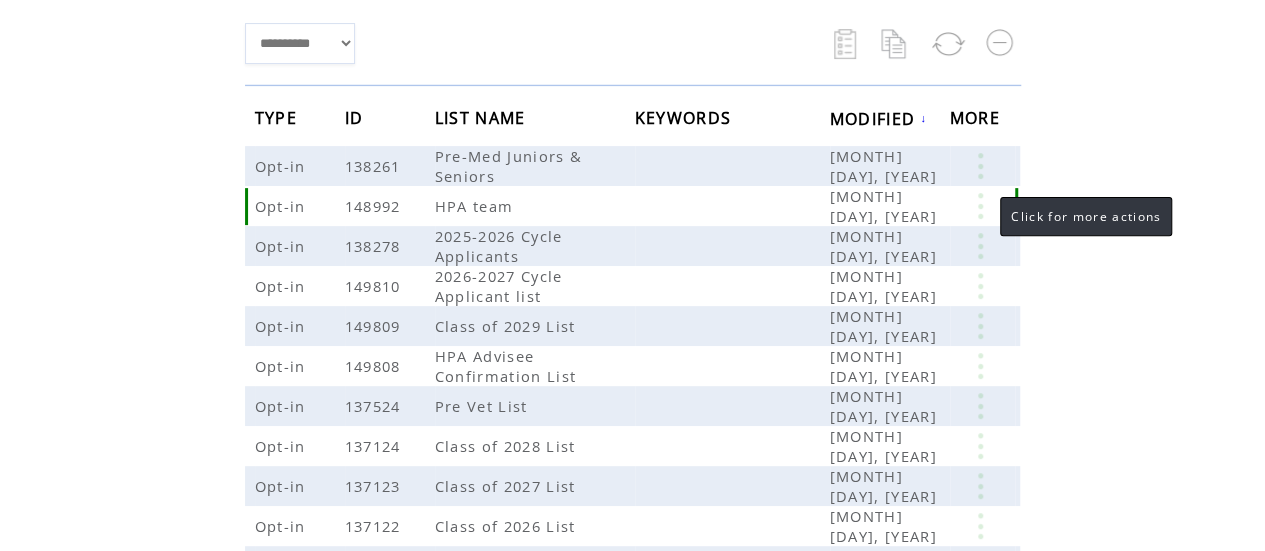 click at bounding box center [980, 206] 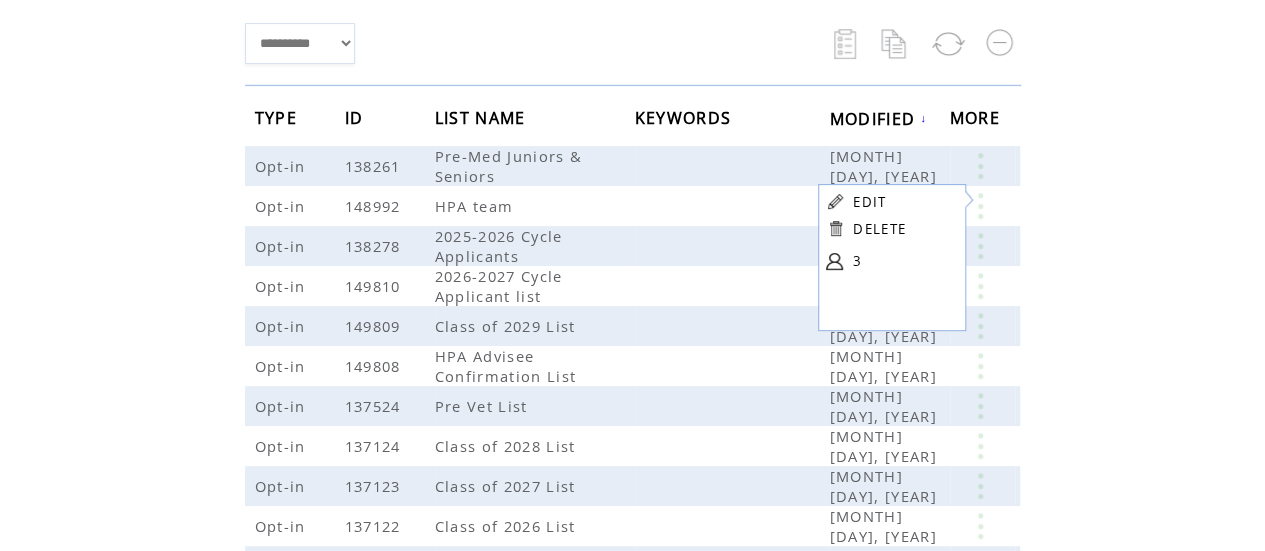 click on "EDIT DELETE 3" at bounding box center (889, 234) 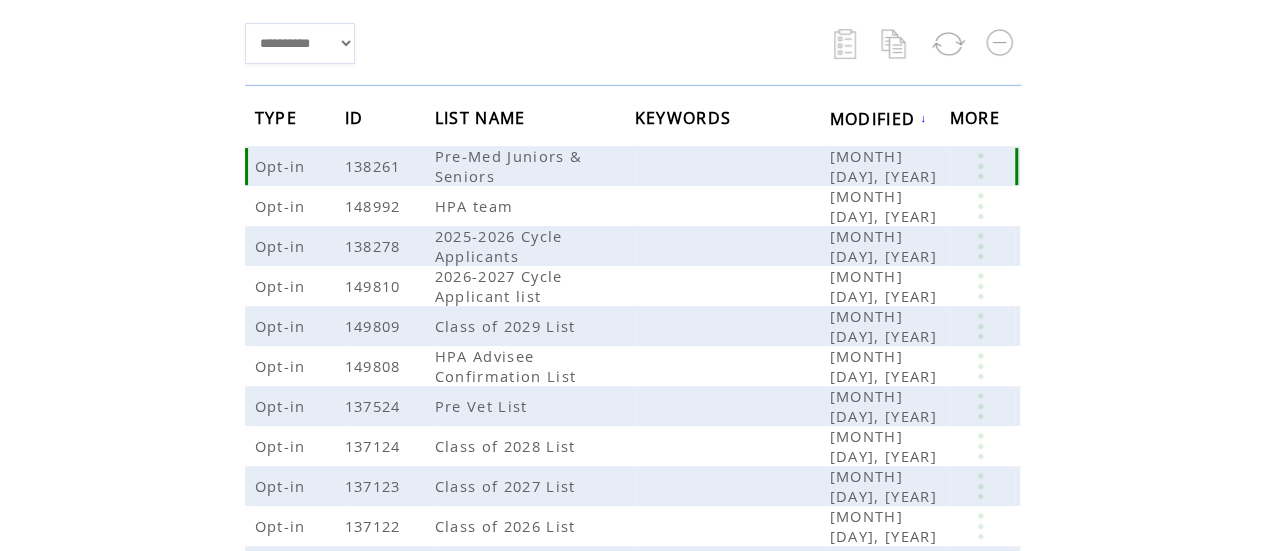 click at bounding box center (980, 166) 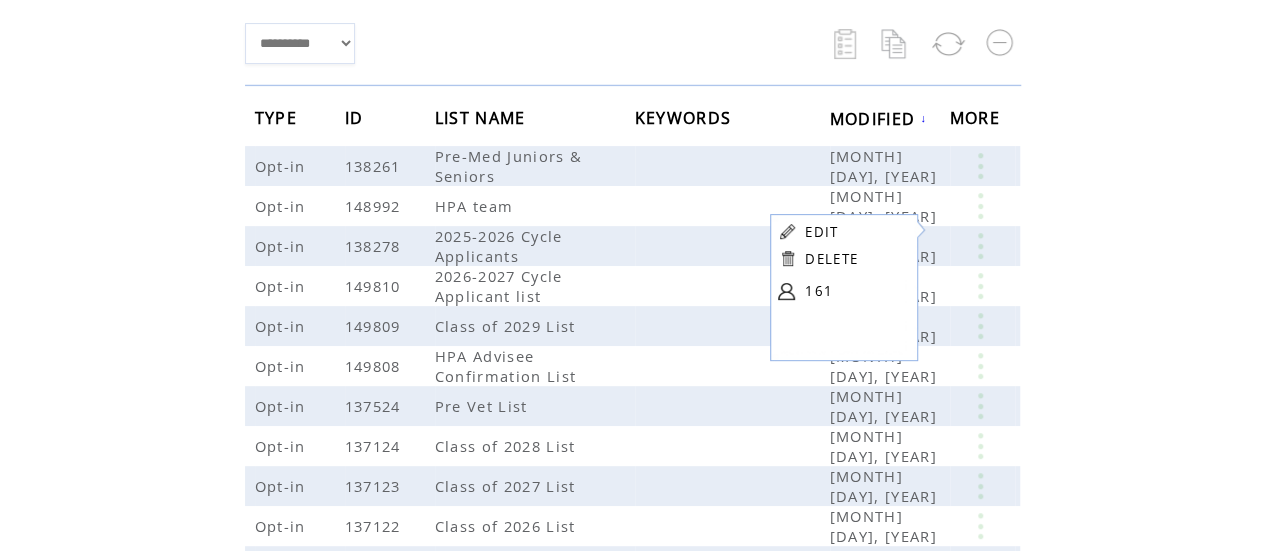 click on "161" at bounding box center [855, 291] 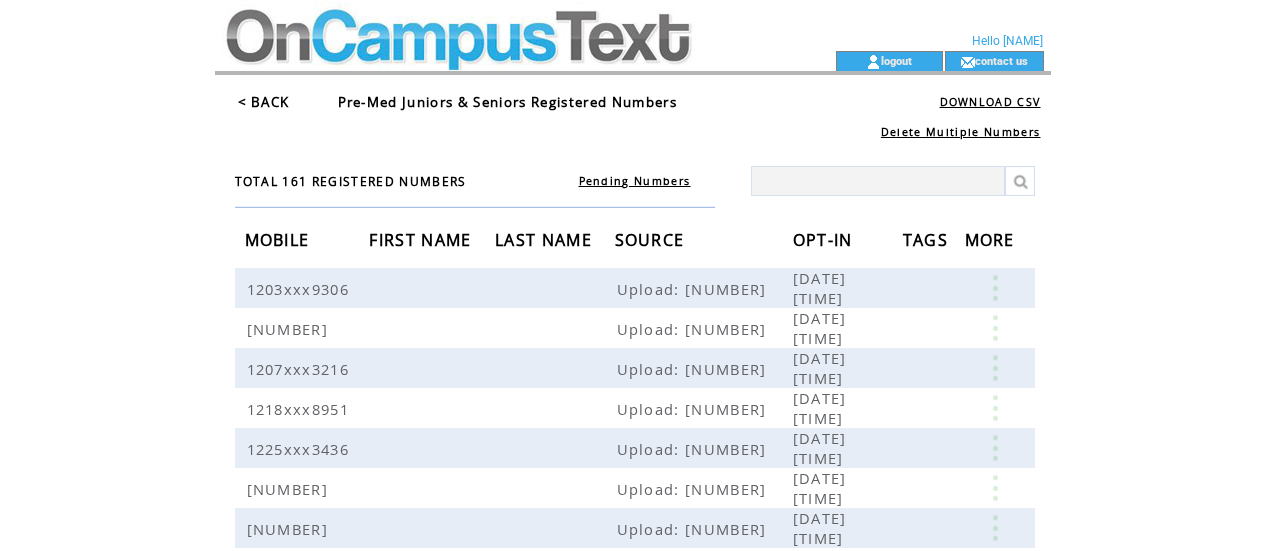 scroll, scrollTop: 0, scrollLeft: 0, axis: both 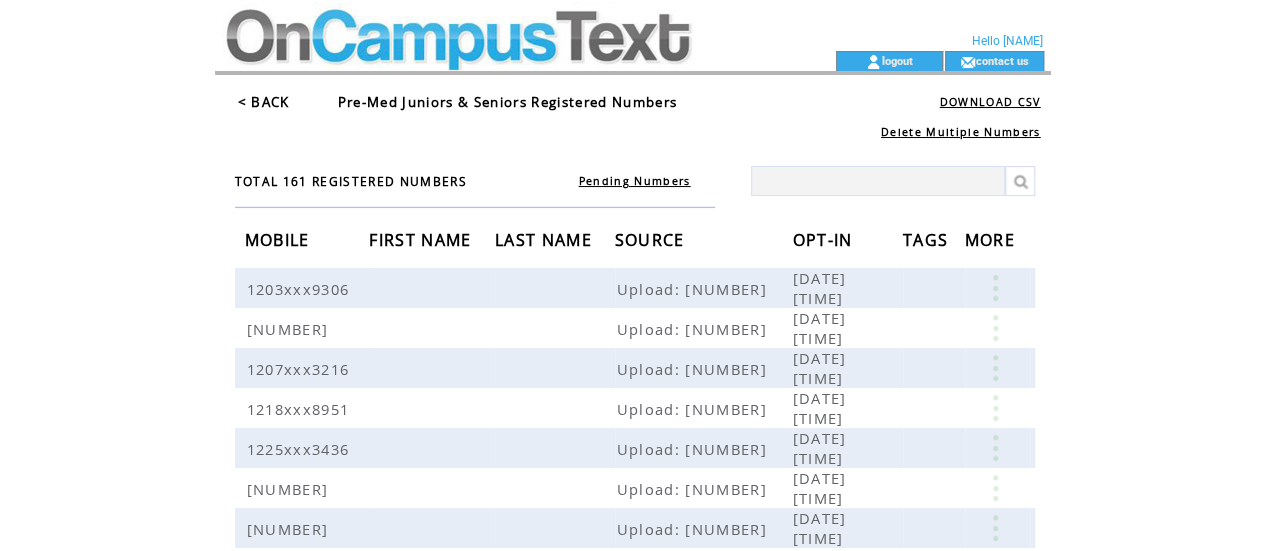 click at bounding box center [878, 181] 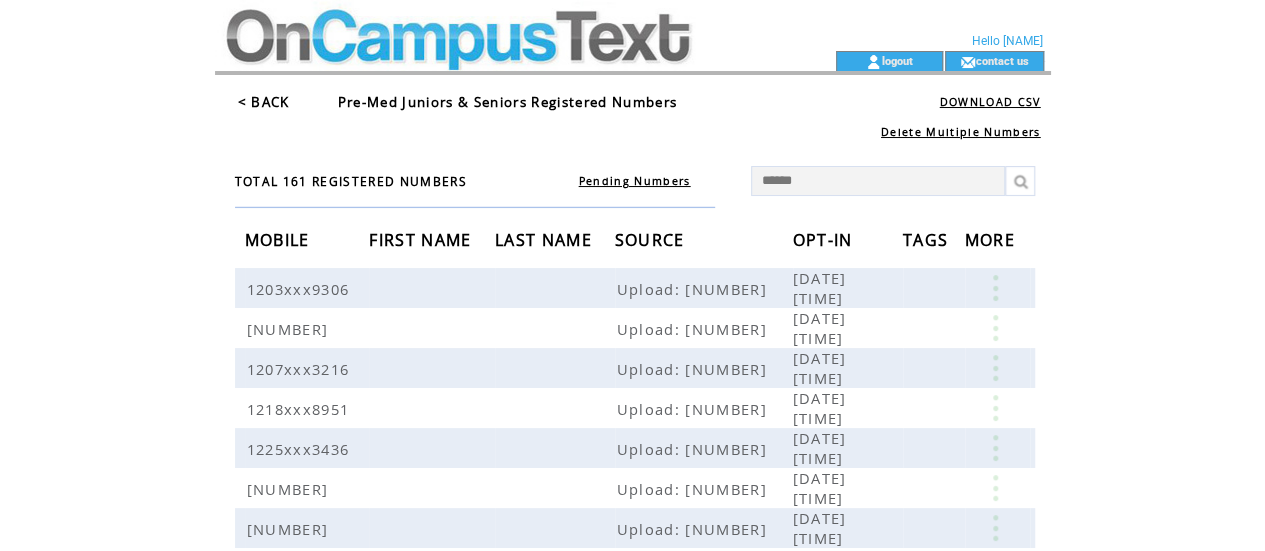 type on "**********" 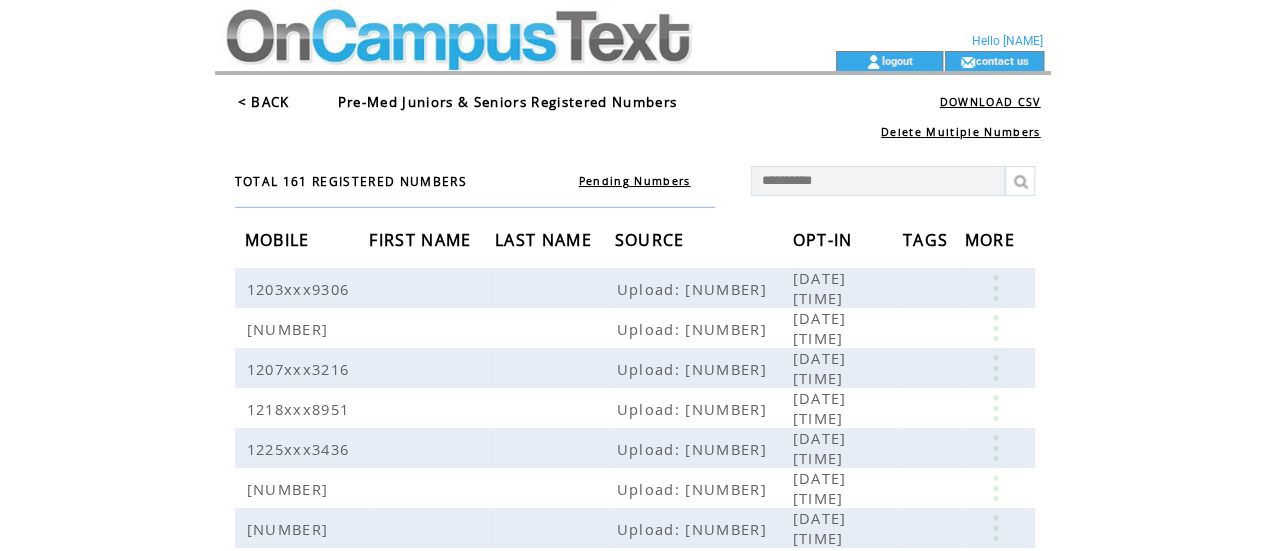 click at bounding box center [1020, 181] 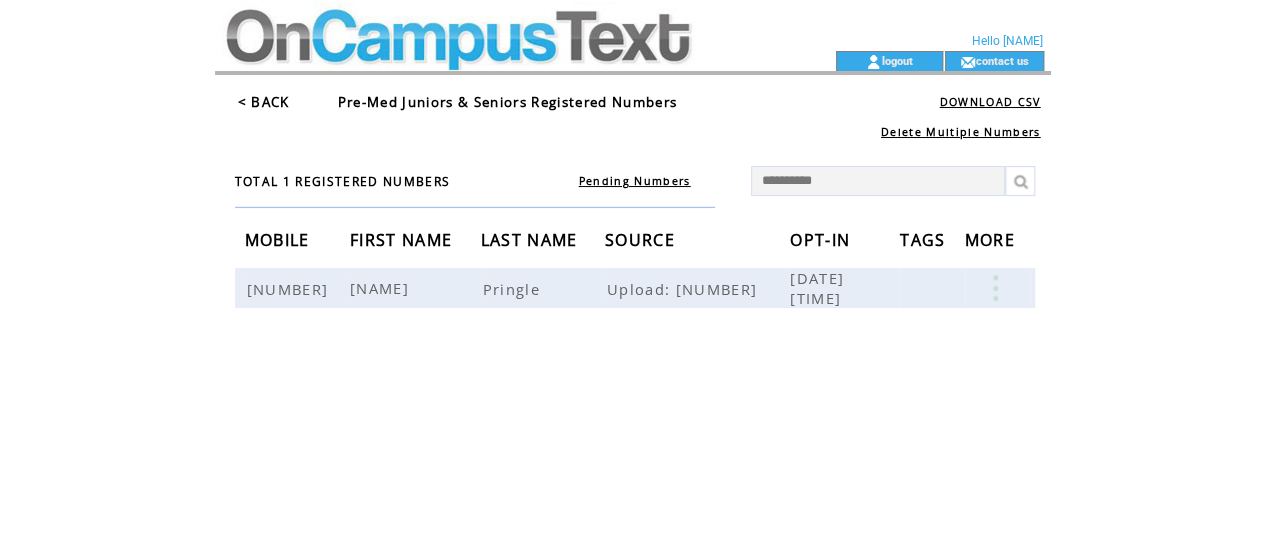 click on "< BACK" at bounding box center (264, 102) 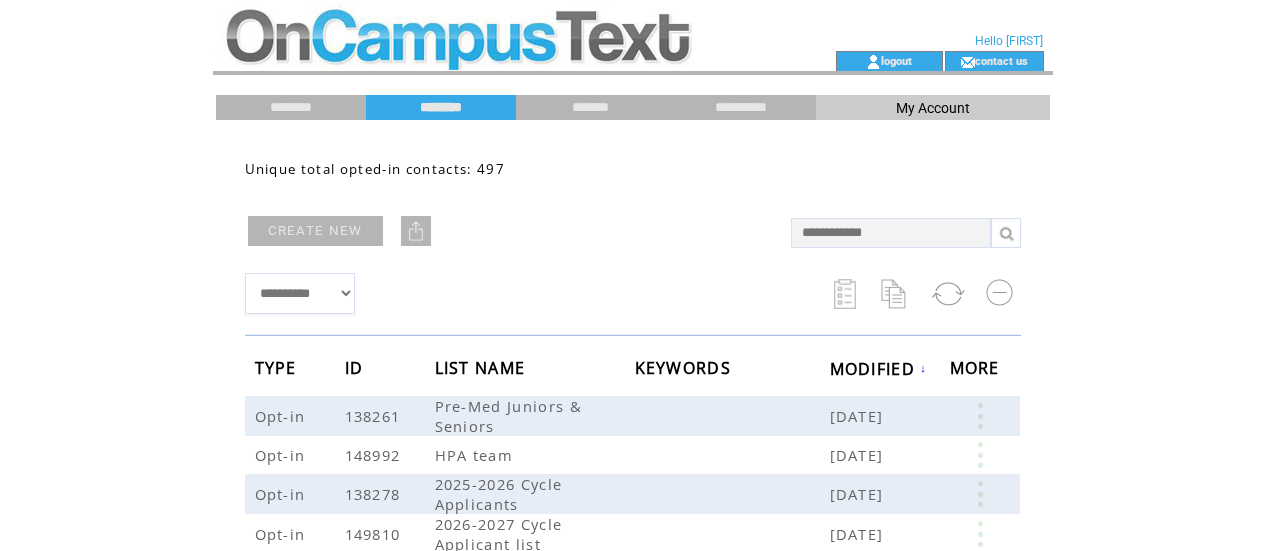 scroll, scrollTop: 0, scrollLeft: 0, axis: both 